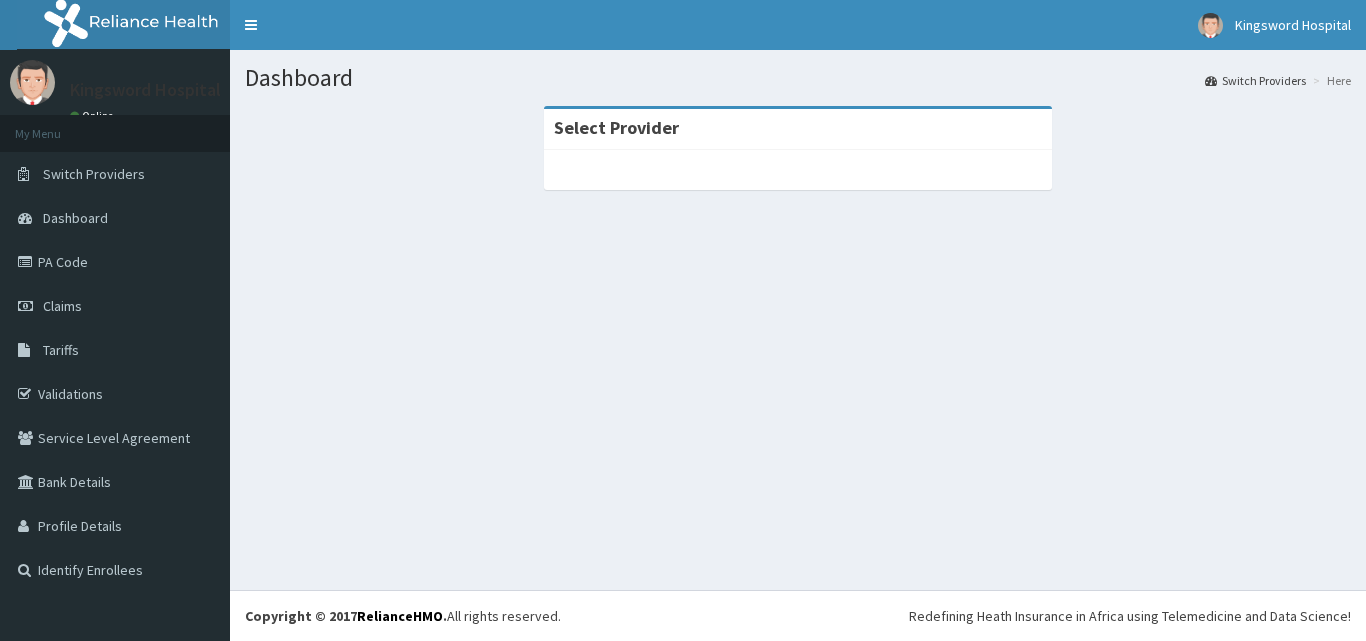 scroll, scrollTop: 0, scrollLeft: 0, axis: both 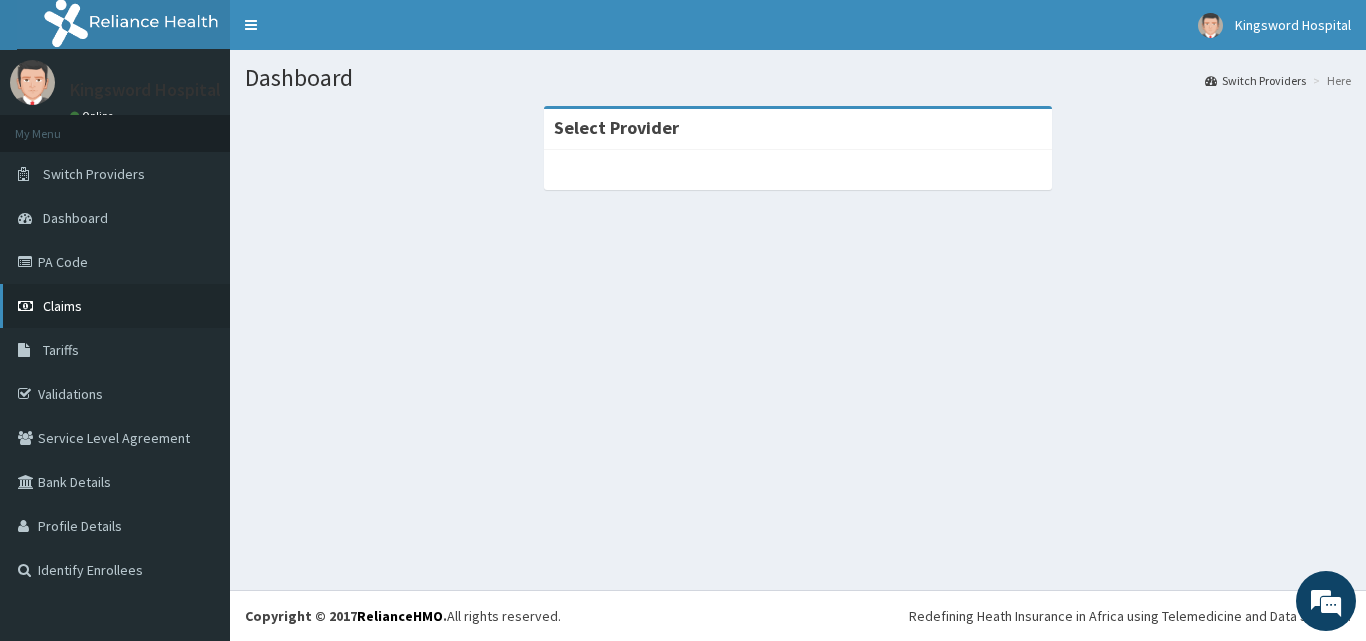 click on "Claims" at bounding box center (62, 306) 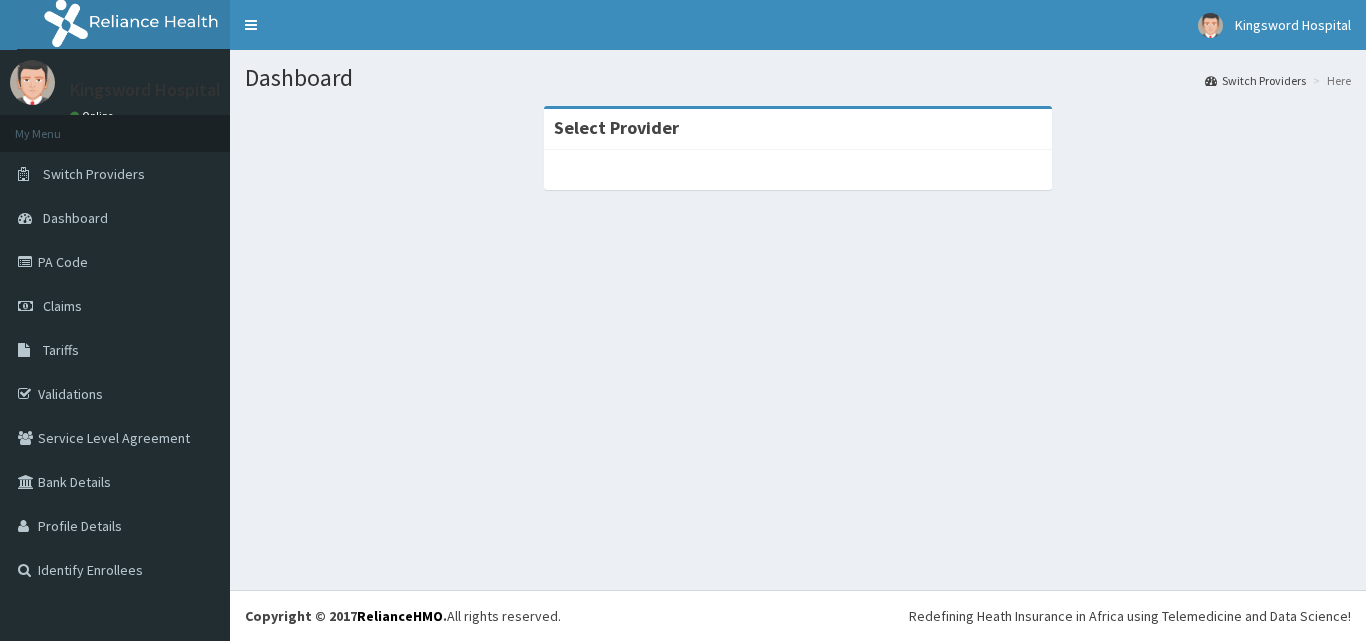 scroll, scrollTop: 0, scrollLeft: 0, axis: both 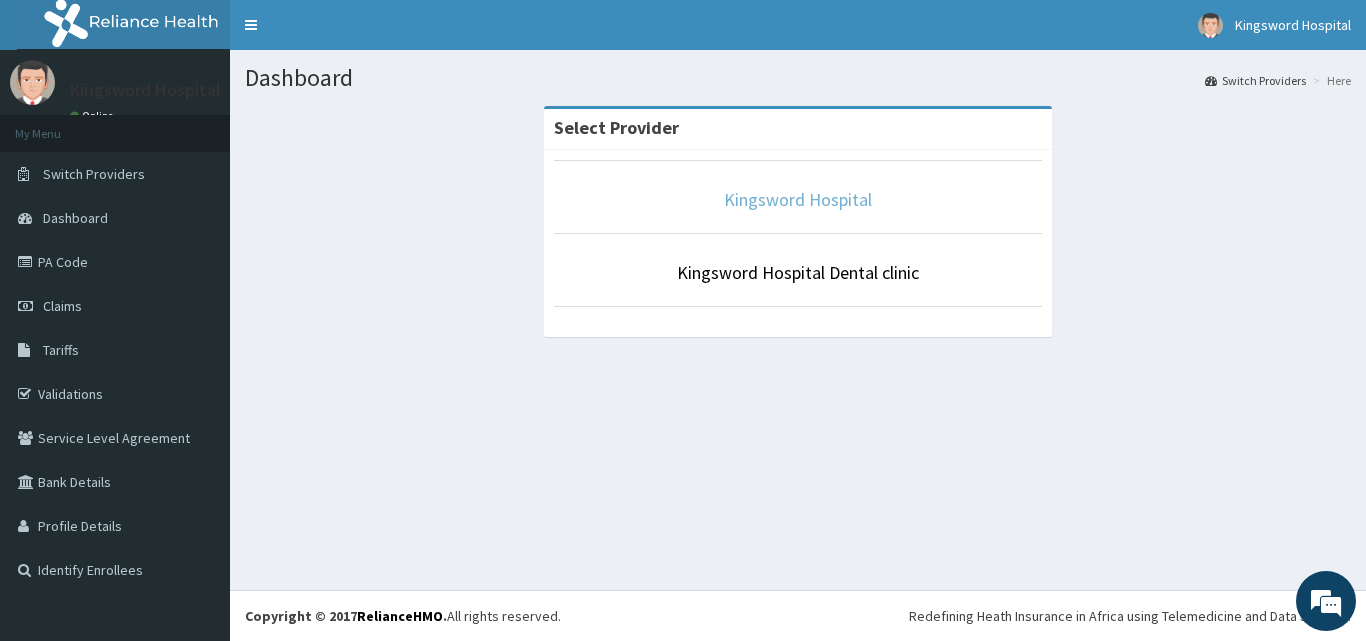 click on "Kingsword Hospital" at bounding box center (798, 199) 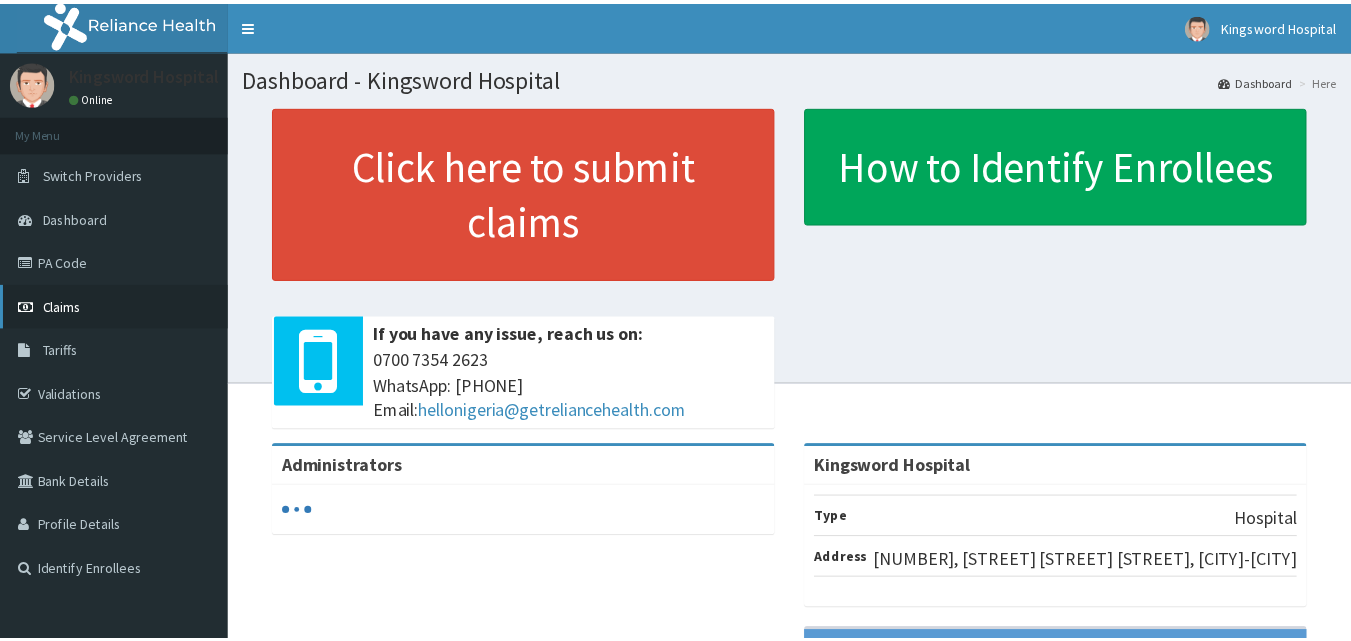 scroll, scrollTop: 0, scrollLeft: 0, axis: both 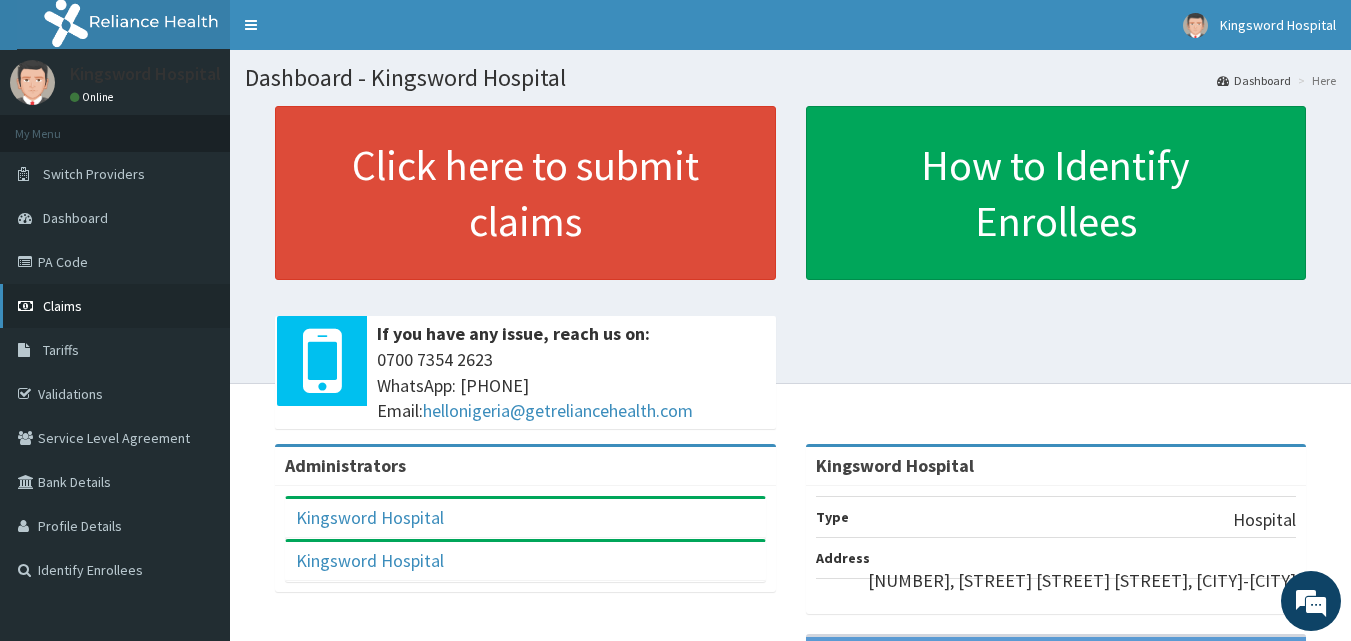 click on "Claims" at bounding box center (115, 306) 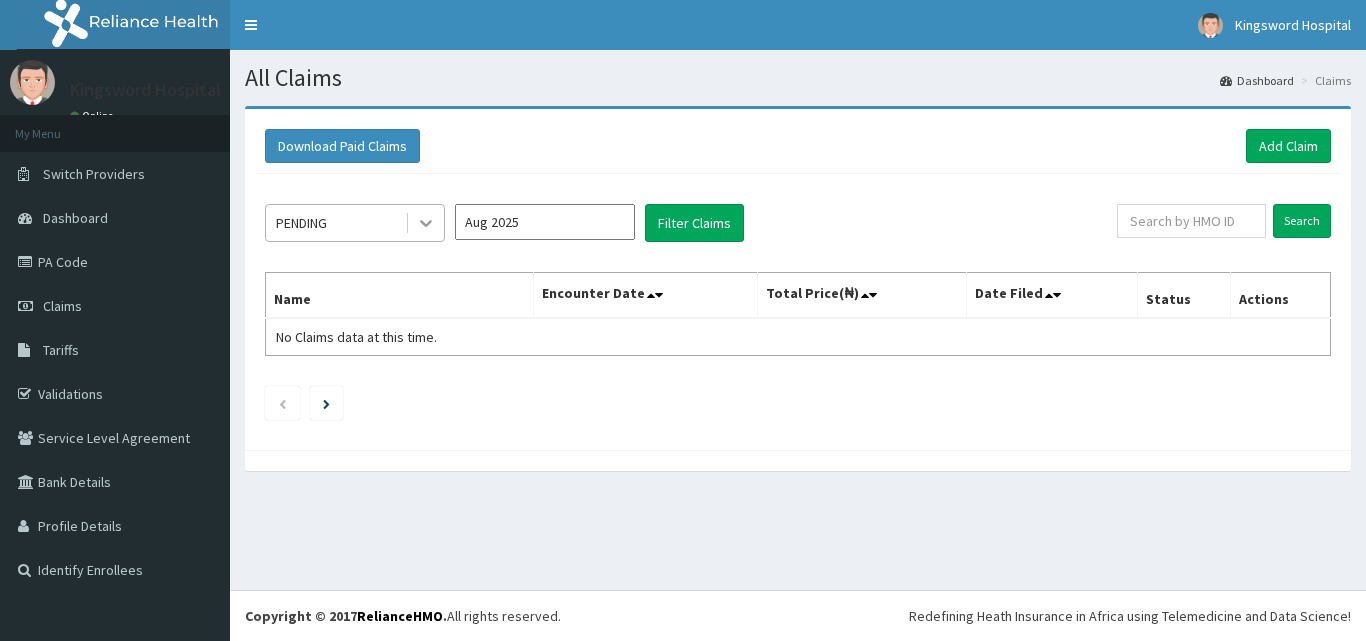 scroll, scrollTop: 0, scrollLeft: 0, axis: both 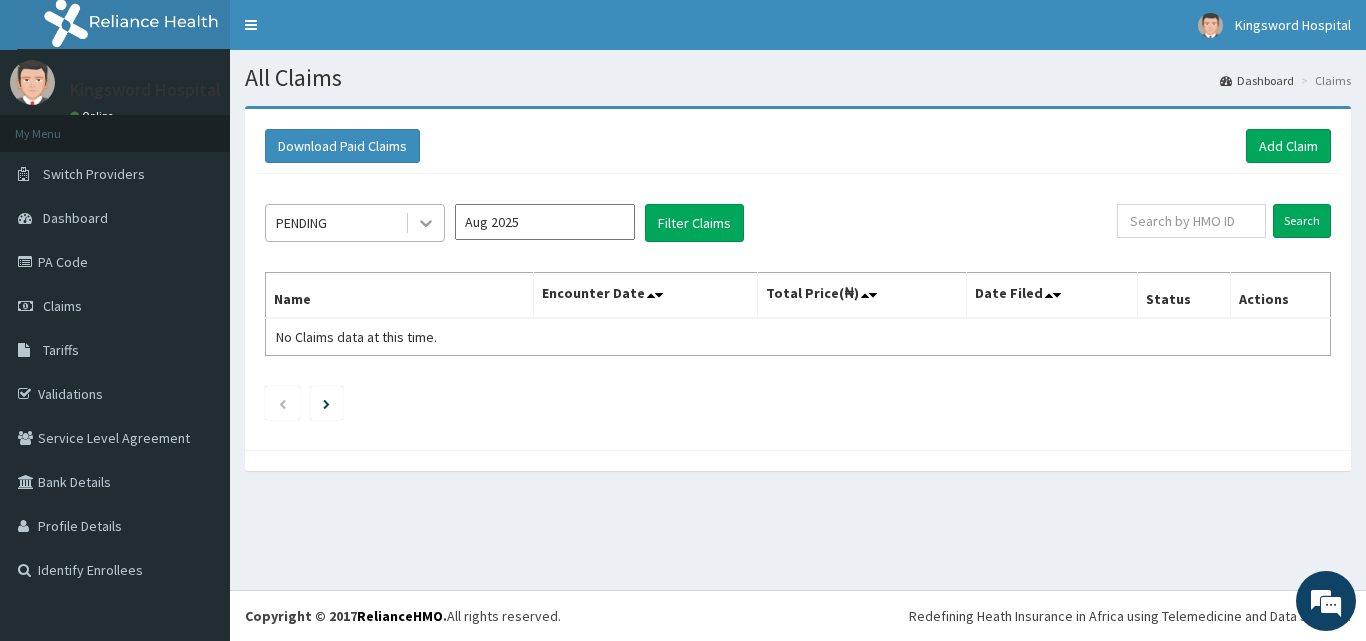 click 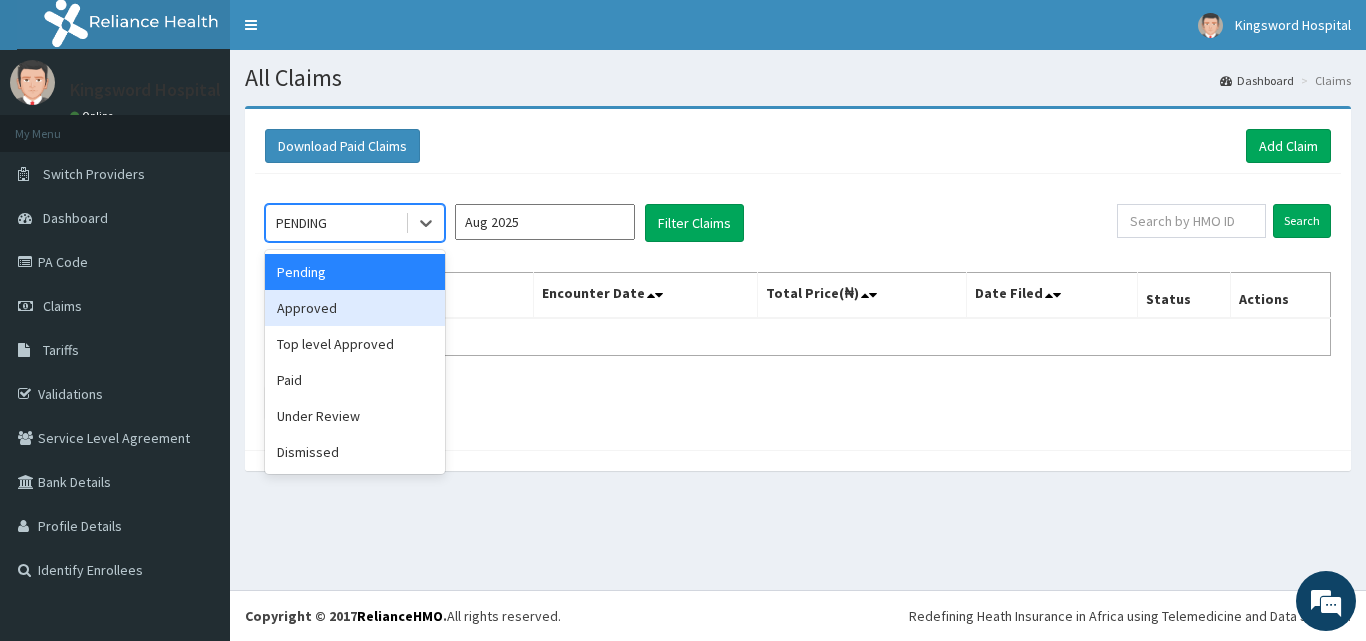 click on "Approved" at bounding box center [355, 308] 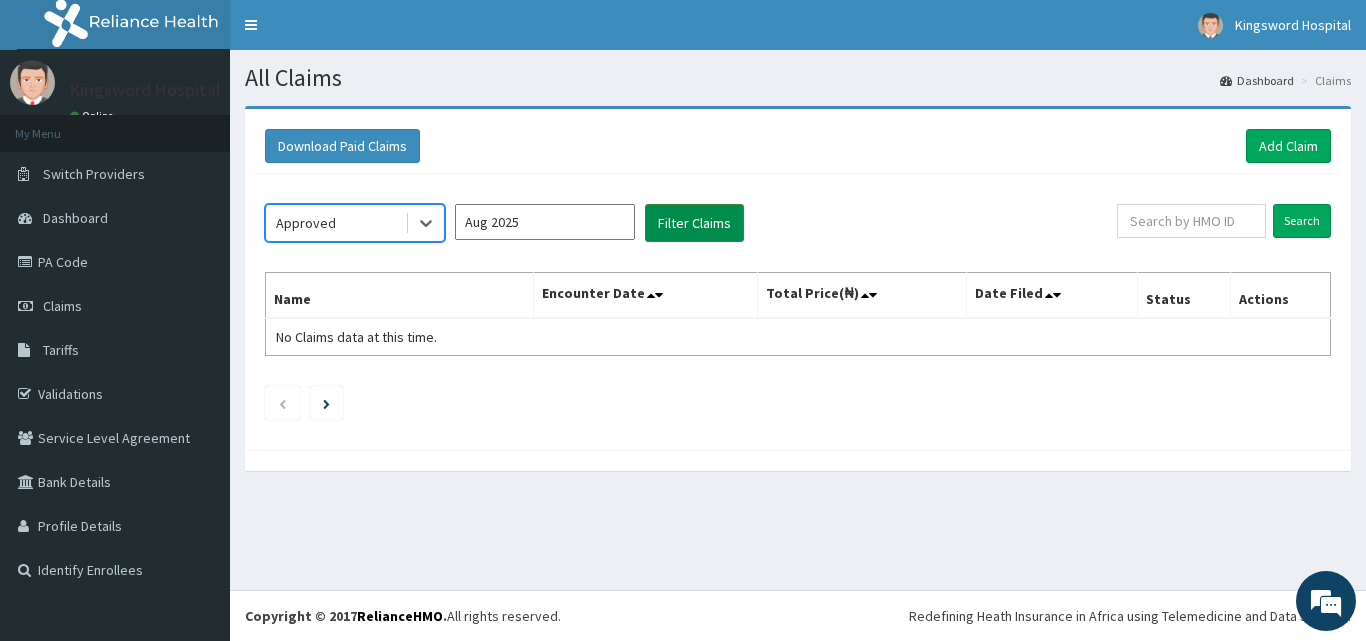 click on "Filter Claims" at bounding box center [694, 223] 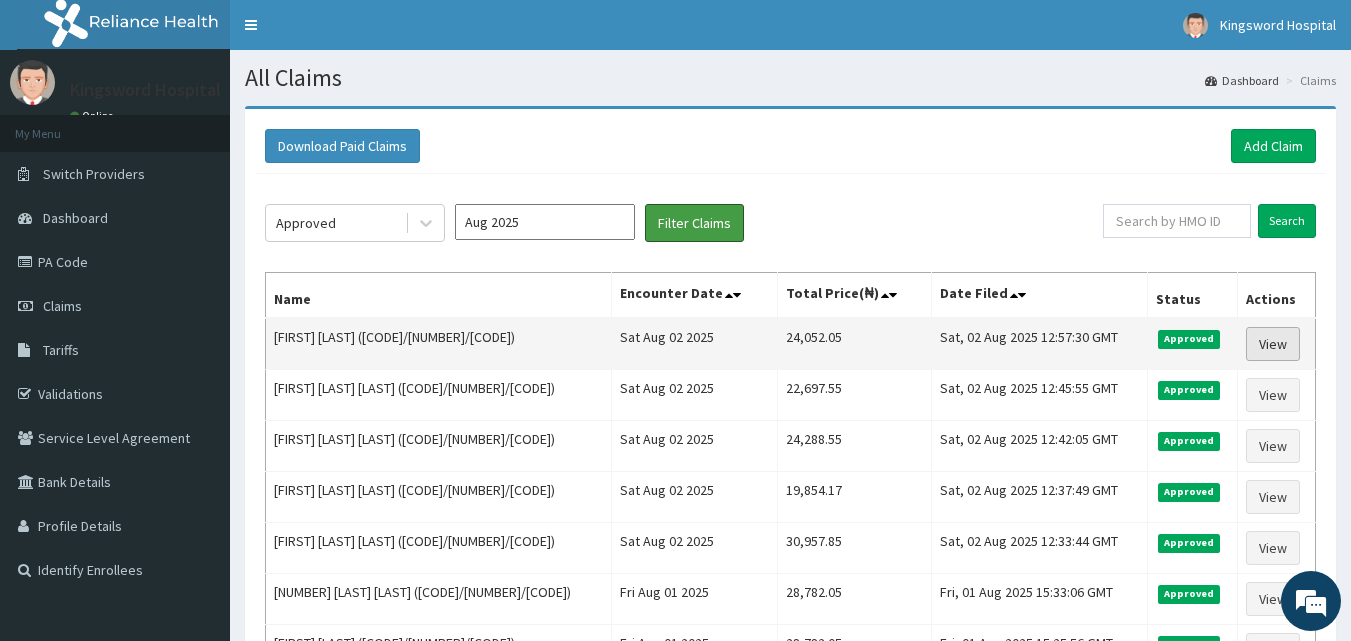 scroll, scrollTop: 0, scrollLeft: 0, axis: both 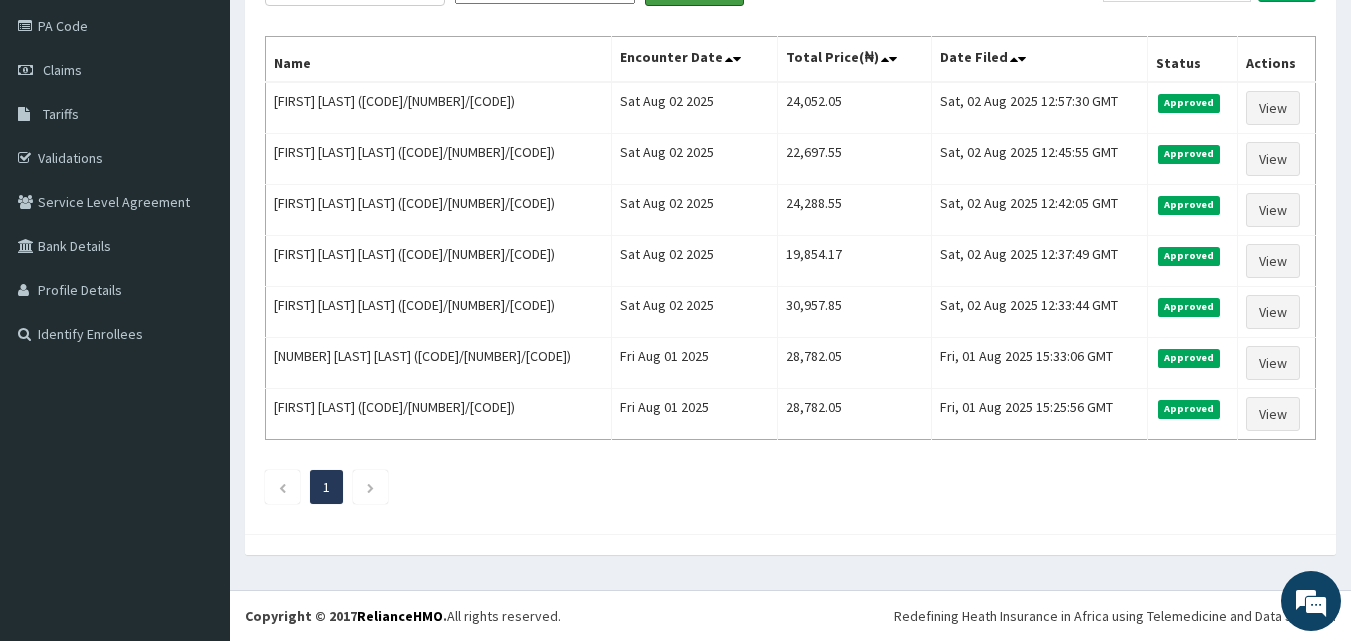 type 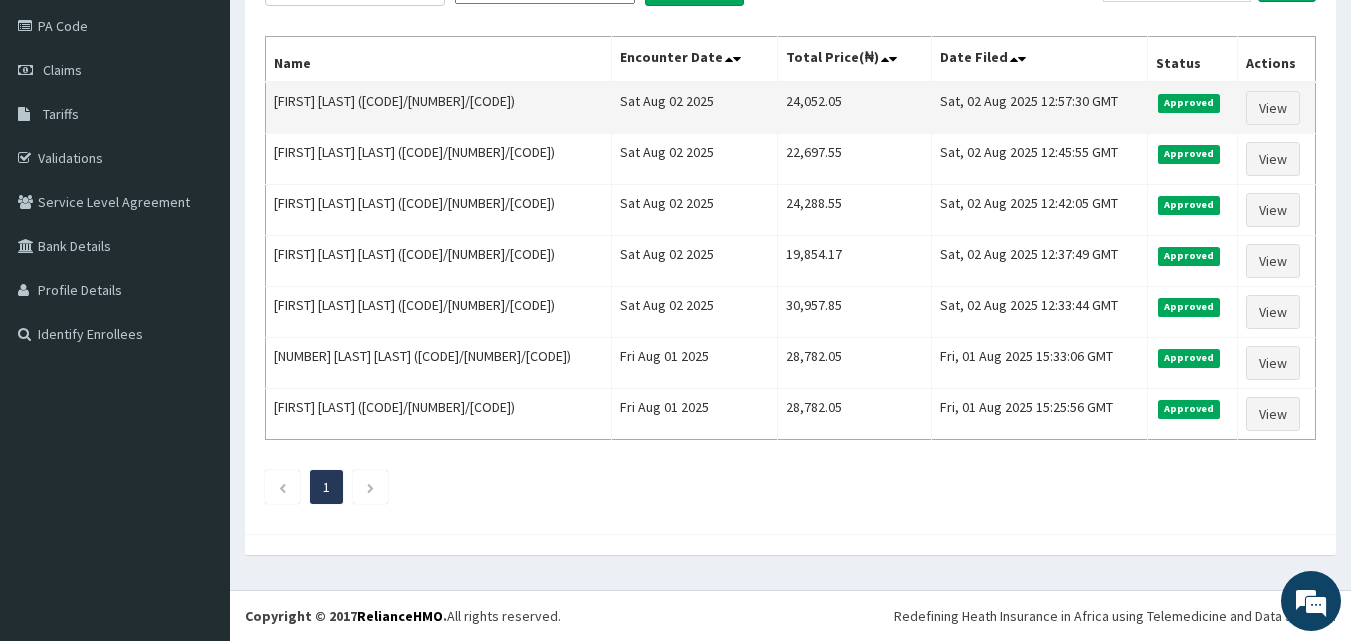 click on "Esther Olatunji (dlt/10014/a)" at bounding box center [439, 108] 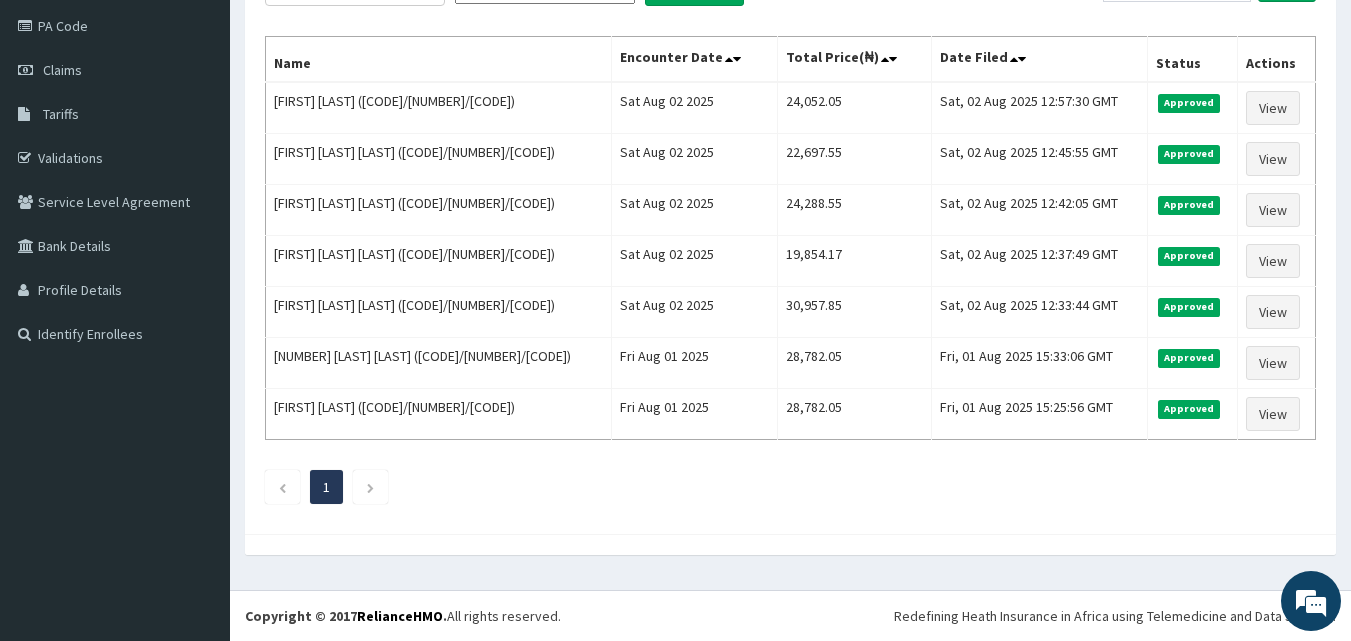 scroll, scrollTop: 3, scrollLeft: 0, axis: vertical 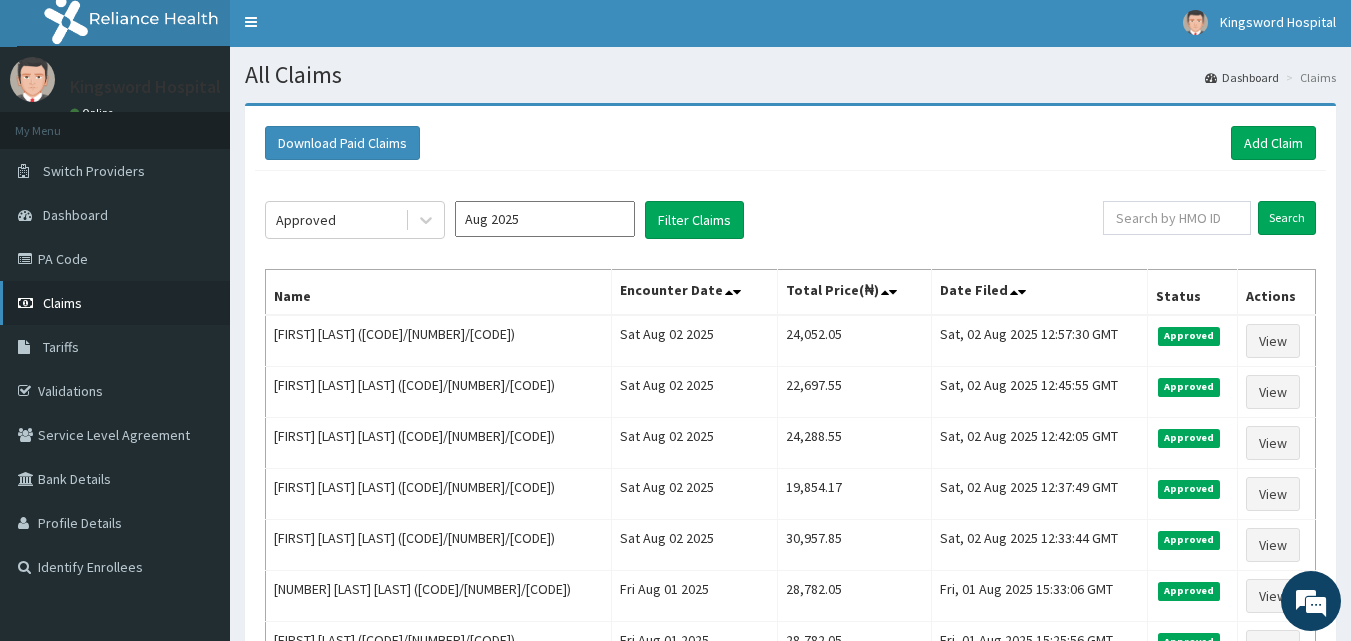click on "Claims" at bounding box center (115, 303) 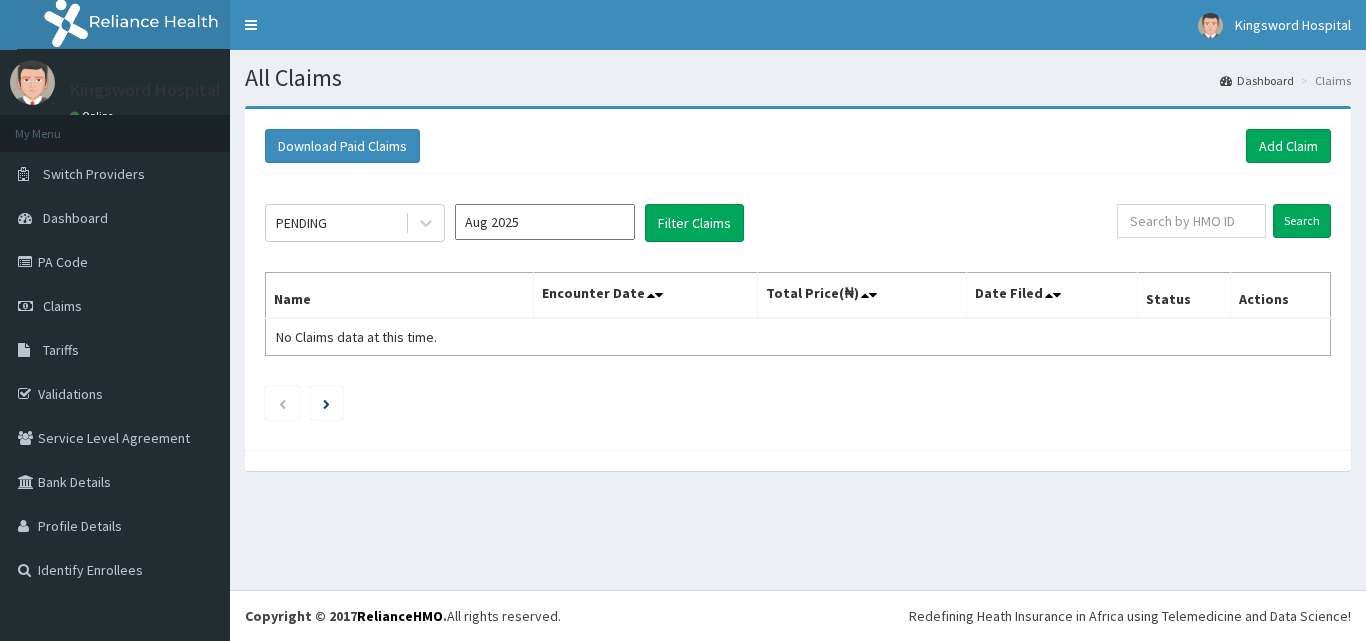 scroll, scrollTop: 0, scrollLeft: 0, axis: both 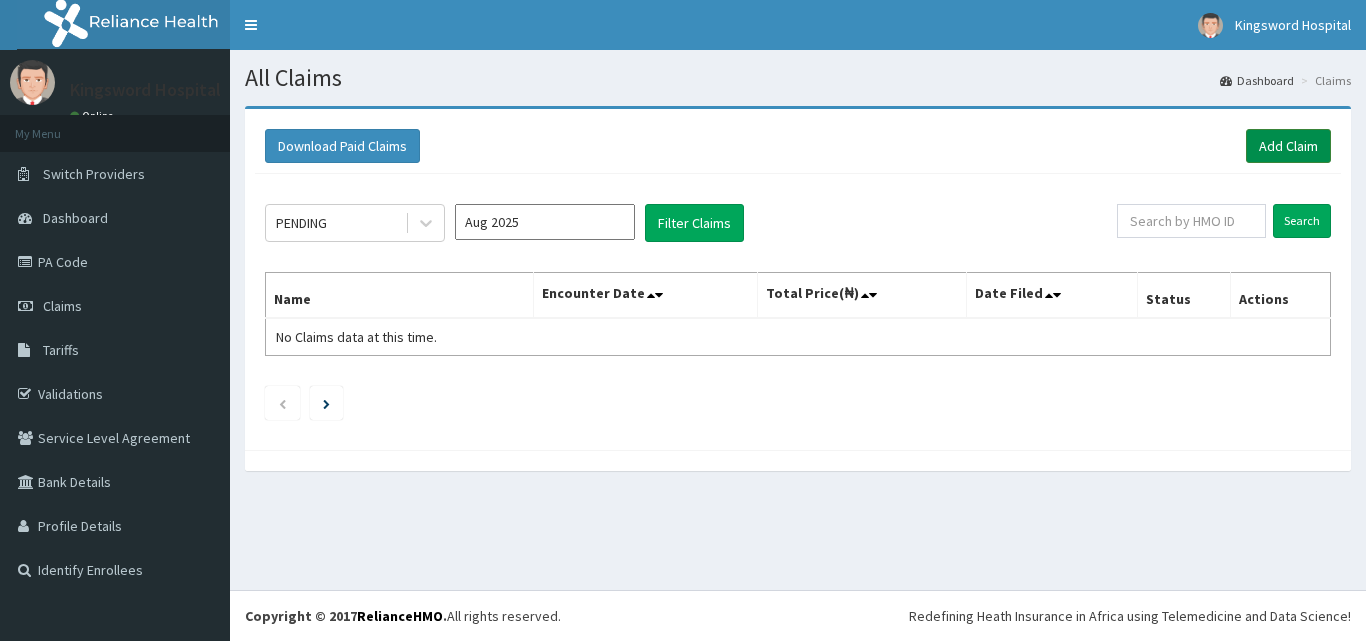 click on "Add Claim" at bounding box center [1288, 146] 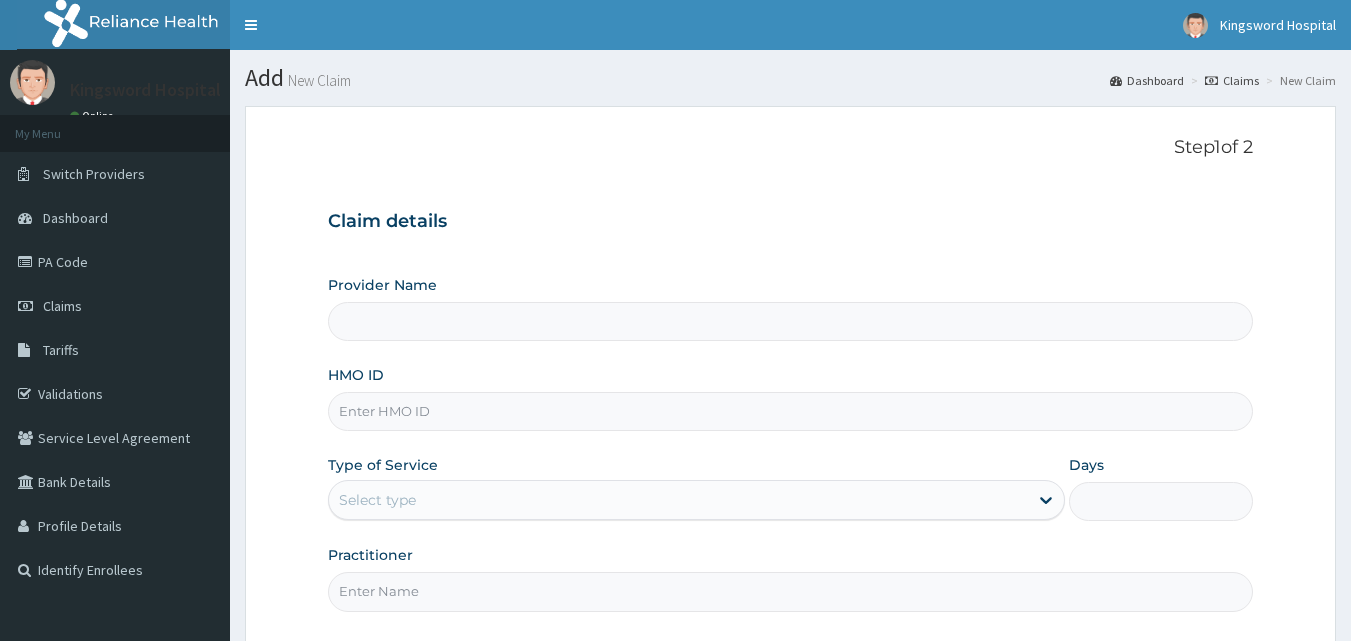 scroll, scrollTop: 0, scrollLeft: 0, axis: both 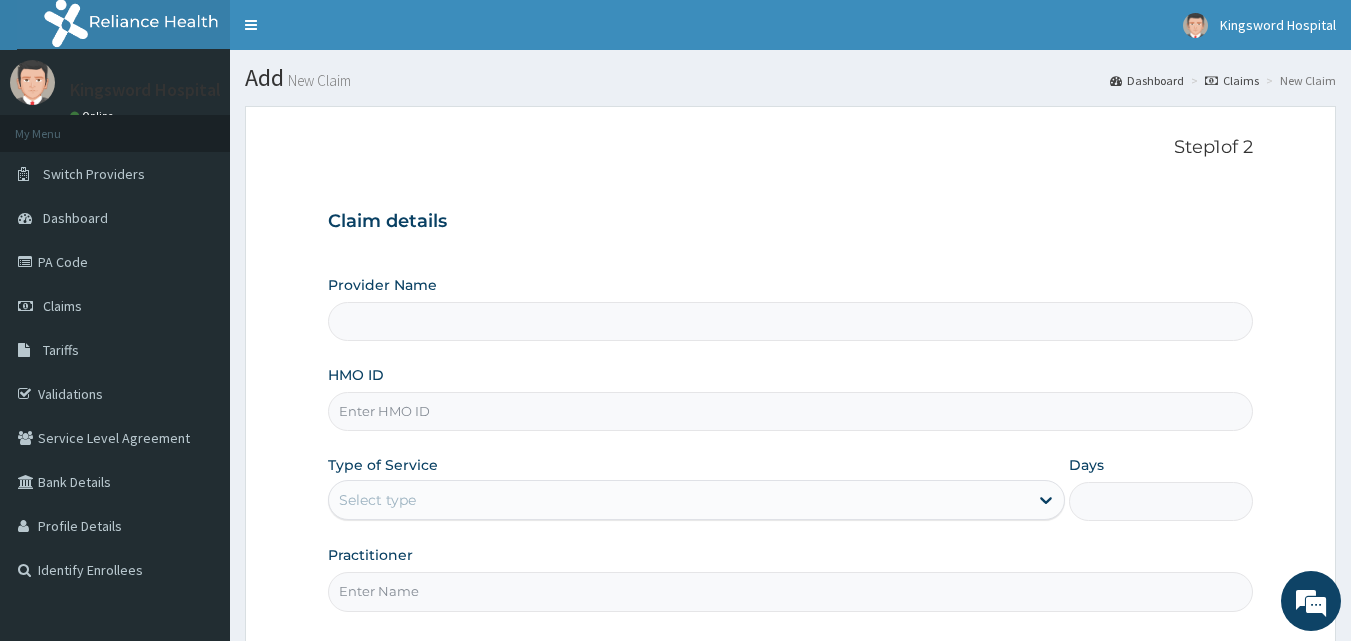 type on "Kingsword Hospital" 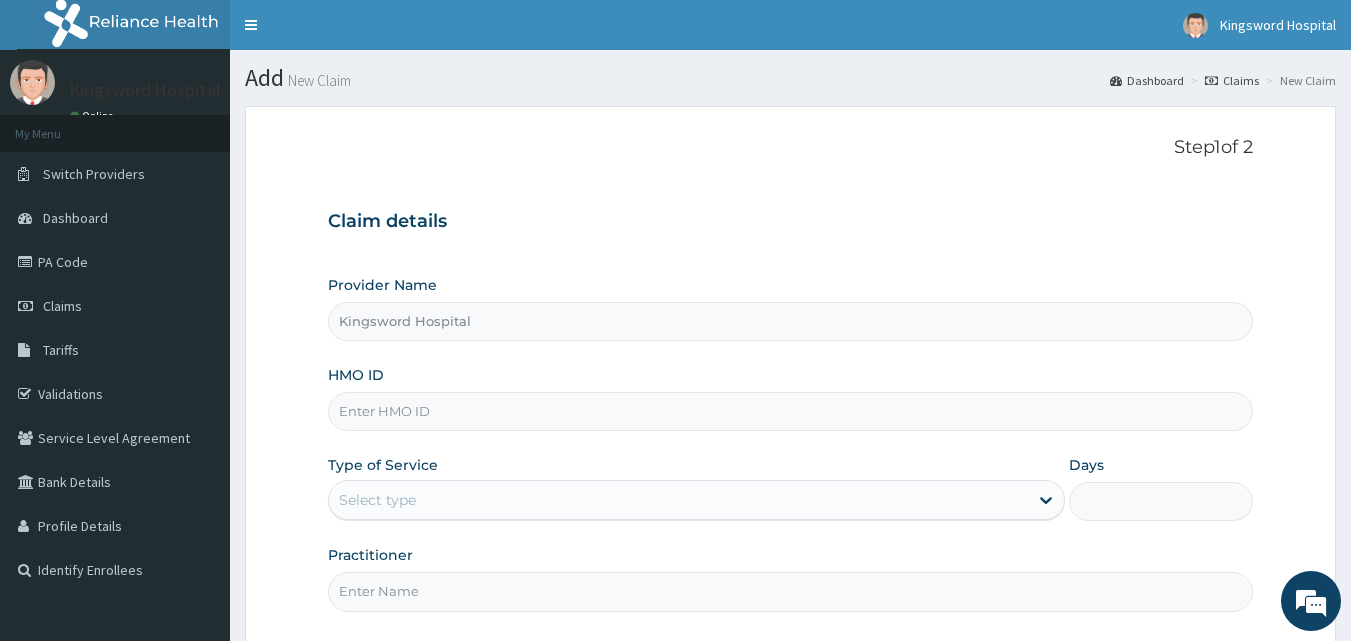 click on "HMO ID" at bounding box center (791, 411) 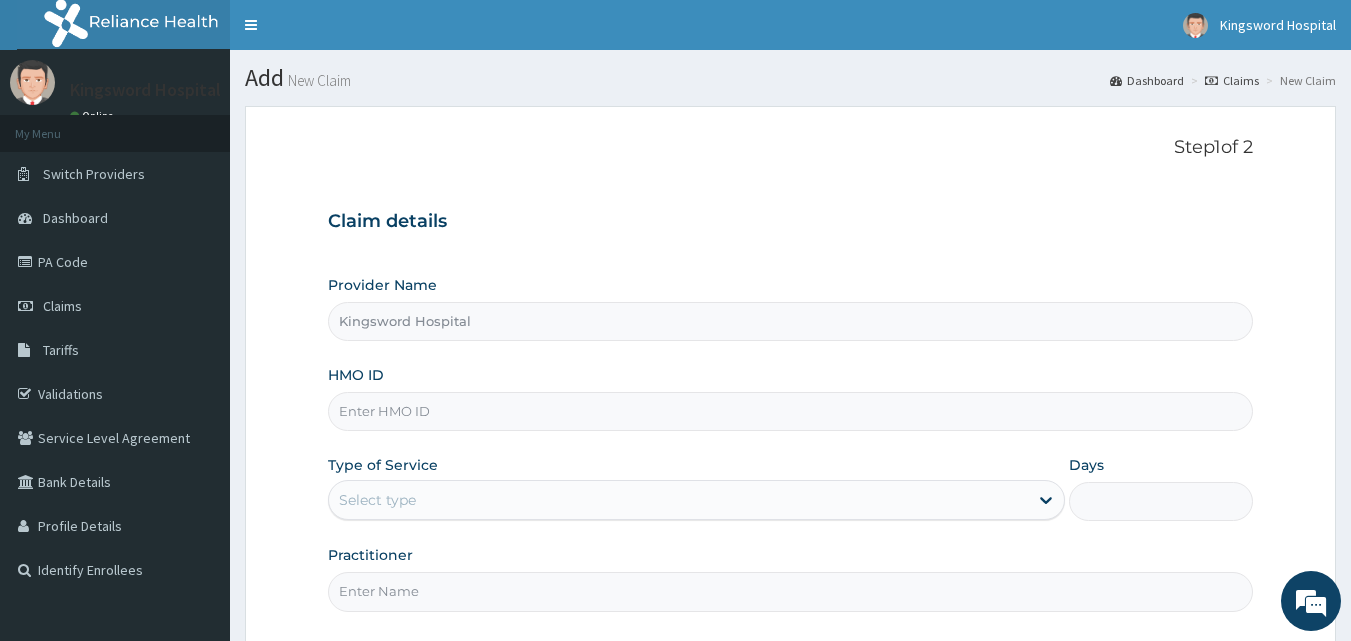 scroll, scrollTop: 0, scrollLeft: 0, axis: both 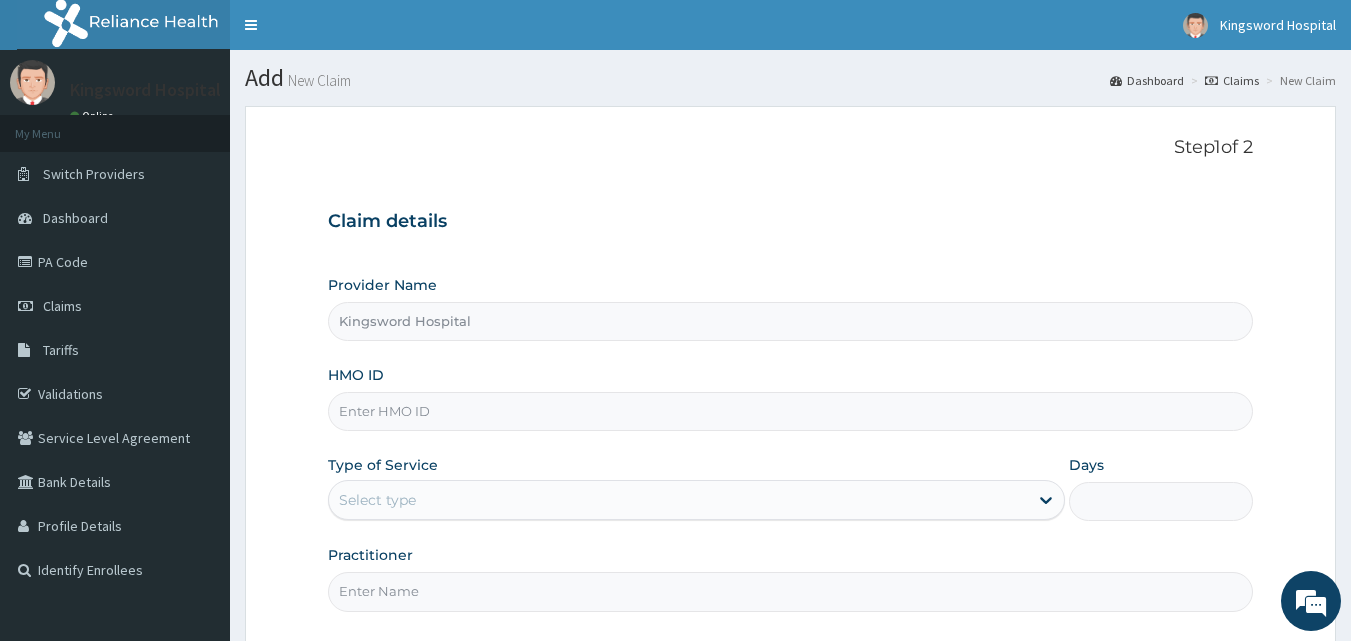 click on "HMO ID" at bounding box center (791, 411) 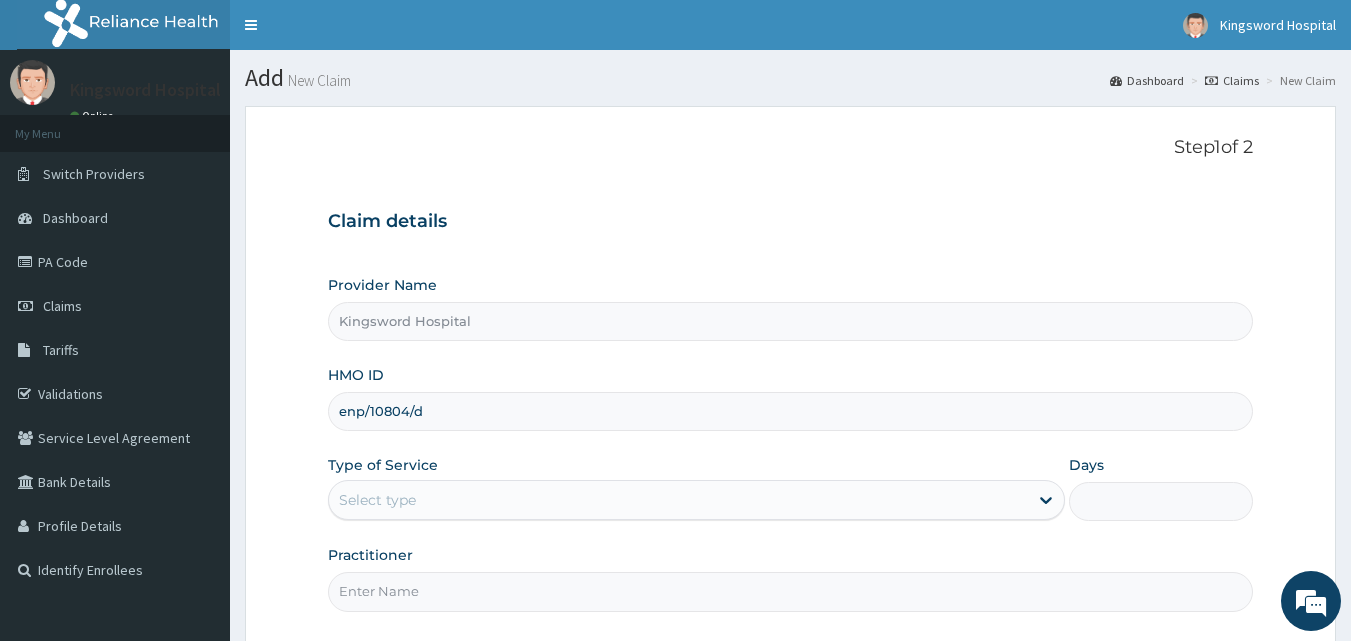 type on "enp/10804/d" 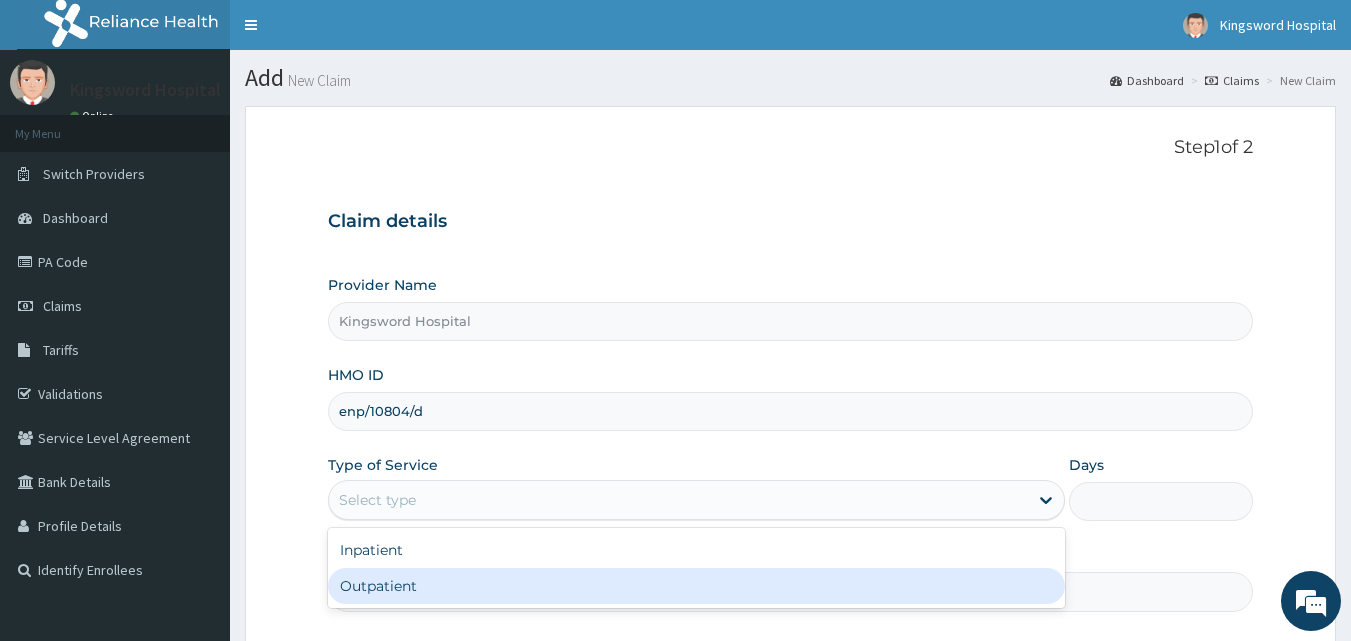 click on "Outpatient" at bounding box center (696, 586) 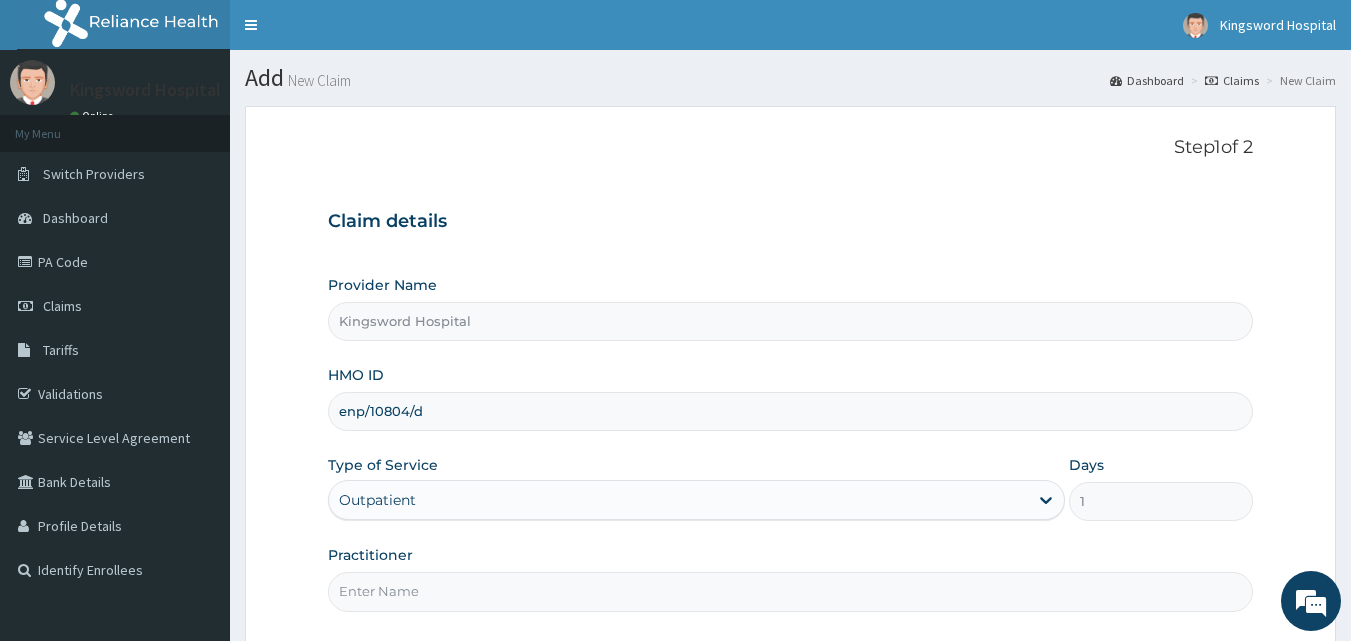 click on "Practitioner" at bounding box center [791, 591] 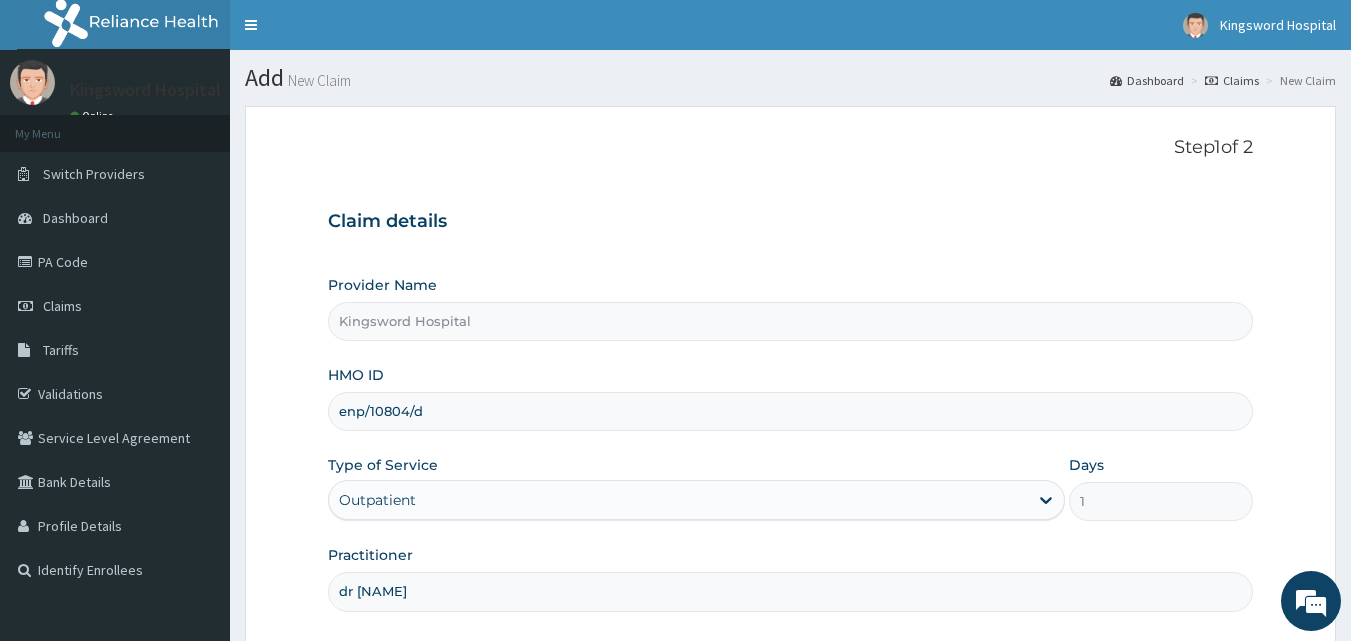 scroll, scrollTop: 187, scrollLeft: 0, axis: vertical 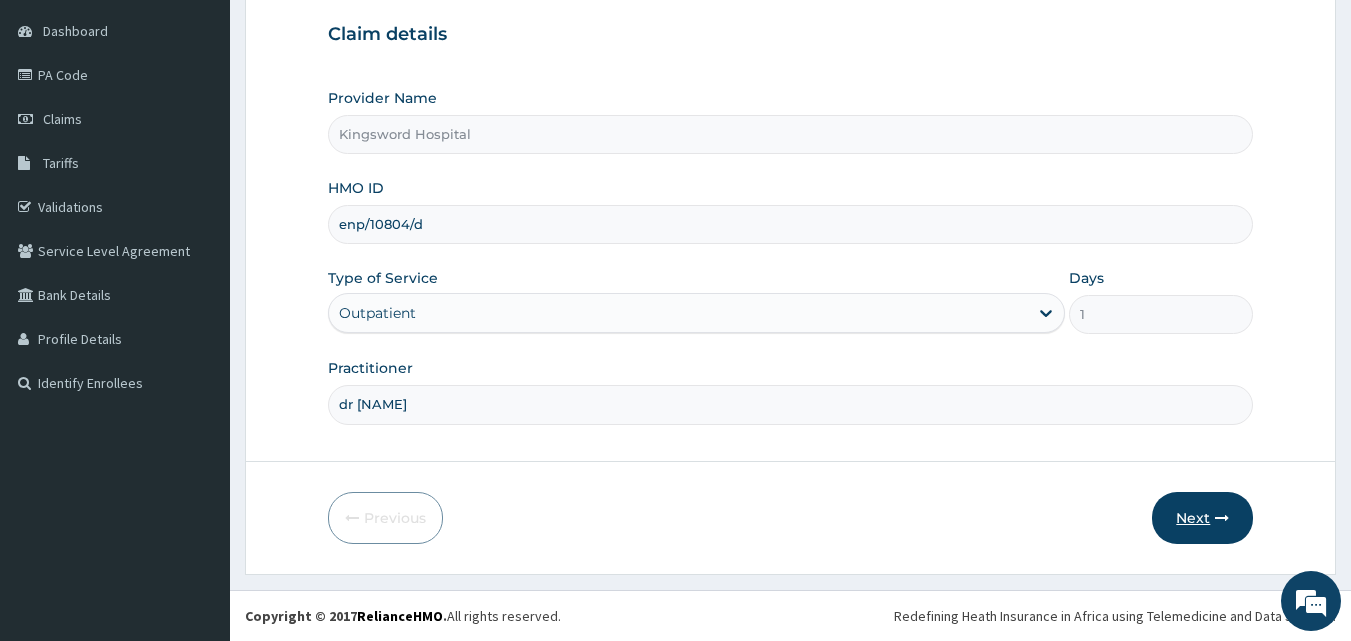 type on "dr [NAME]" 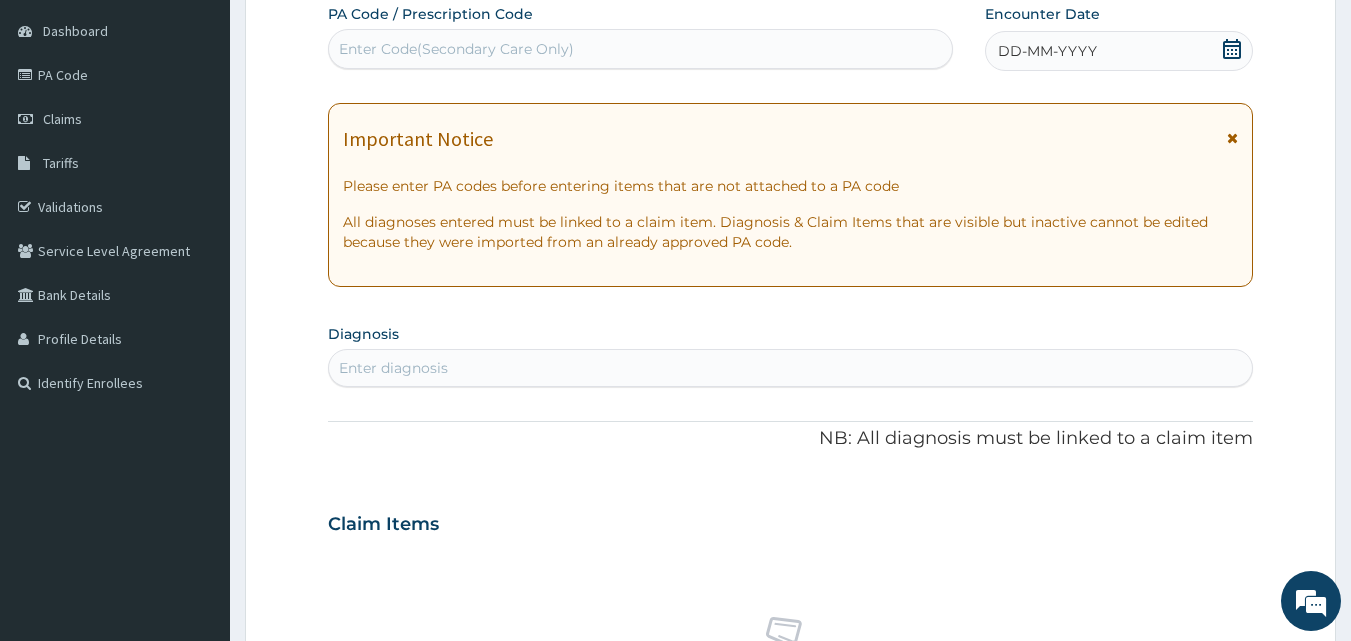 click 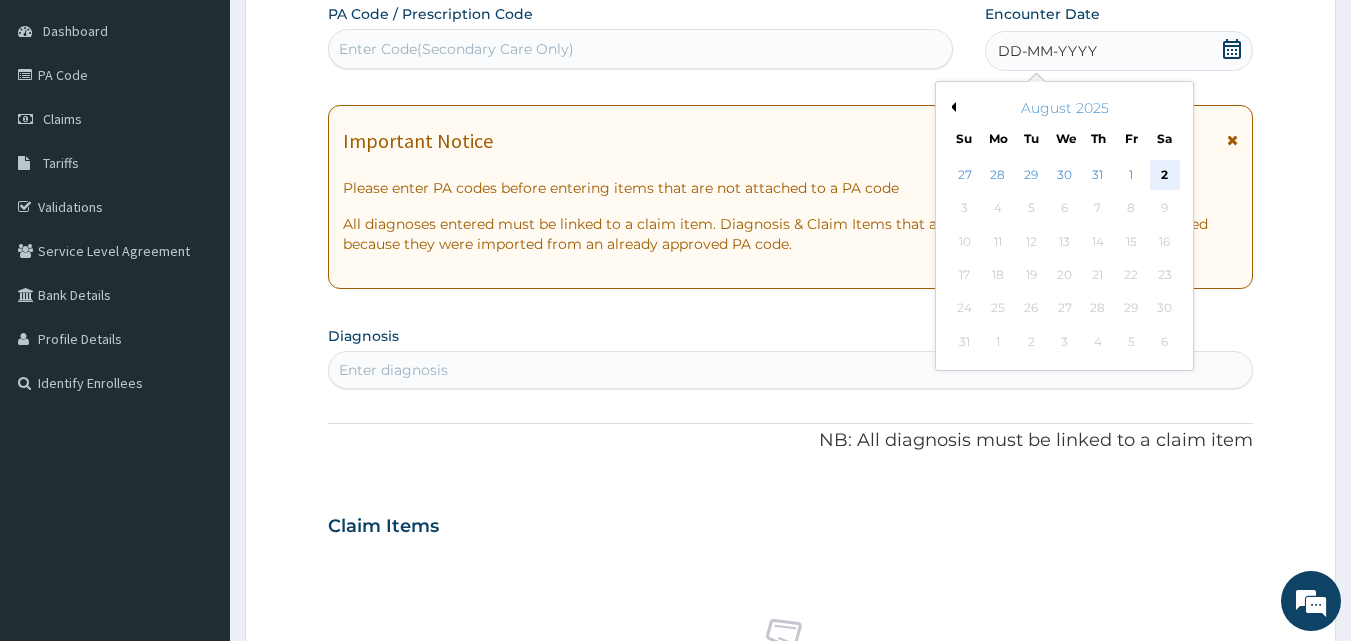 click on "2" at bounding box center [1165, 175] 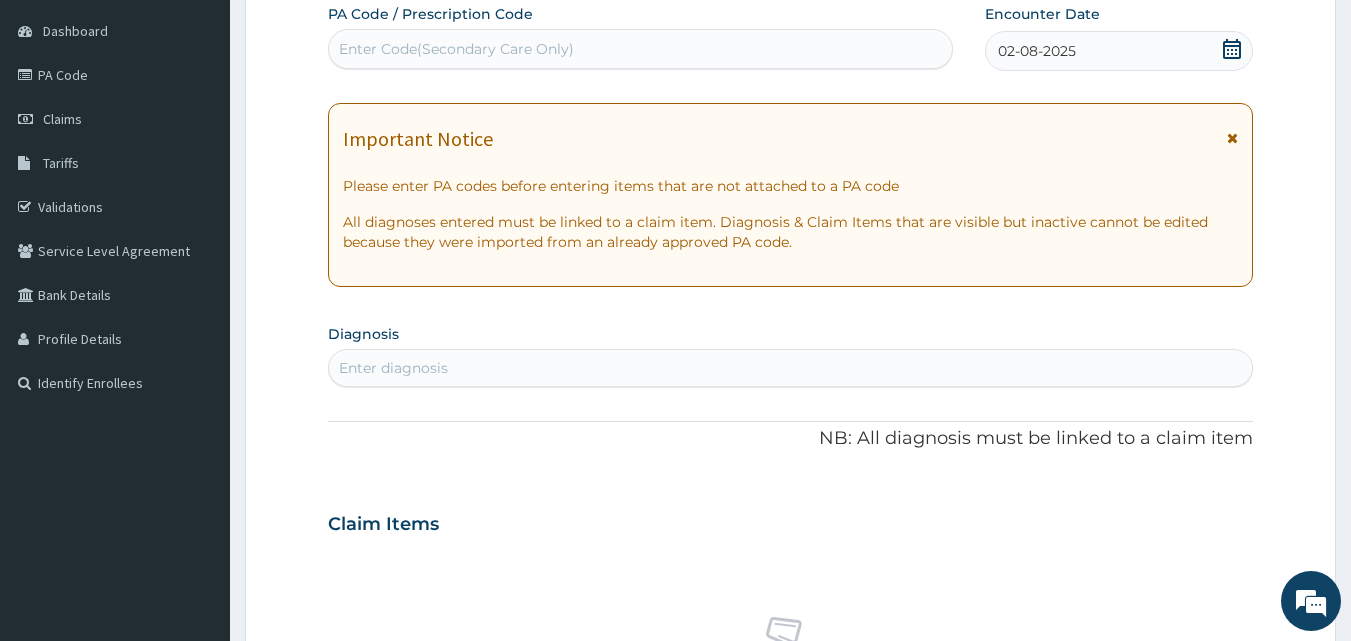 click on "Enter diagnosis" at bounding box center [393, 368] 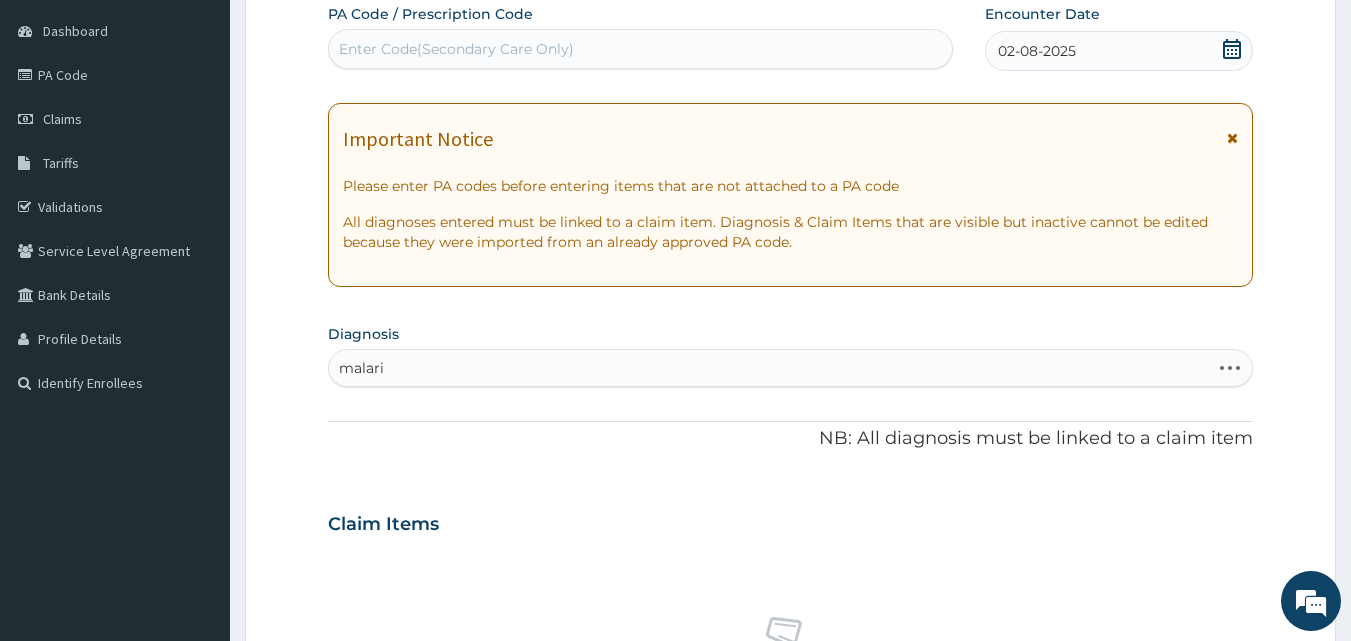 type on "malaria" 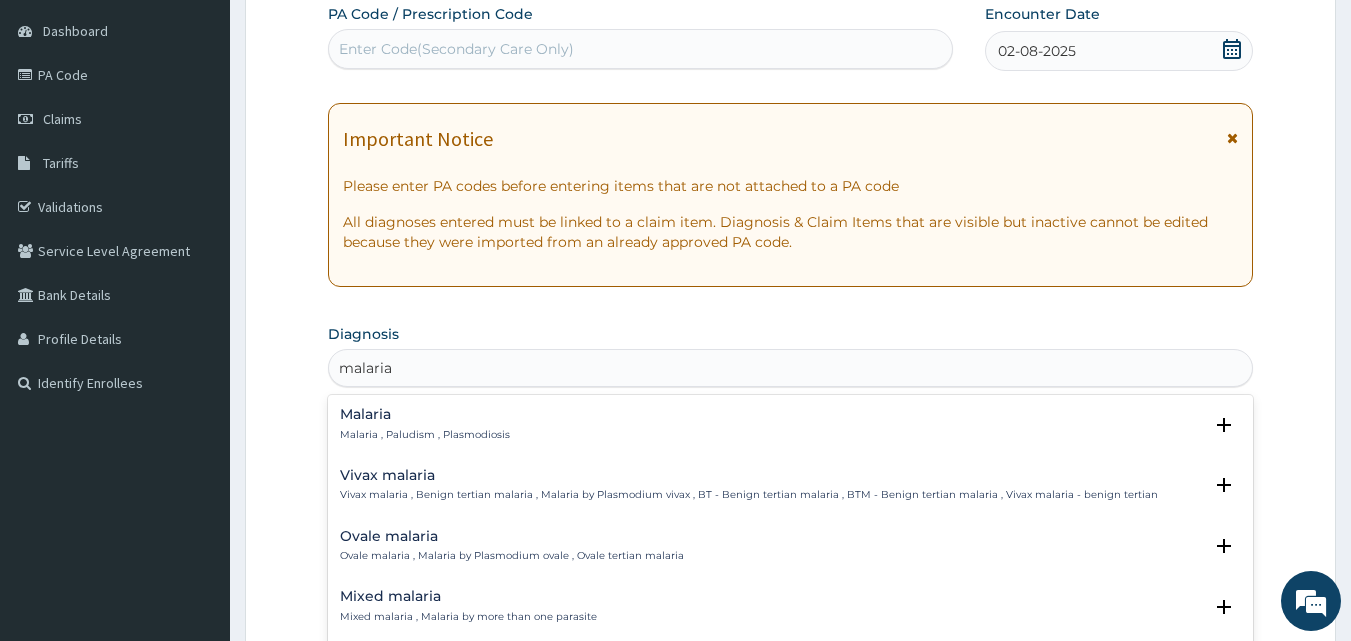 click on "Malaria" at bounding box center [425, 414] 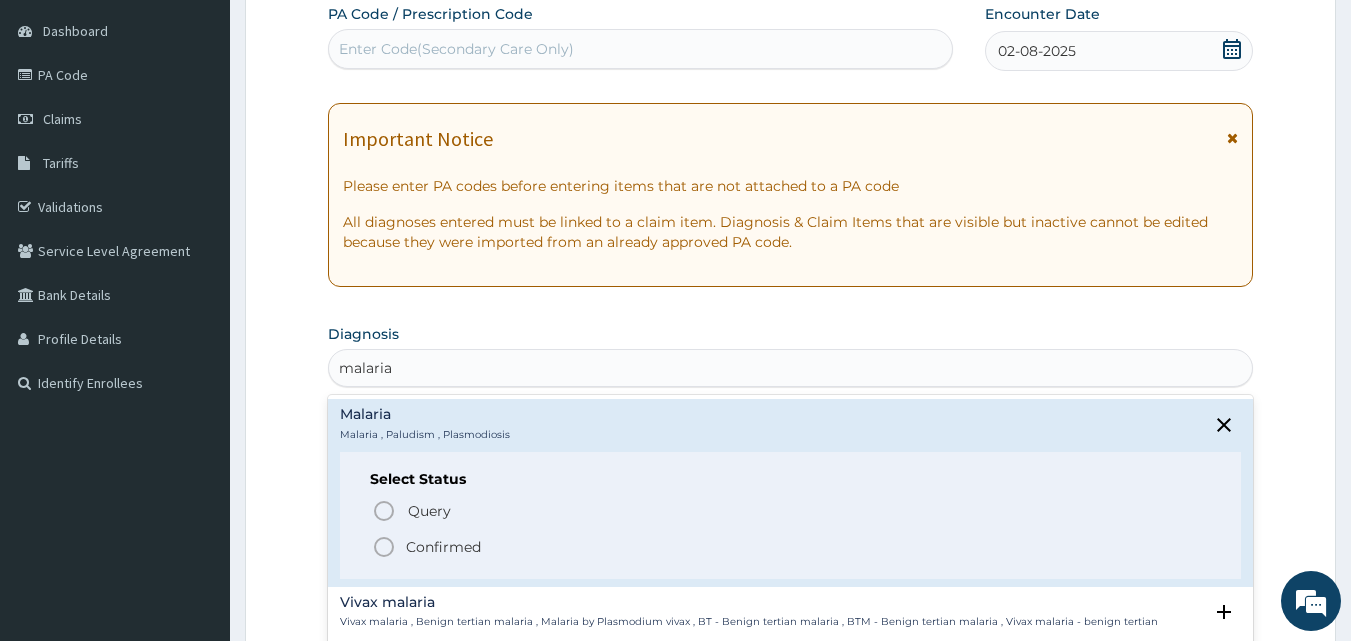 click on "Confirmed" at bounding box center (792, 547) 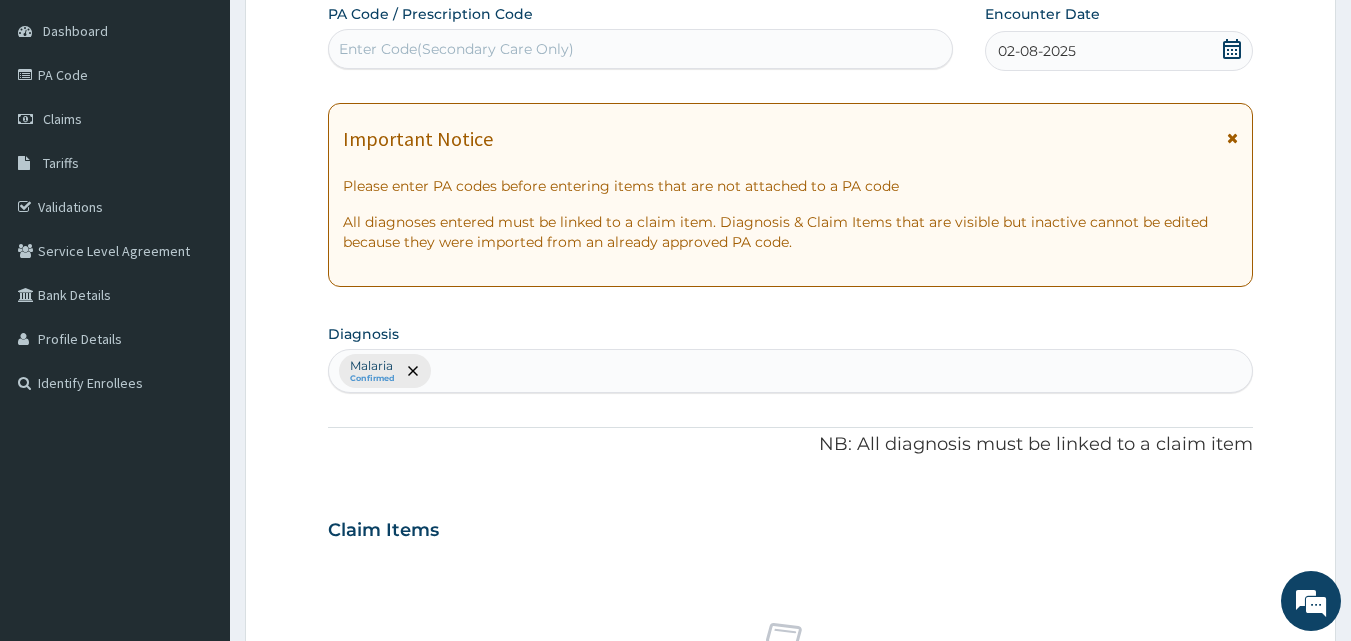 click on "Malaria Confirmed" at bounding box center [791, 371] 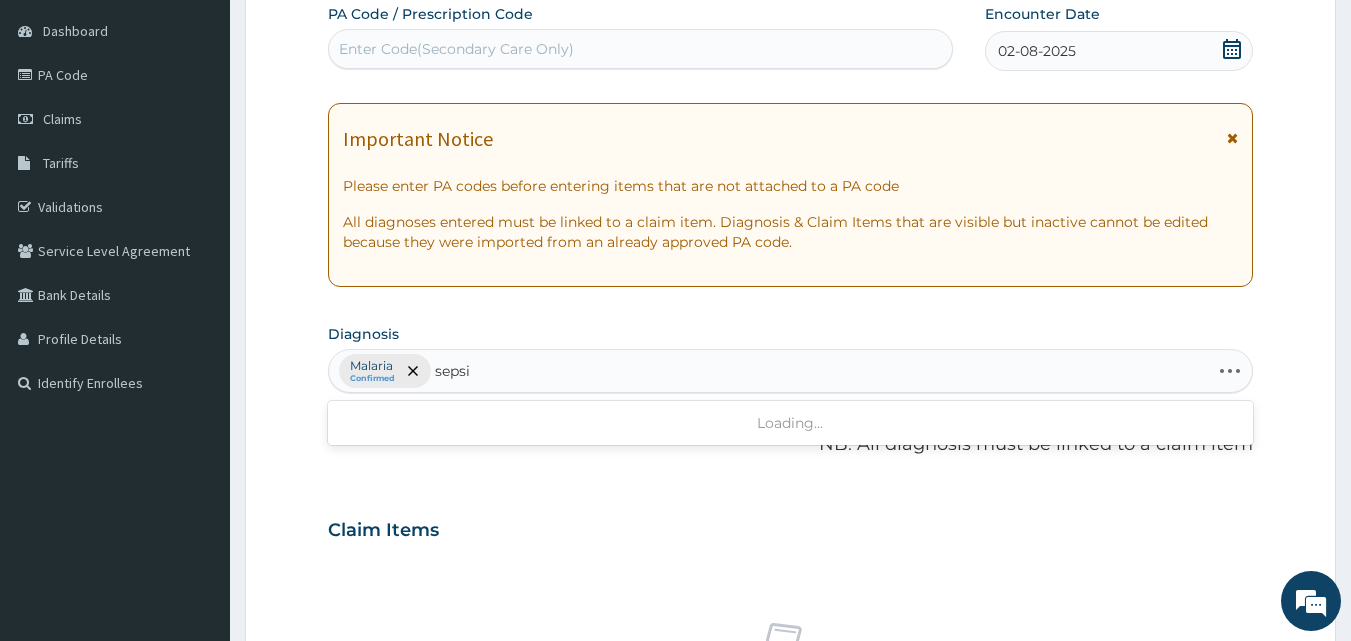 type on "sepsis" 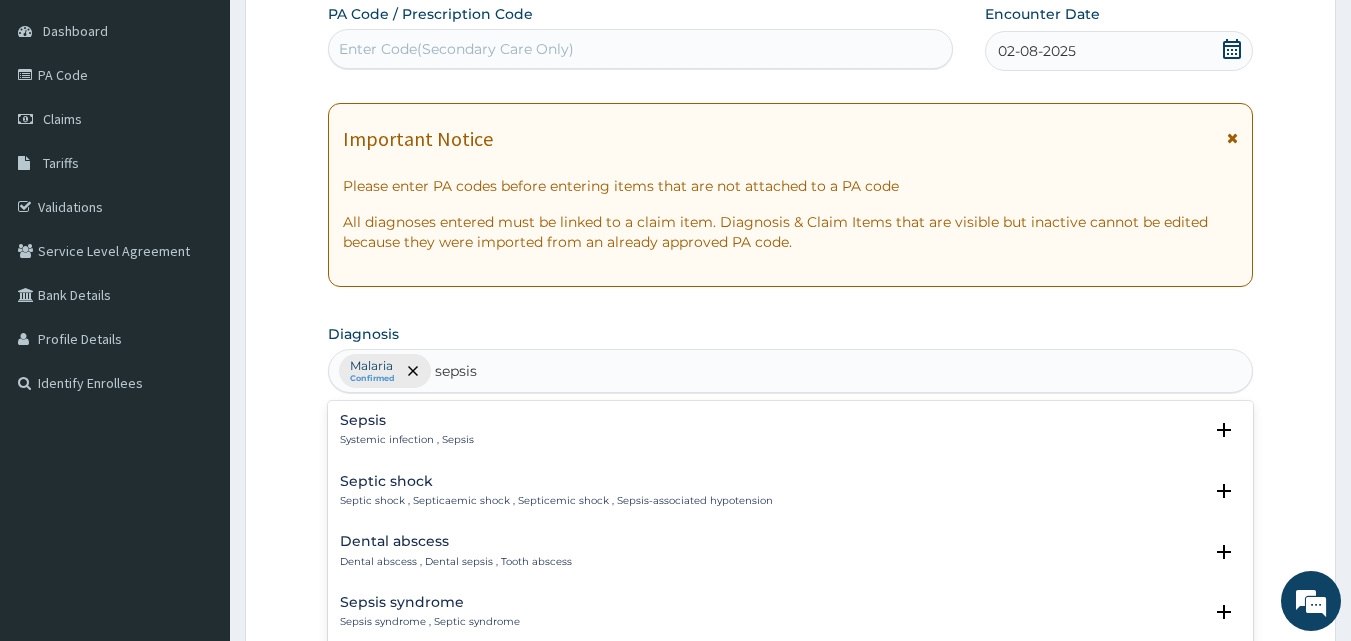 click on "Sepsis" at bounding box center [407, 420] 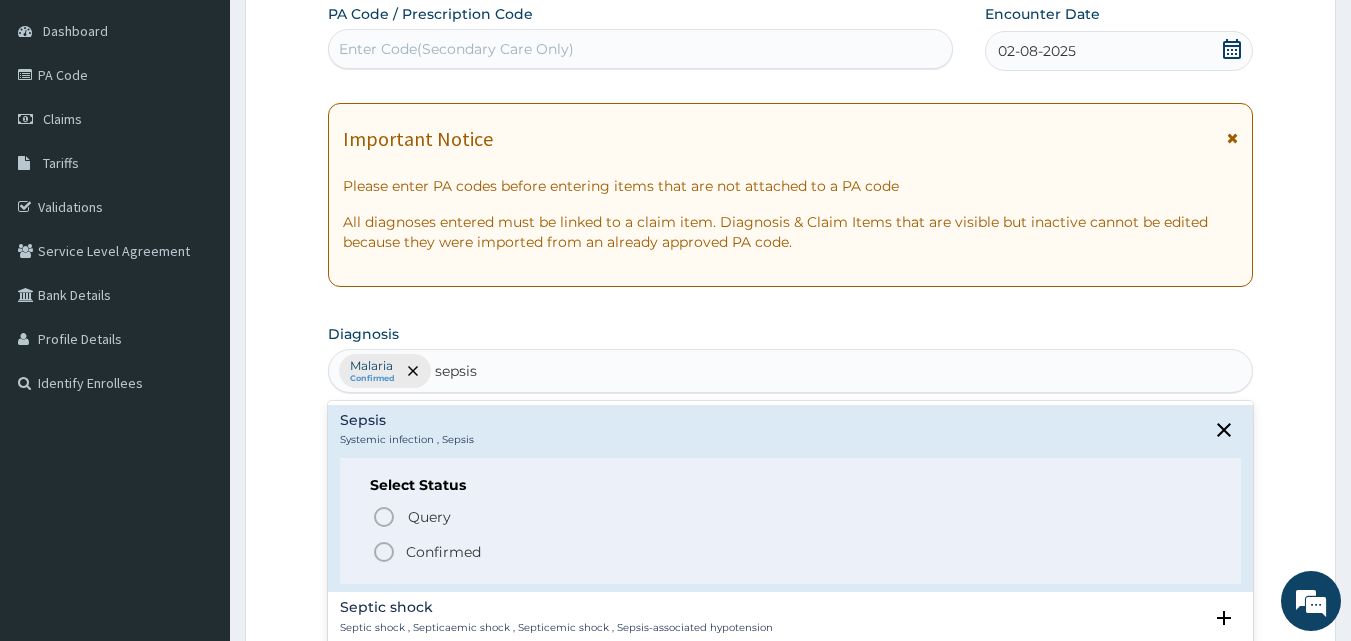 click on "Confirmed" at bounding box center [443, 552] 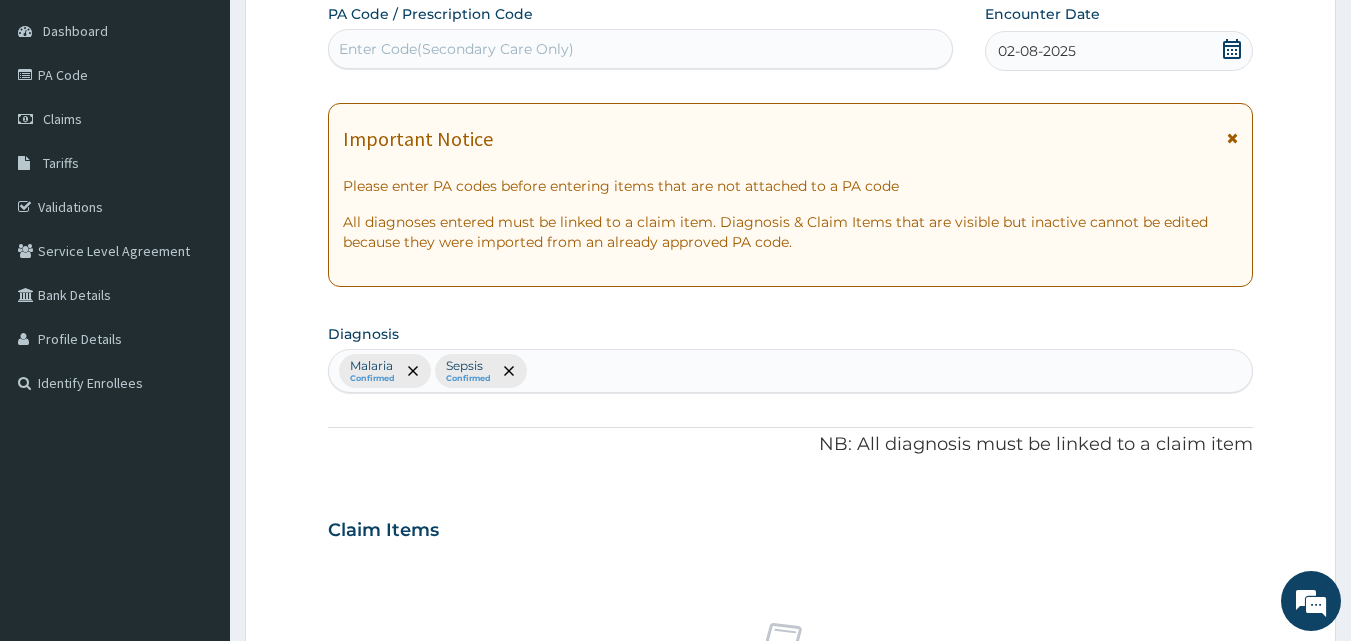 scroll, scrollTop: 747, scrollLeft: 0, axis: vertical 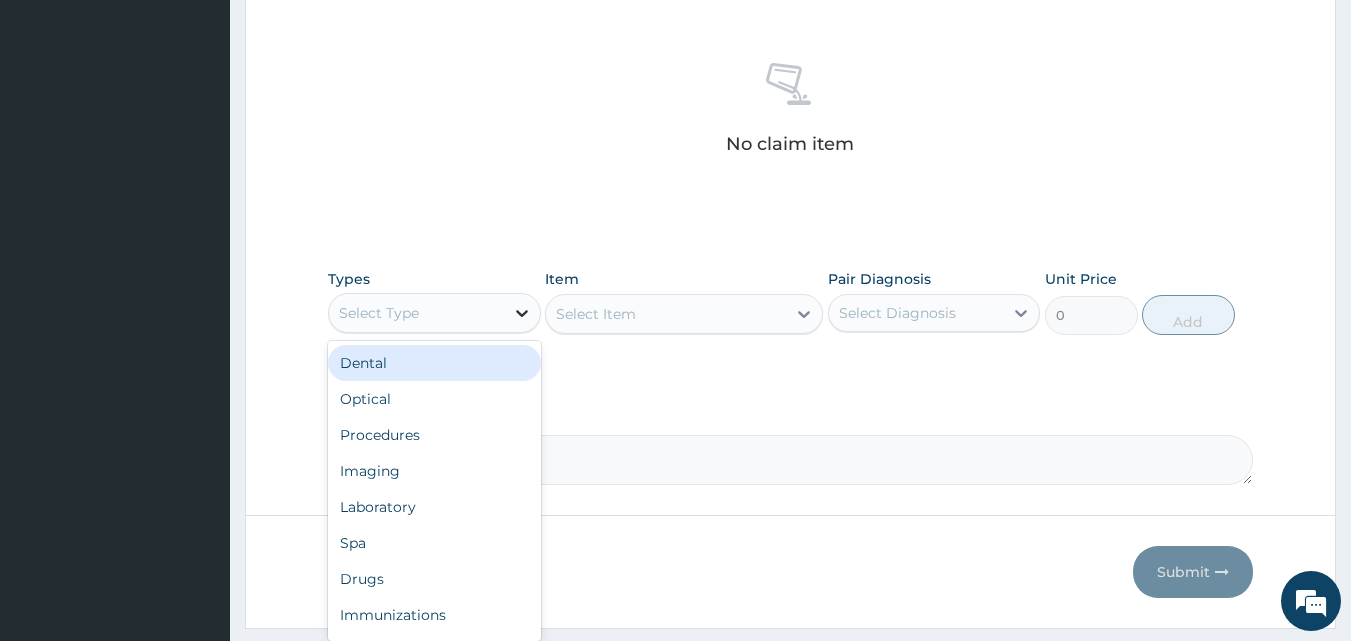 click 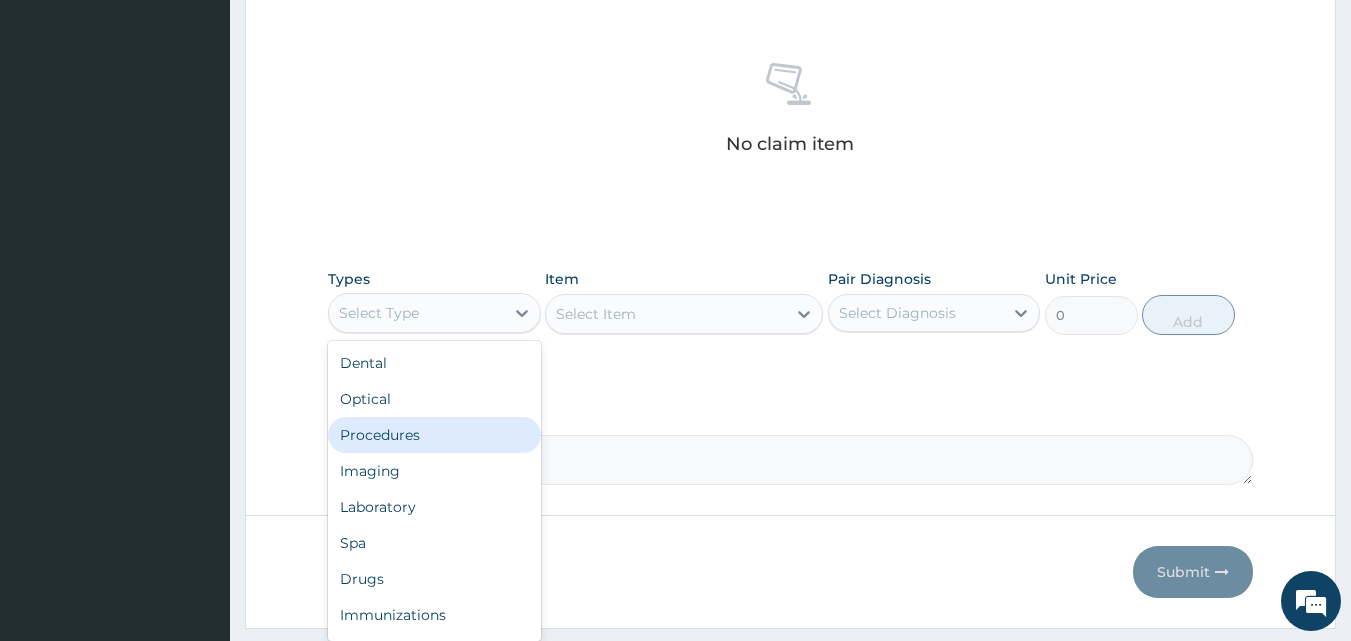 click on "Procedures" at bounding box center [434, 435] 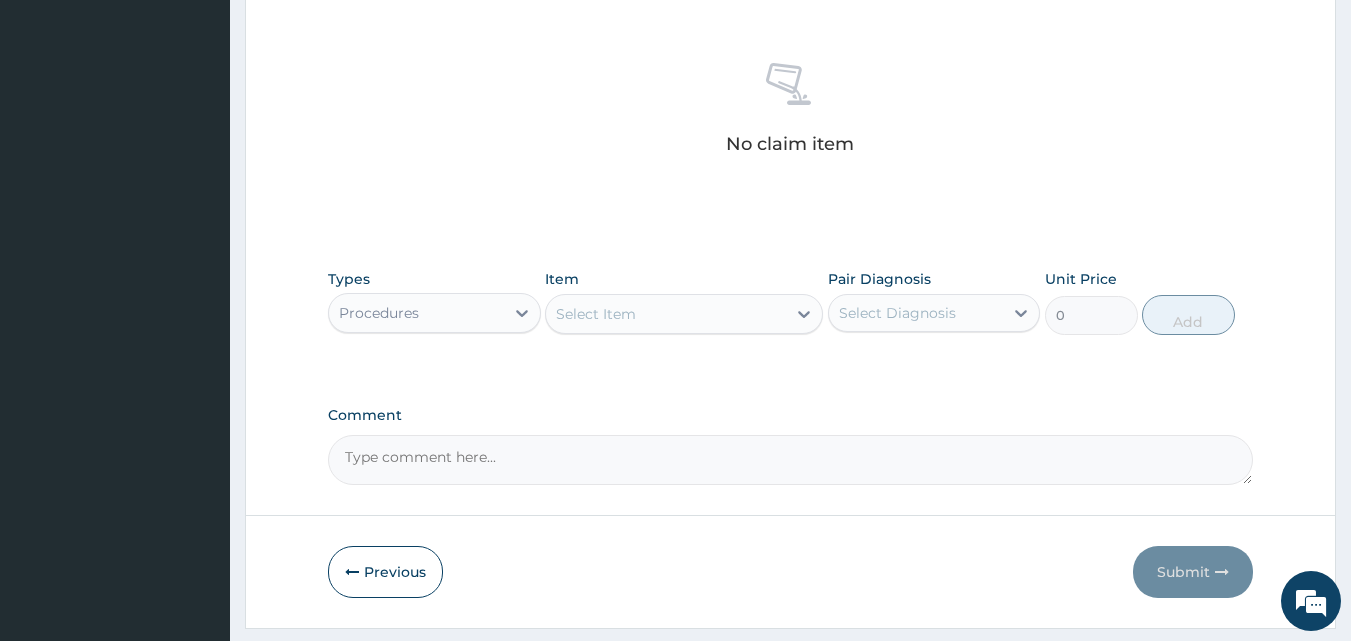 click on "Select Item" at bounding box center (666, 314) 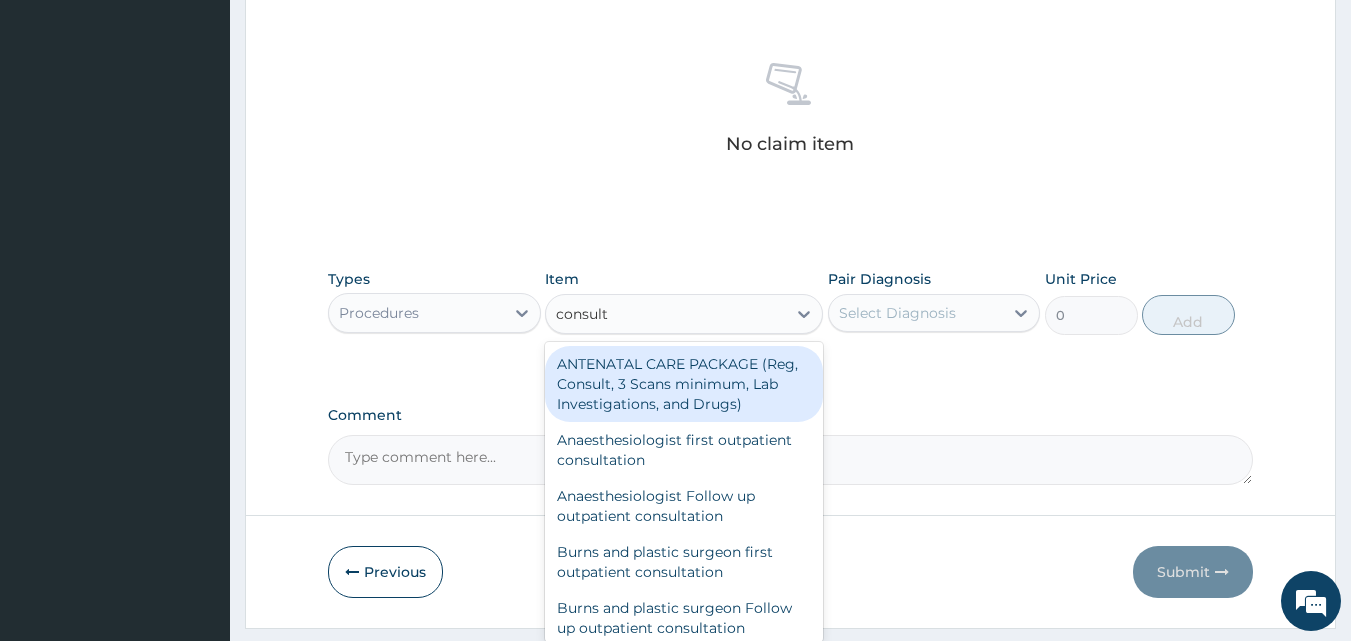type on "consulta" 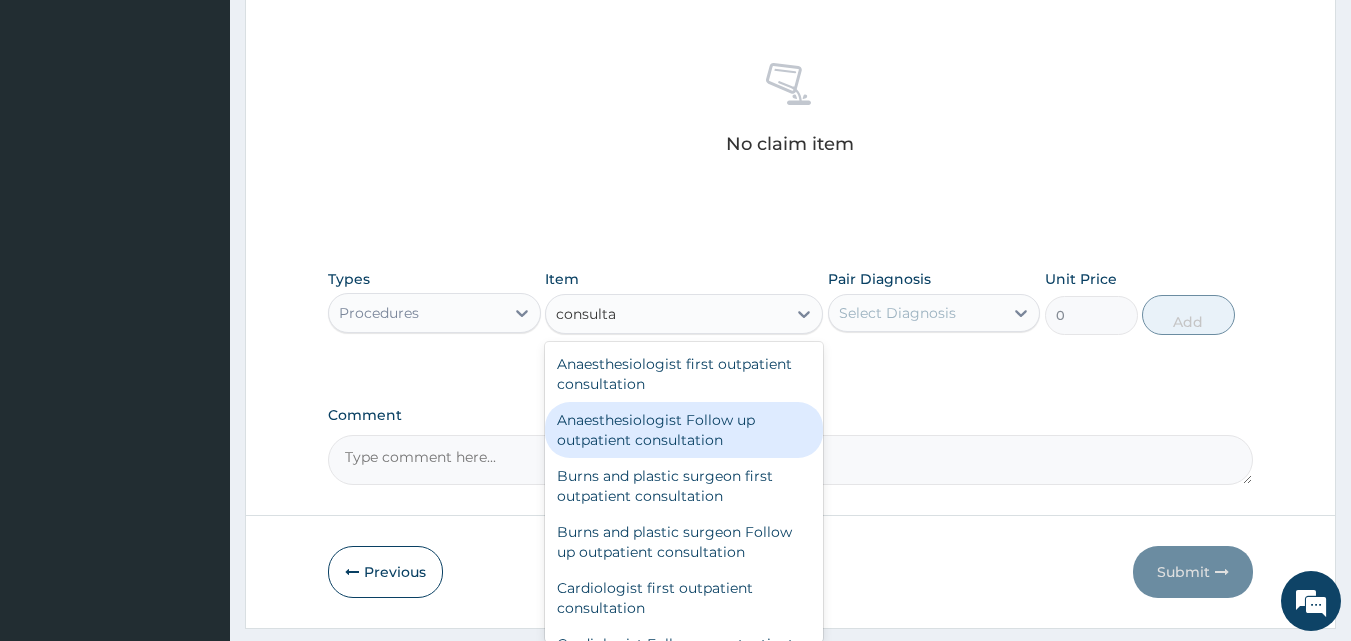 scroll, scrollTop: 262, scrollLeft: 0, axis: vertical 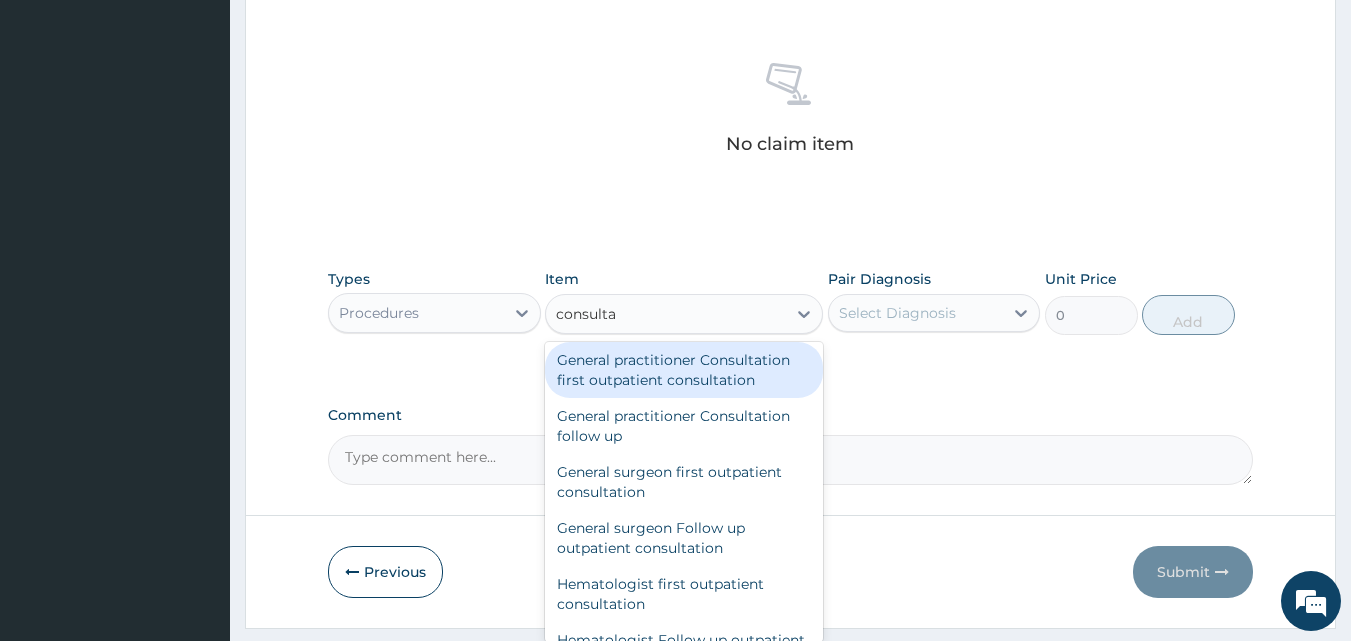 click on "General practitioner Consultation first outpatient consultation" at bounding box center [684, 370] 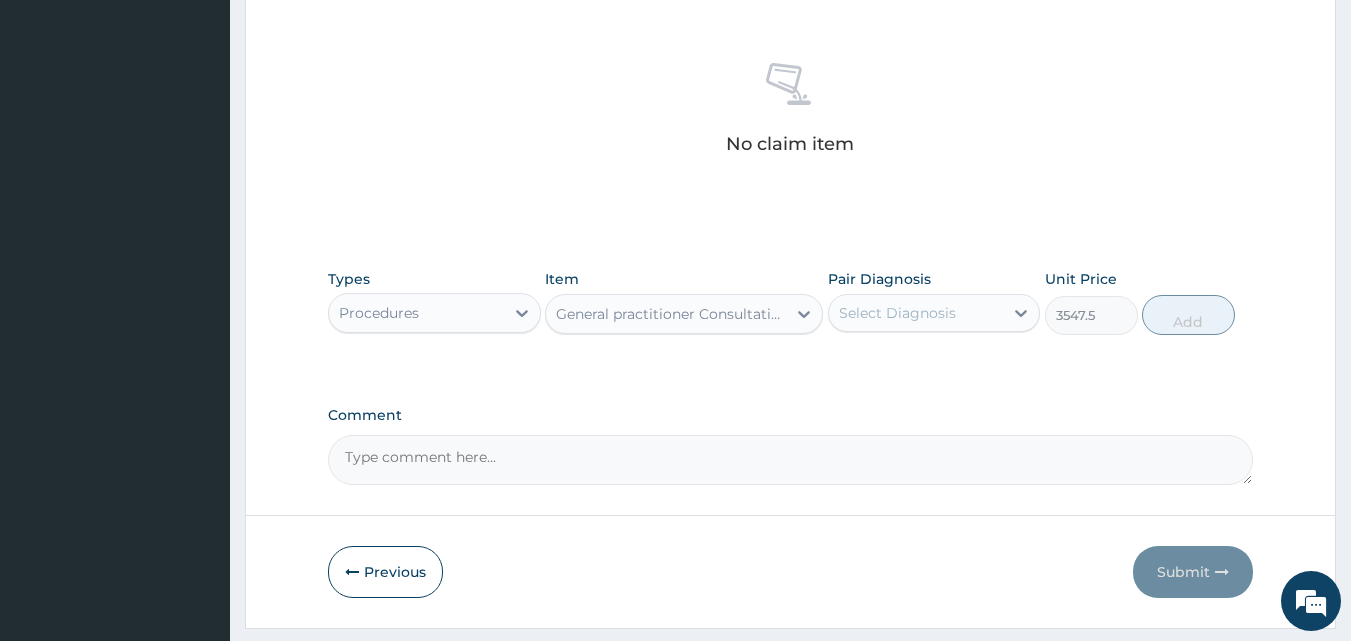 click on "Select Diagnosis" at bounding box center (897, 313) 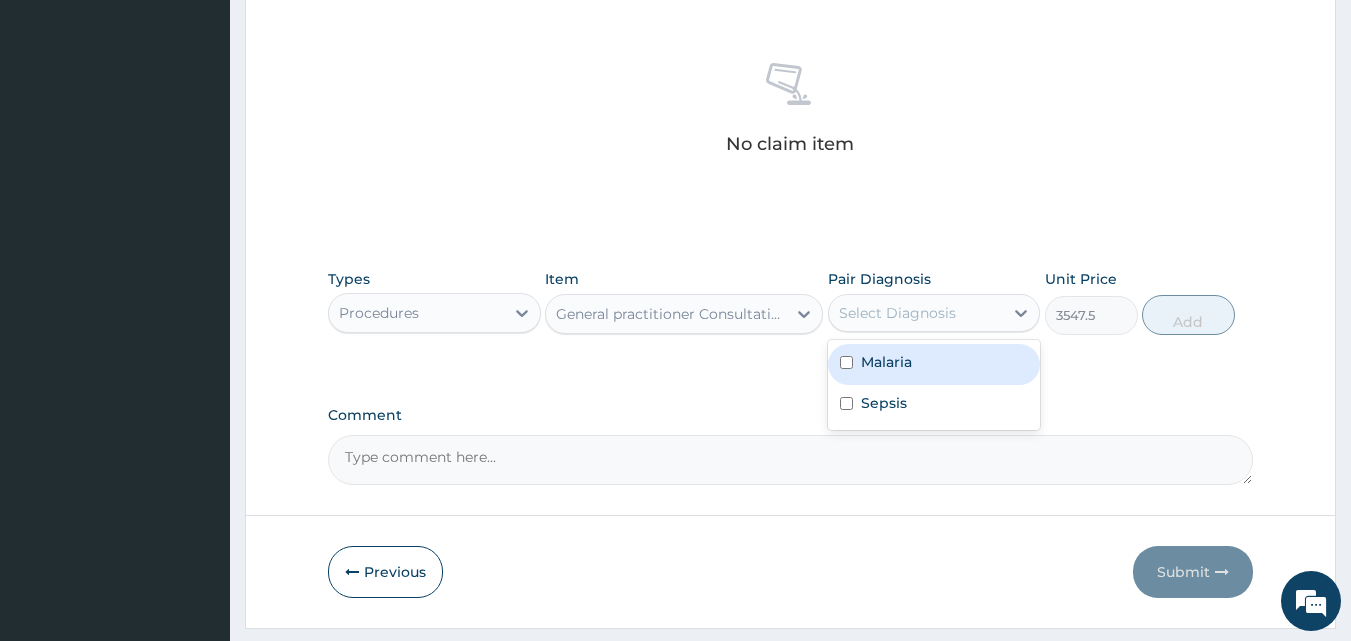 click on "Malaria" at bounding box center (886, 362) 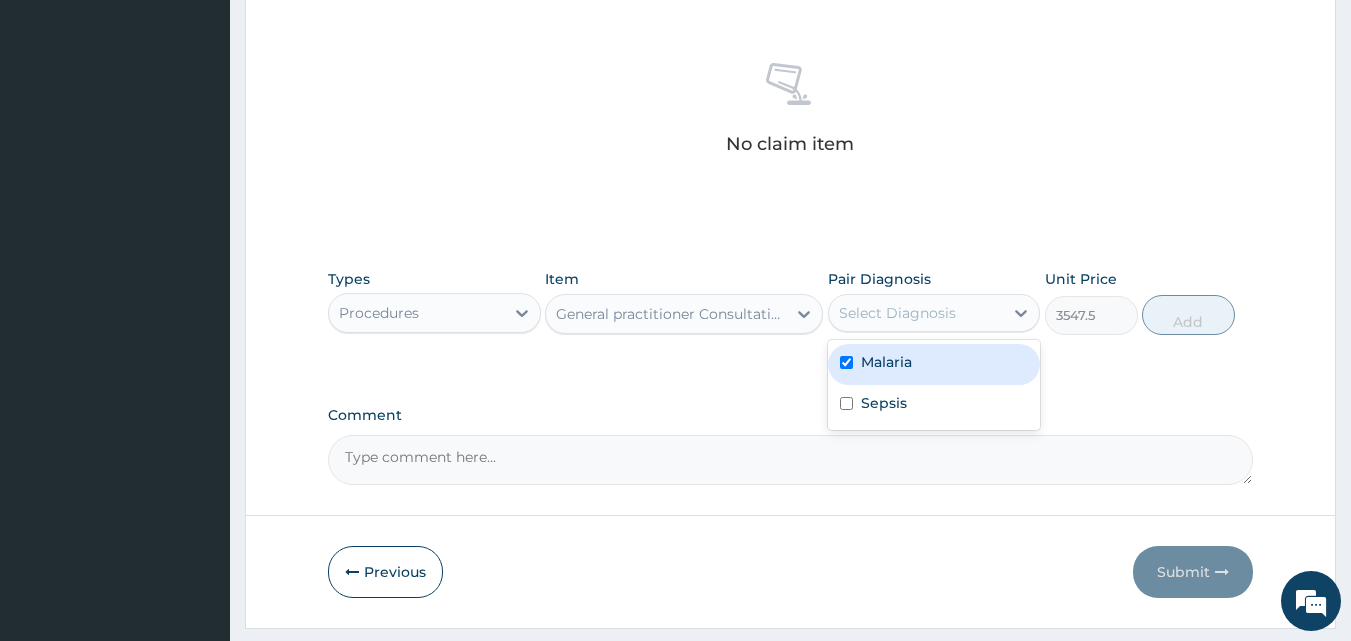 checkbox on "true" 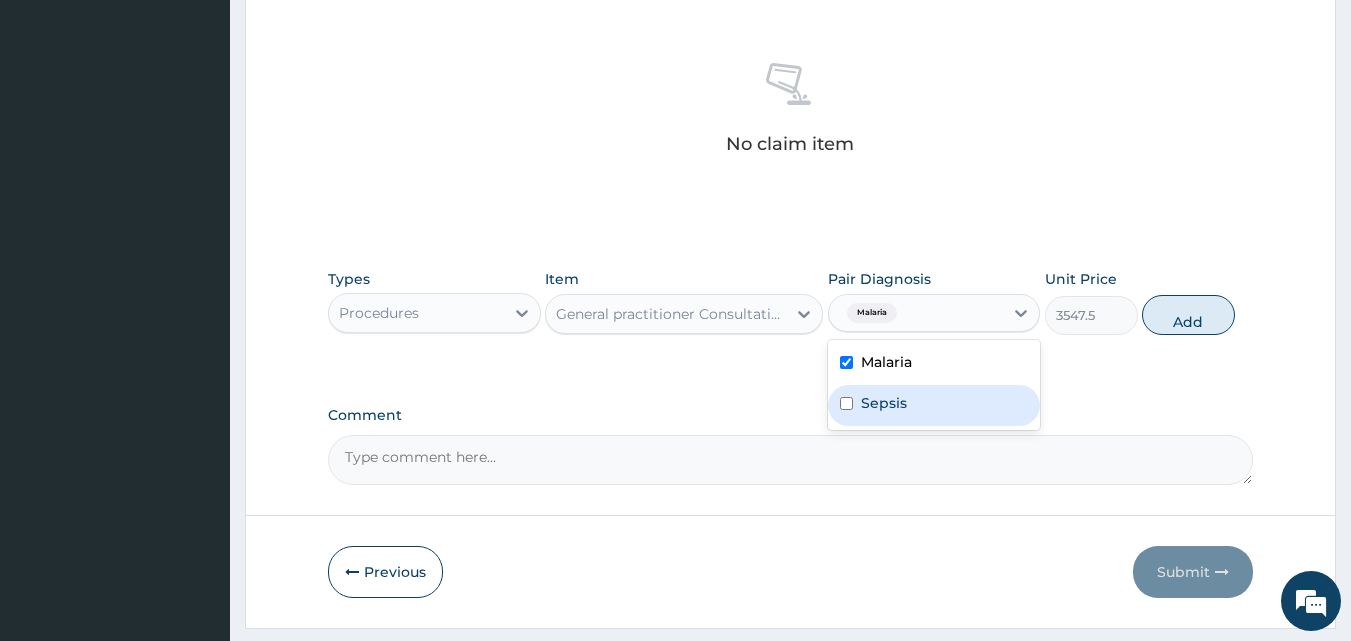 click on "Sepsis" at bounding box center (884, 403) 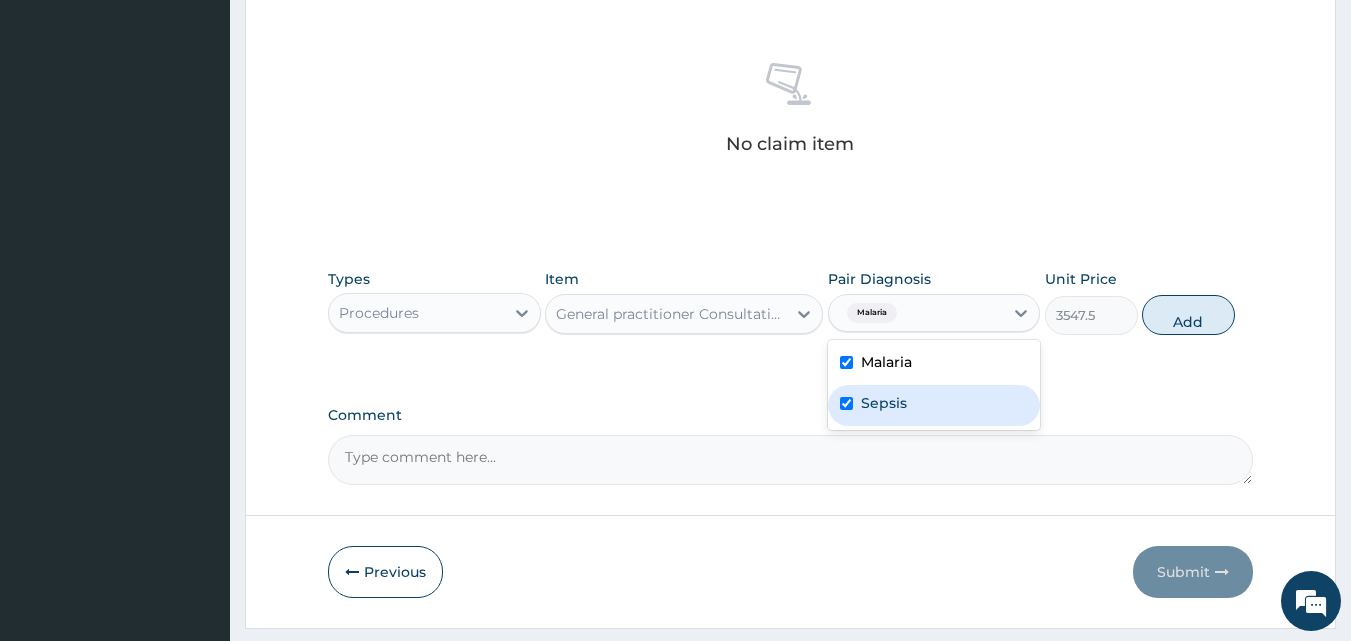 checkbox on "true" 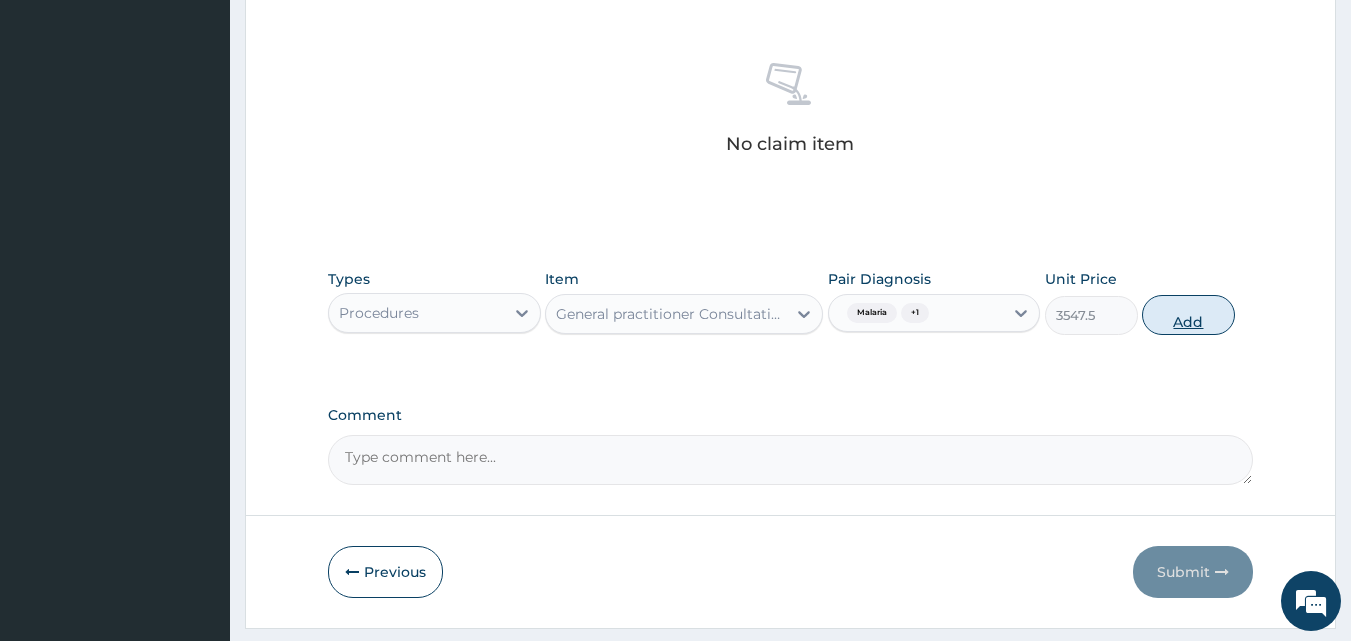 click on "Add" at bounding box center [1188, 315] 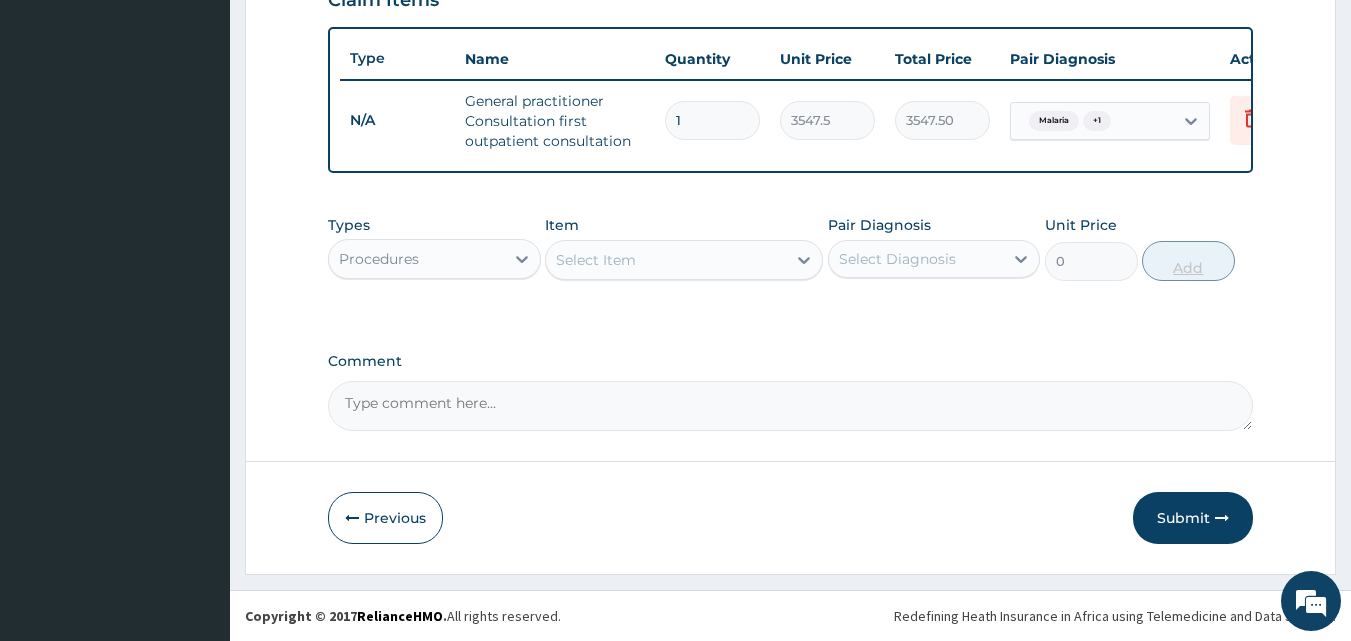 scroll, scrollTop: 732, scrollLeft: 0, axis: vertical 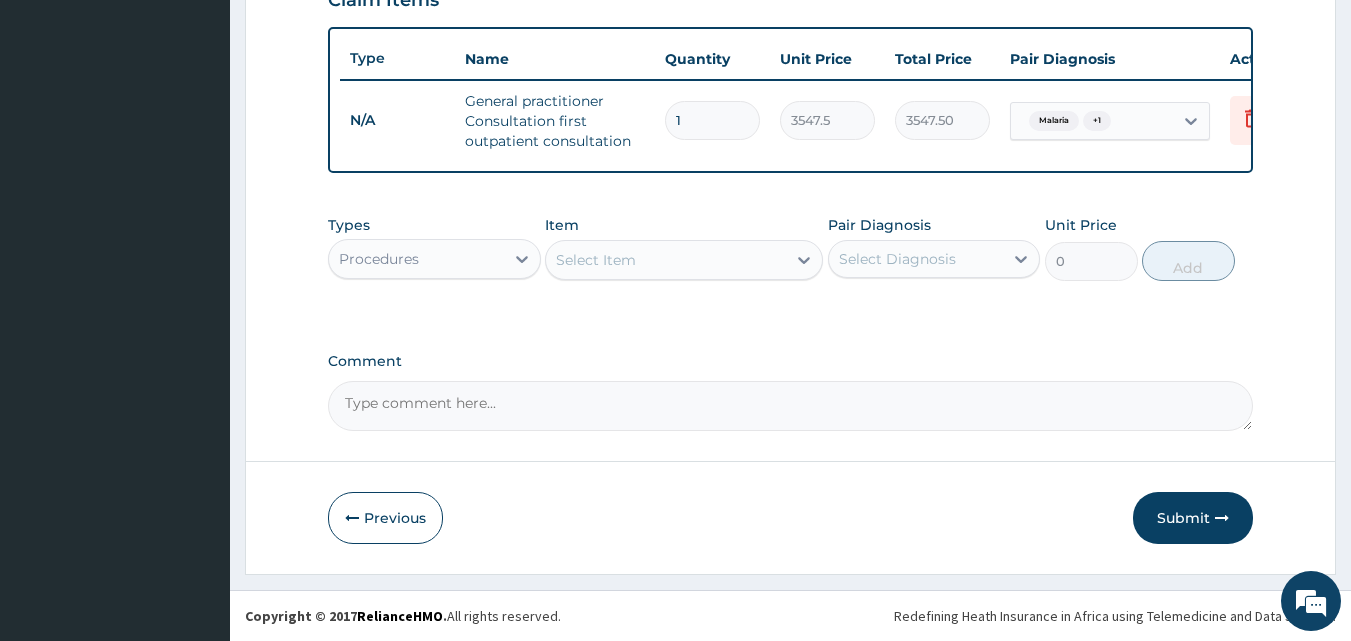 click on "Select Item" at bounding box center [666, 260] 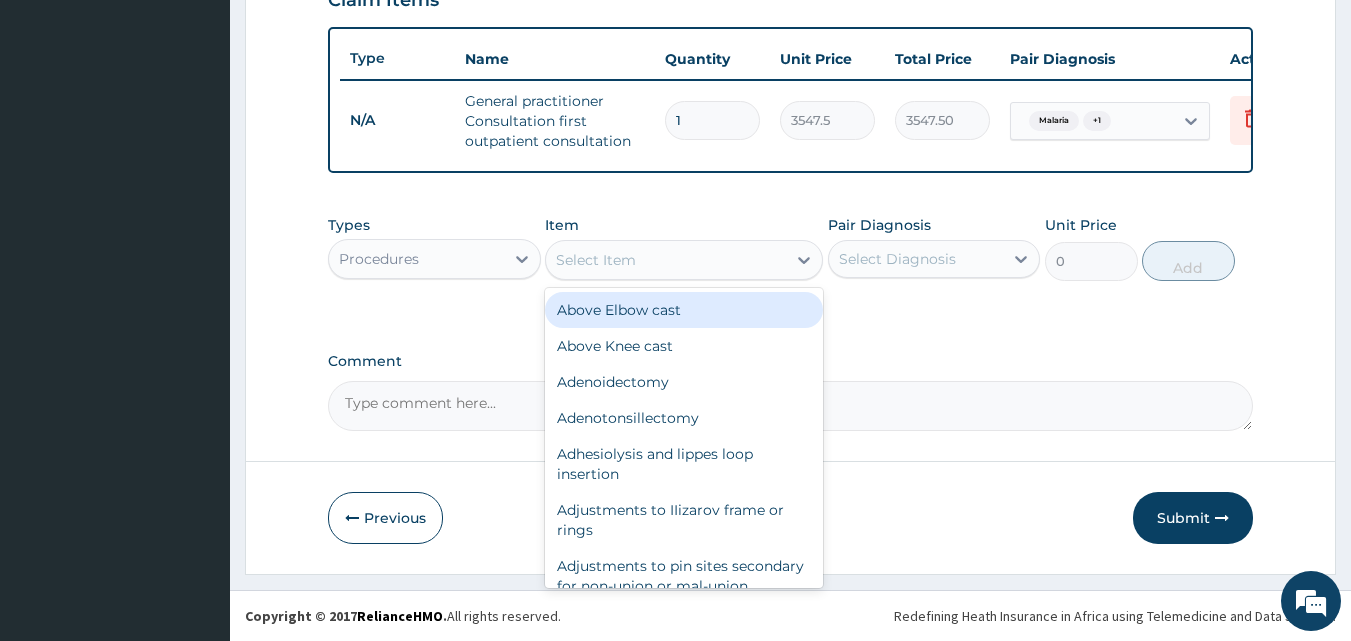 click on "Procedures" at bounding box center [416, 259] 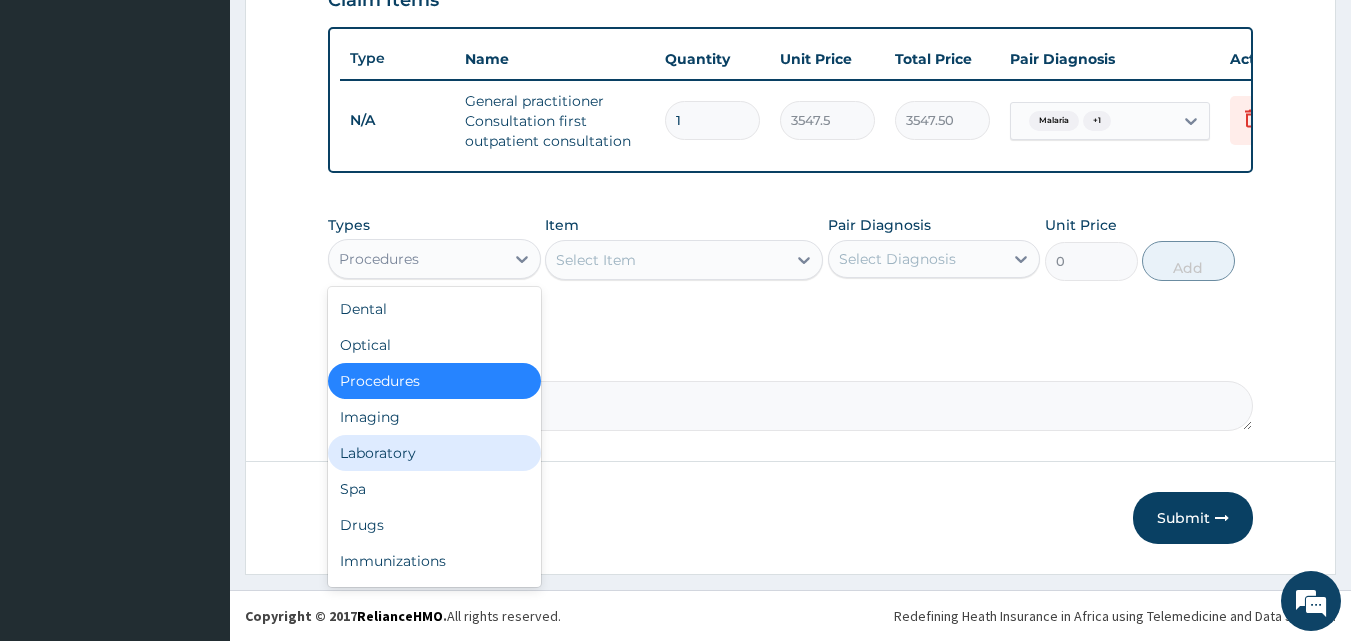 click on "Laboratory" at bounding box center [434, 453] 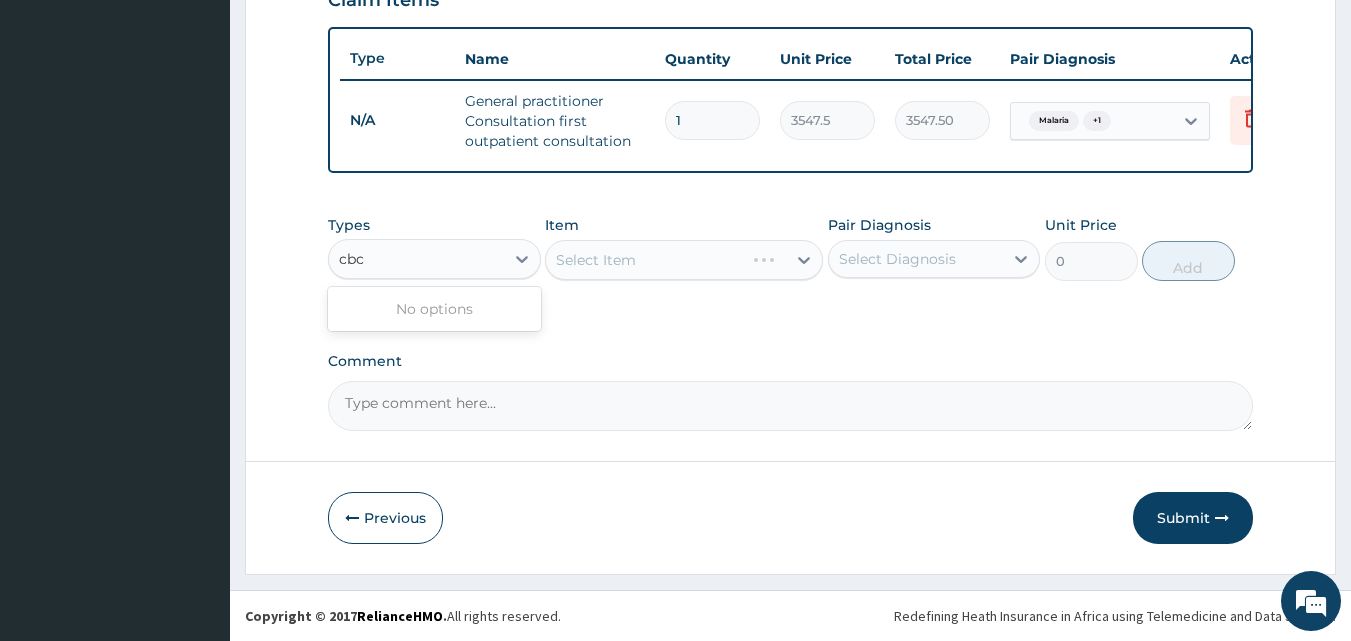 type on "cbc" 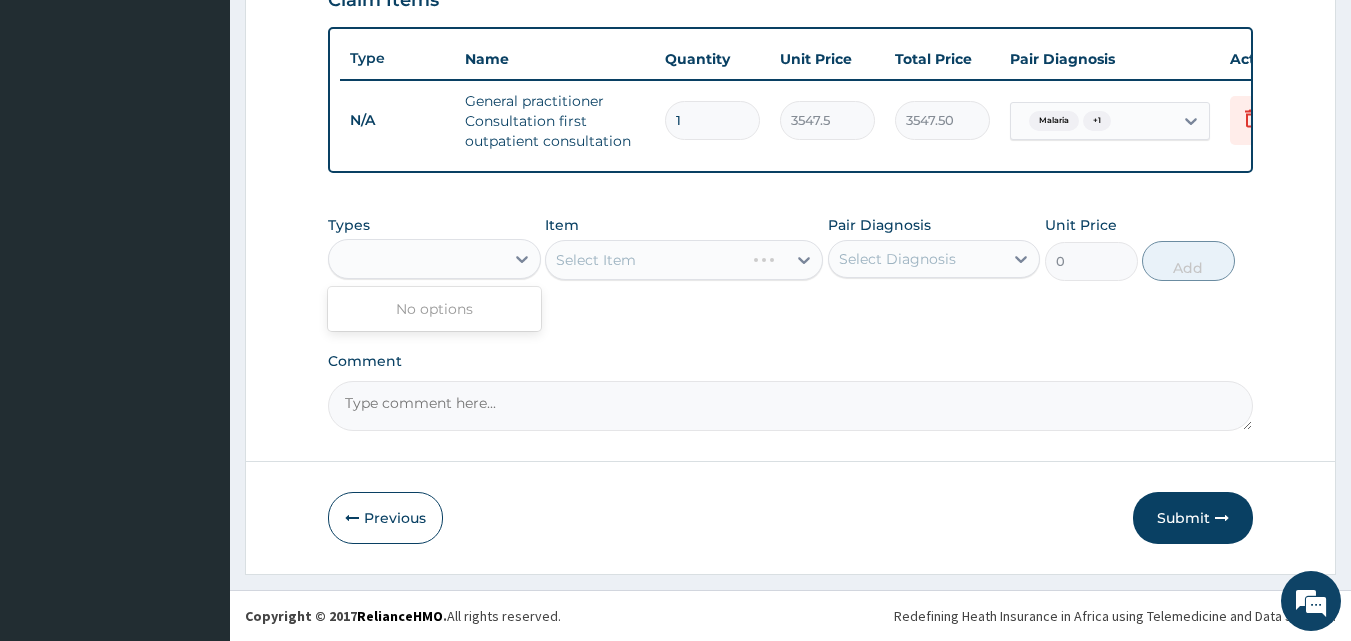 click on "Step  2  of 2 PA Code / Prescription Code Enter Code(Secondary Care Only) Encounter Date [DATE] Important Notice Please enter PA codes before entering items that are not attached to a PA code   All diagnoses entered must be linked to a claim item. Diagnosis & Claim Items that are visible but inactive cannot be edited because they were imported from an already approved PA code. Diagnosis Malaria Confirmed Sepsis Confirmed NB: All diagnosis must be linked to a claim item Claim Items Type Name Quantity Unit Price Total Price Pair Diagnosis Actions N/A General practitioner Consultation first outpatient consultation 1 [PRICE] [PRICE] Malaria  + 1 Delete Types option Laboratory, selected.  0 results available for search term cbc. Use Up and Down to choose options, press Enter to select the currently focused option, press Escape to exit the menu, press Tab to select the option and exit the menu. cbc No options Item Select Item Pair Diagnosis Select Diagnosis Unit Price 0 Add Comment     Previous   Submit" at bounding box center [790, -19] 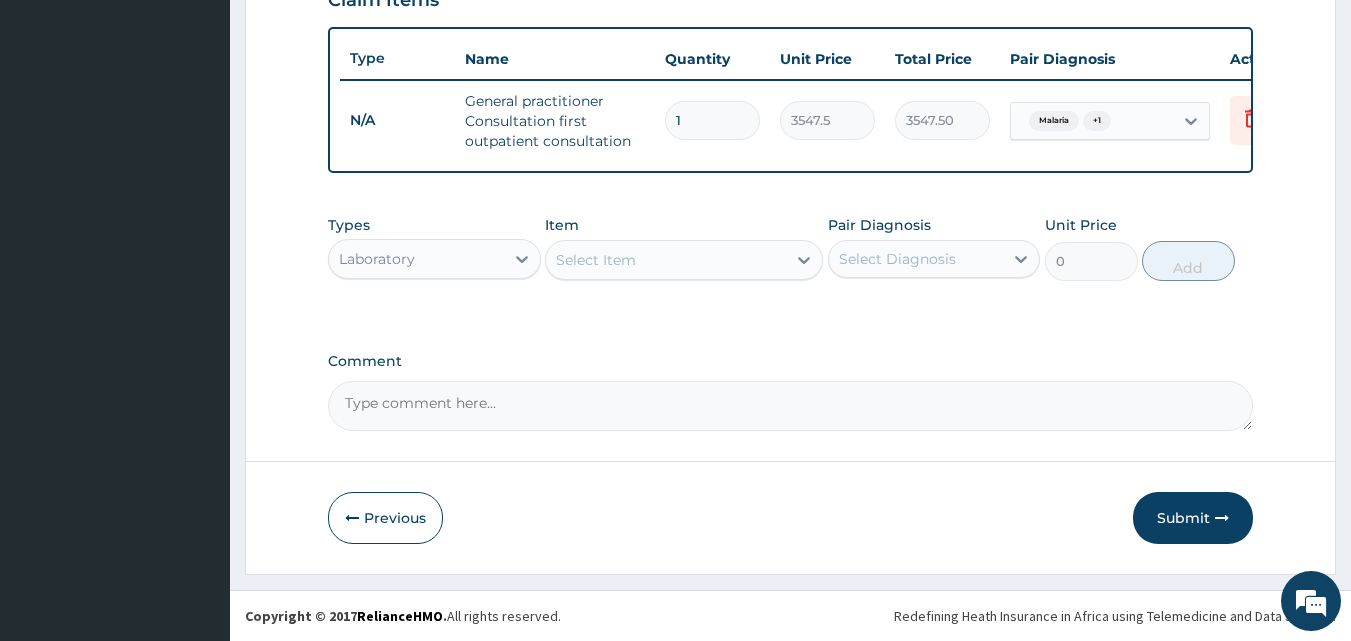 click on "Select Item" at bounding box center [596, 260] 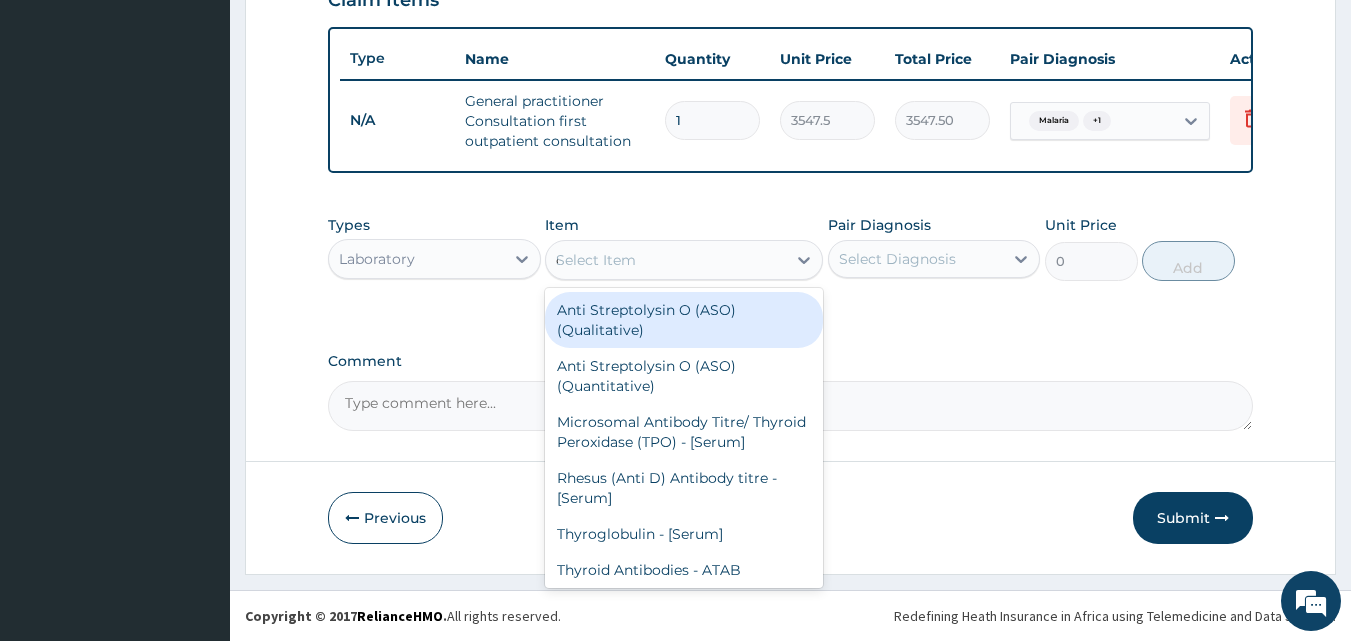 type on "cbc" 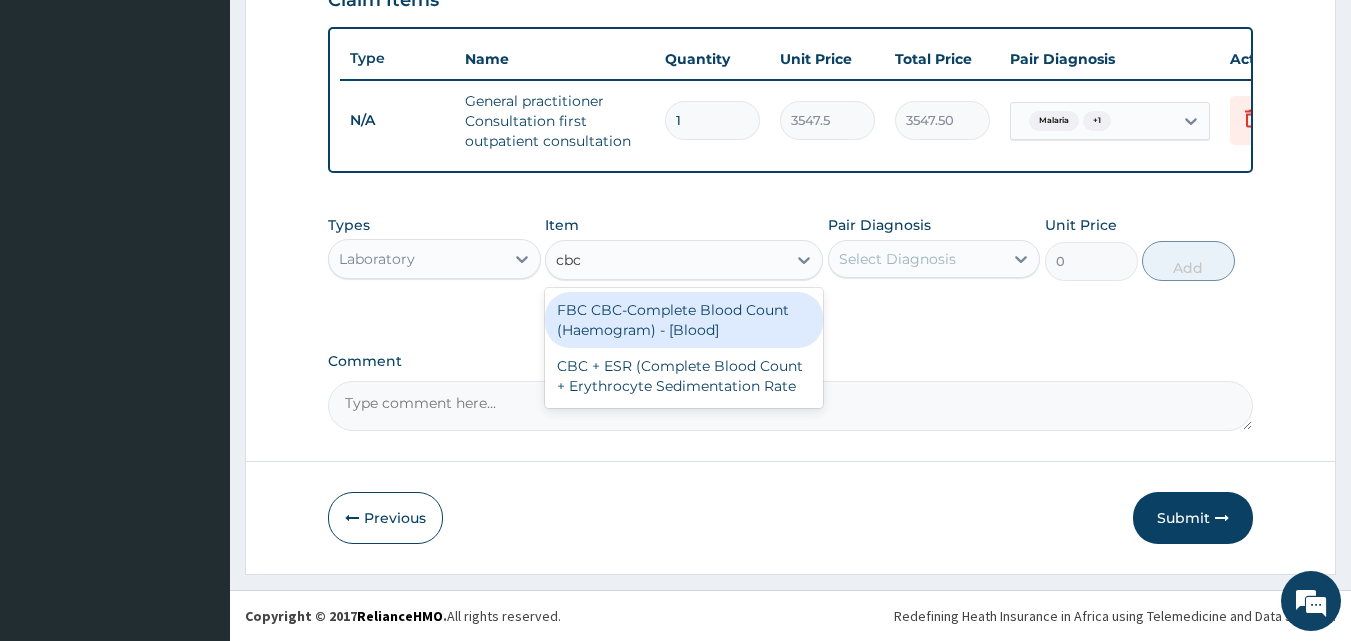click on "FBC CBC-Complete Blood Count (Haemogram) - [Blood]" at bounding box center (684, 320) 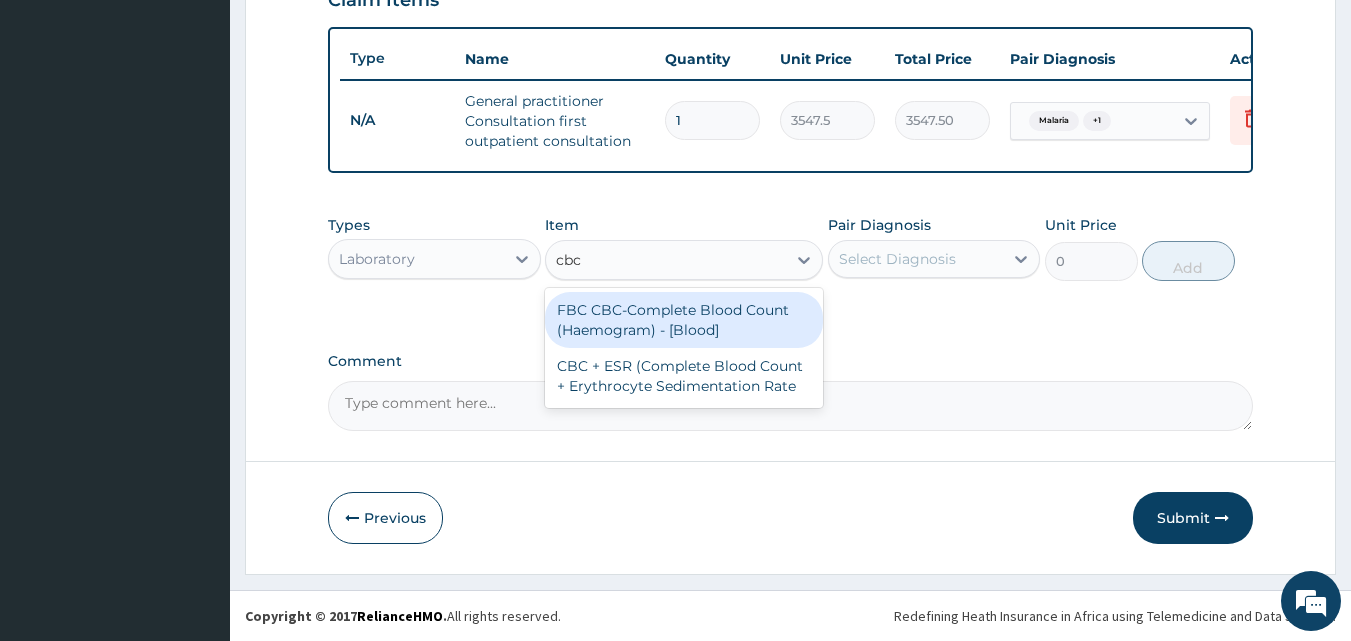 type 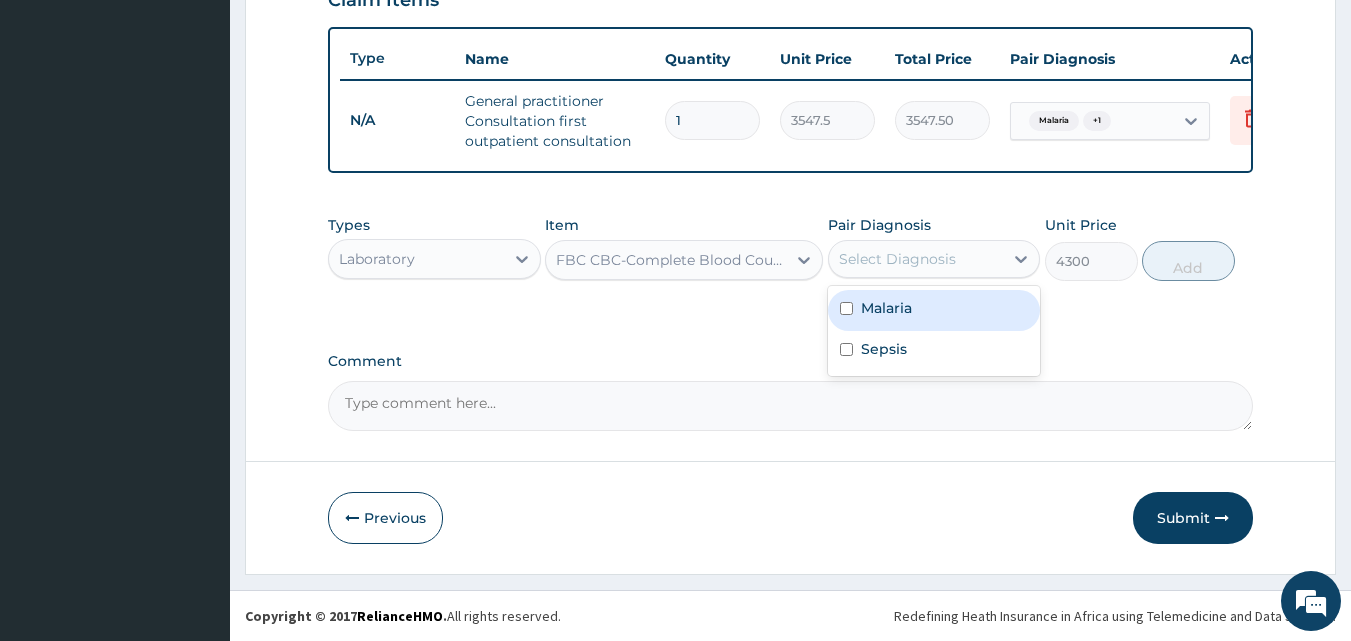 click on "Select Diagnosis" at bounding box center [897, 259] 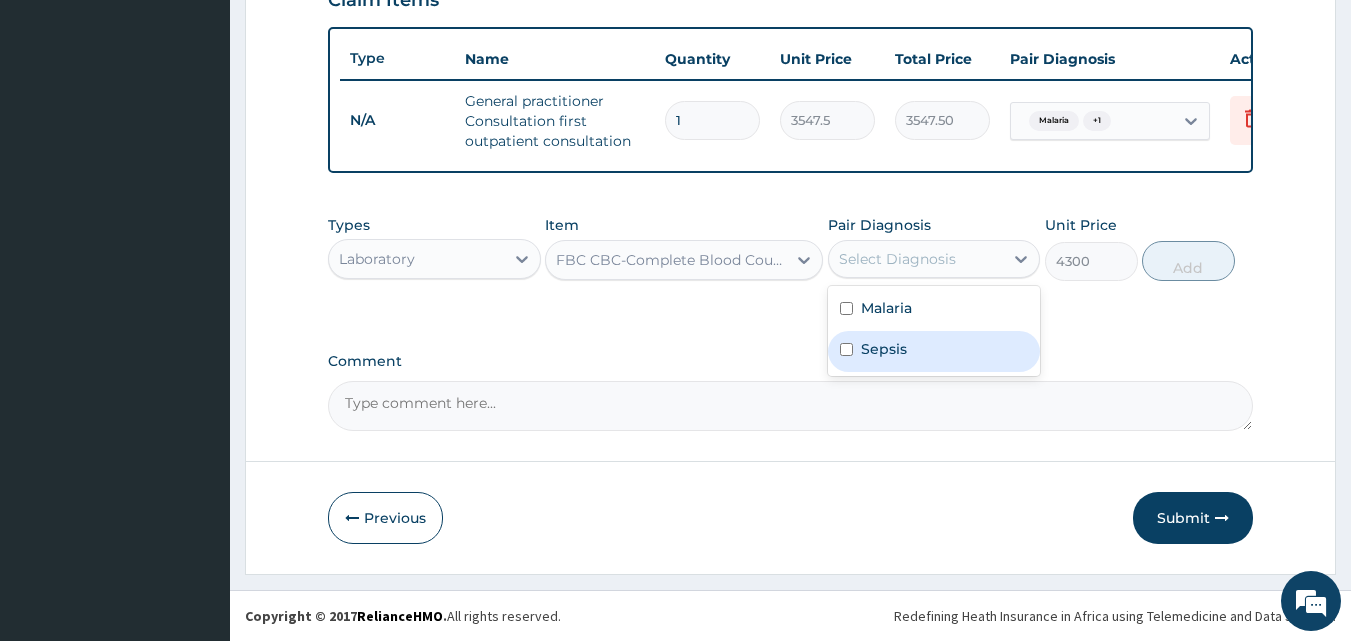 click on "Sepsis" at bounding box center [934, 351] 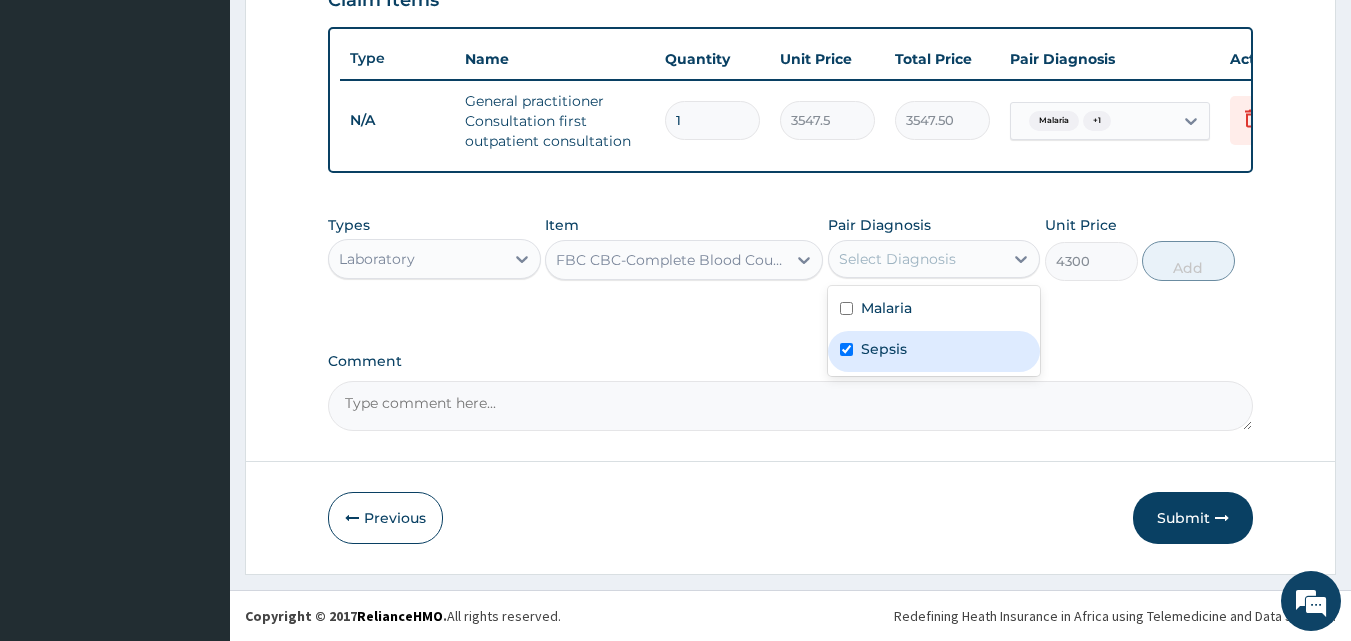 checkbox on "true" 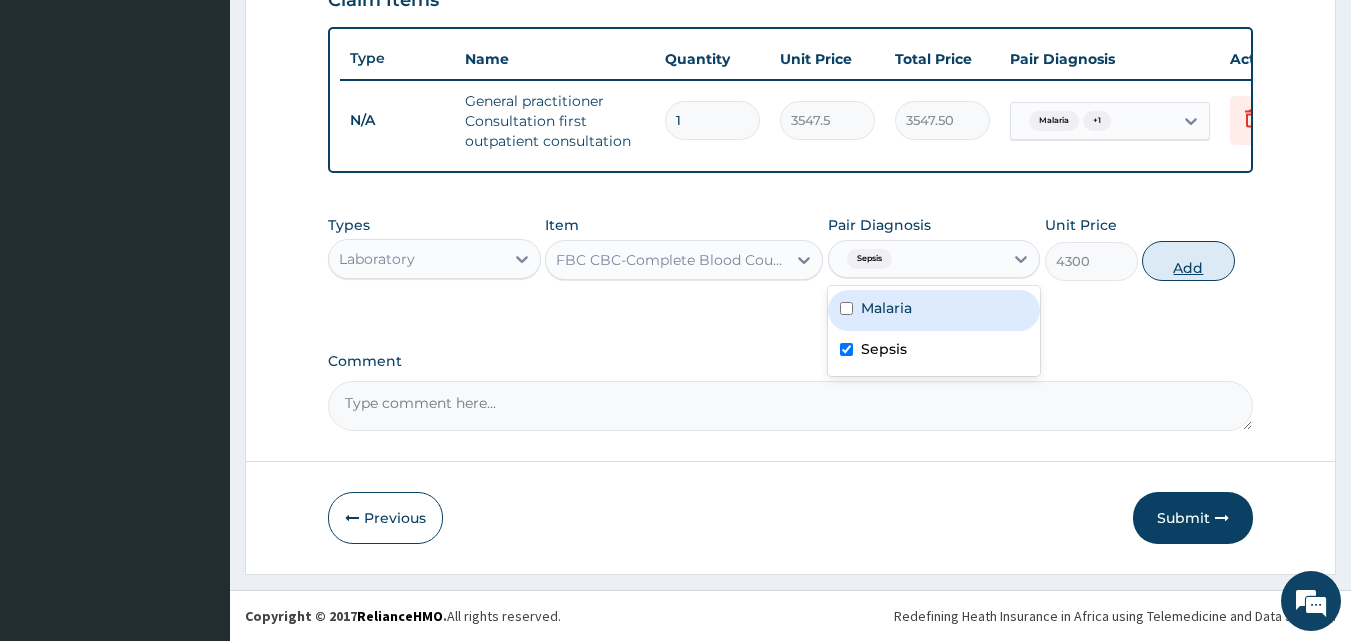 click on "Add" at bounding box center [1188, 261] 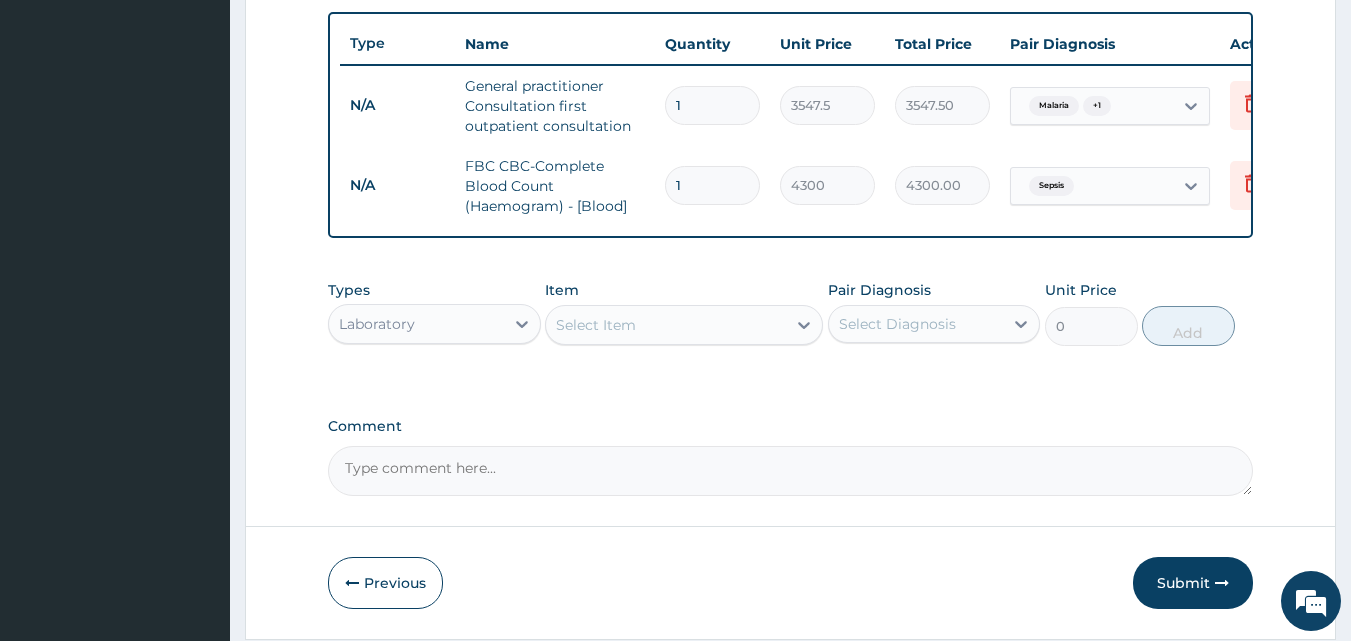 click on "Select Item" at bounding box center (596, 325) 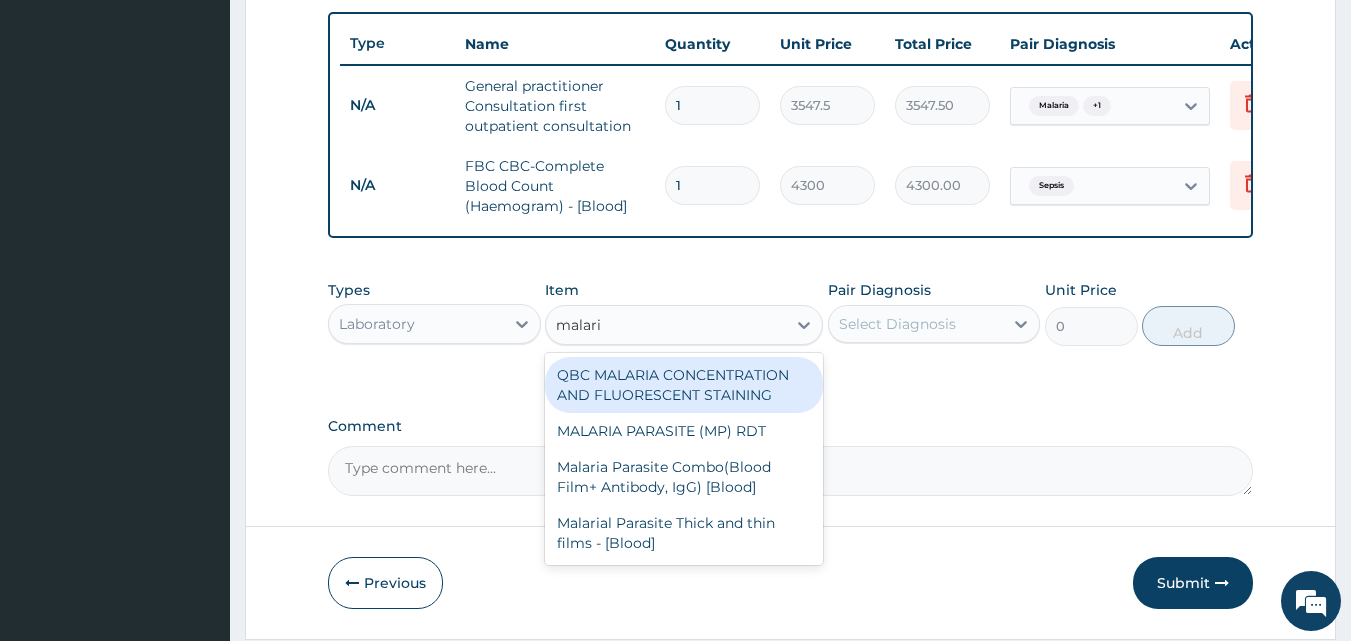 type on "malaria" 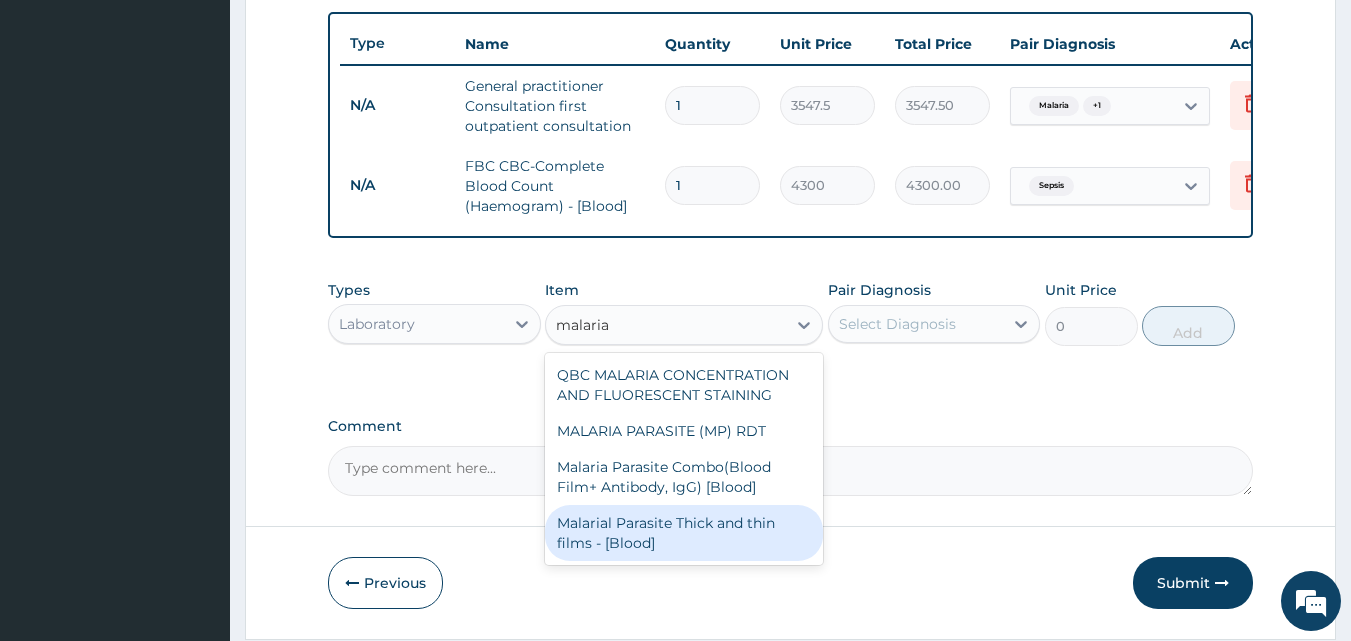 click on "Malarial Parasite Thick and thin films - [Blood]" at bounding box center [684, 533] 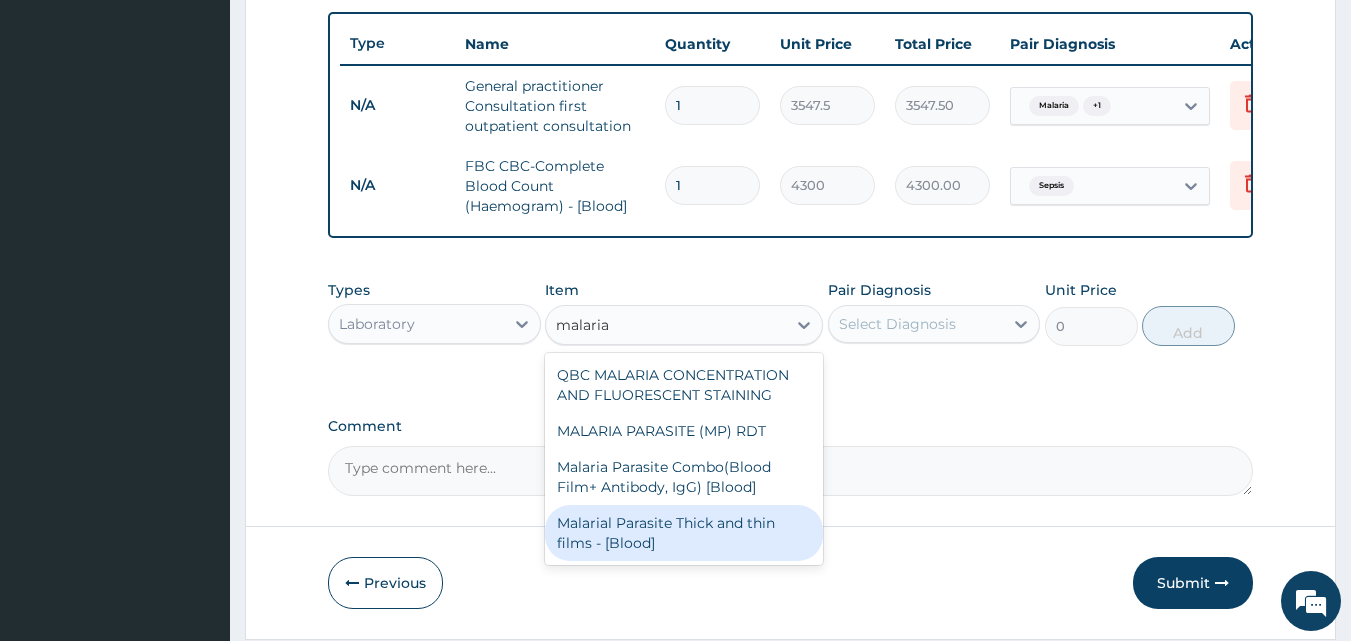 type 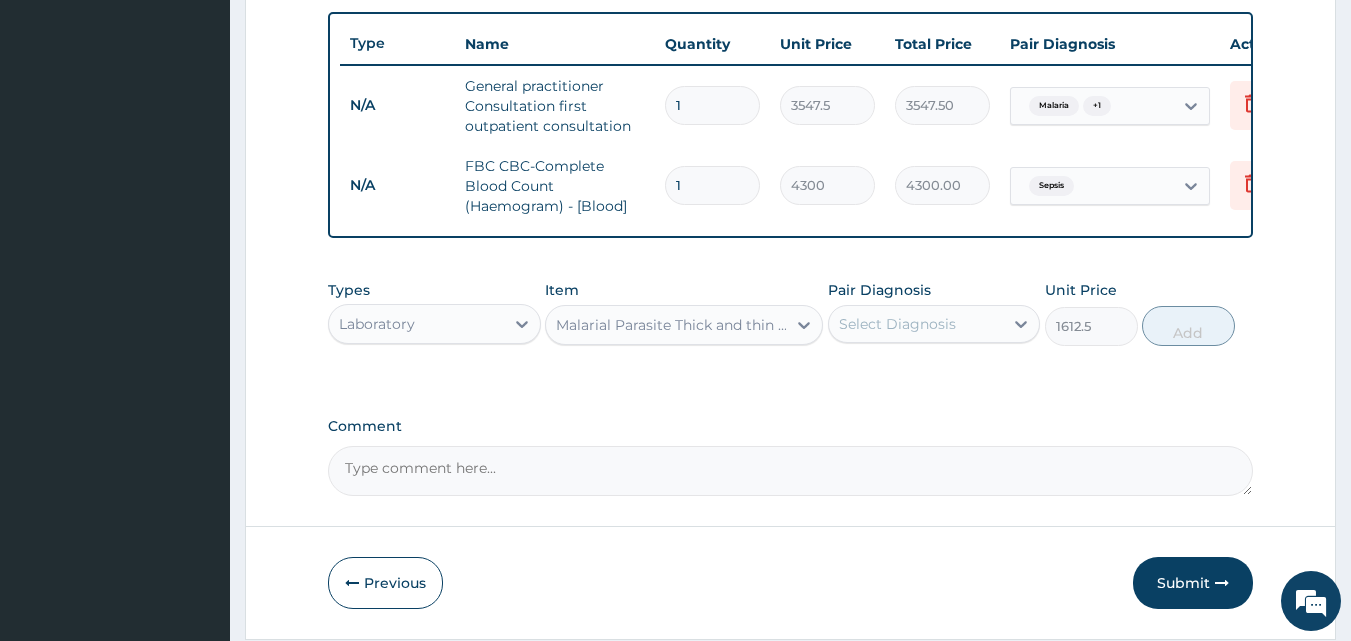 click on "Select Diagnosis" at bounding box center [916, 324] 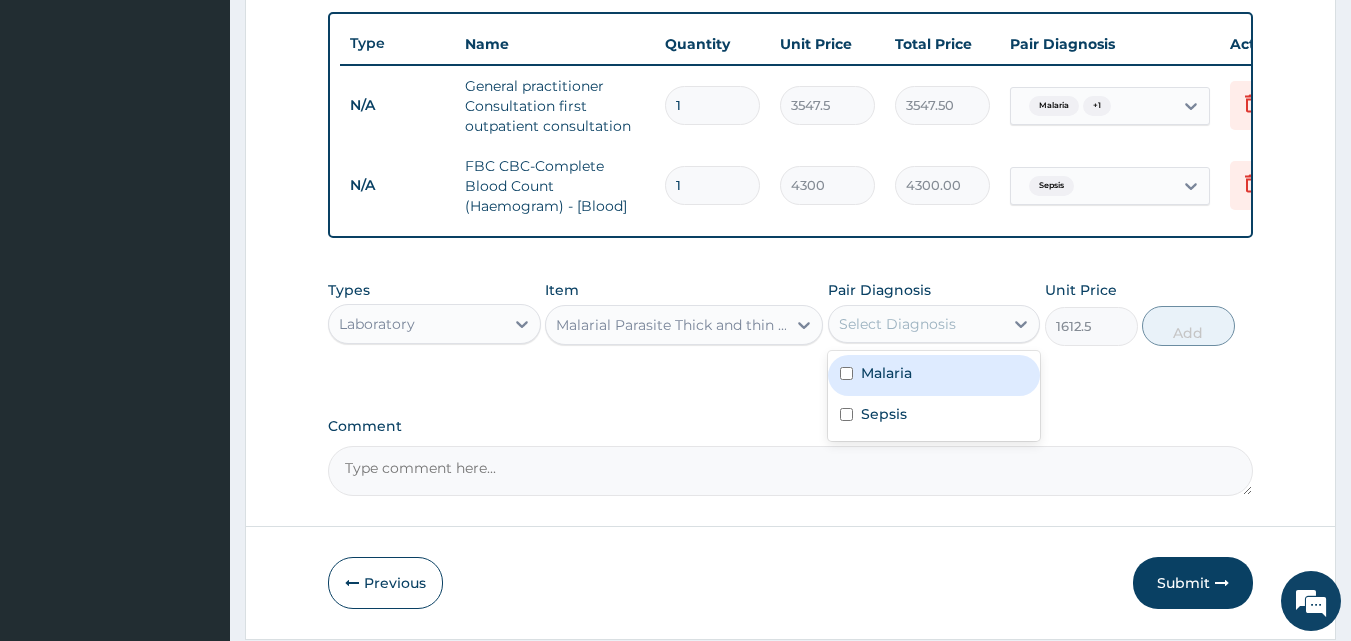 click on "Malaria" at bounding box center (934, 375) 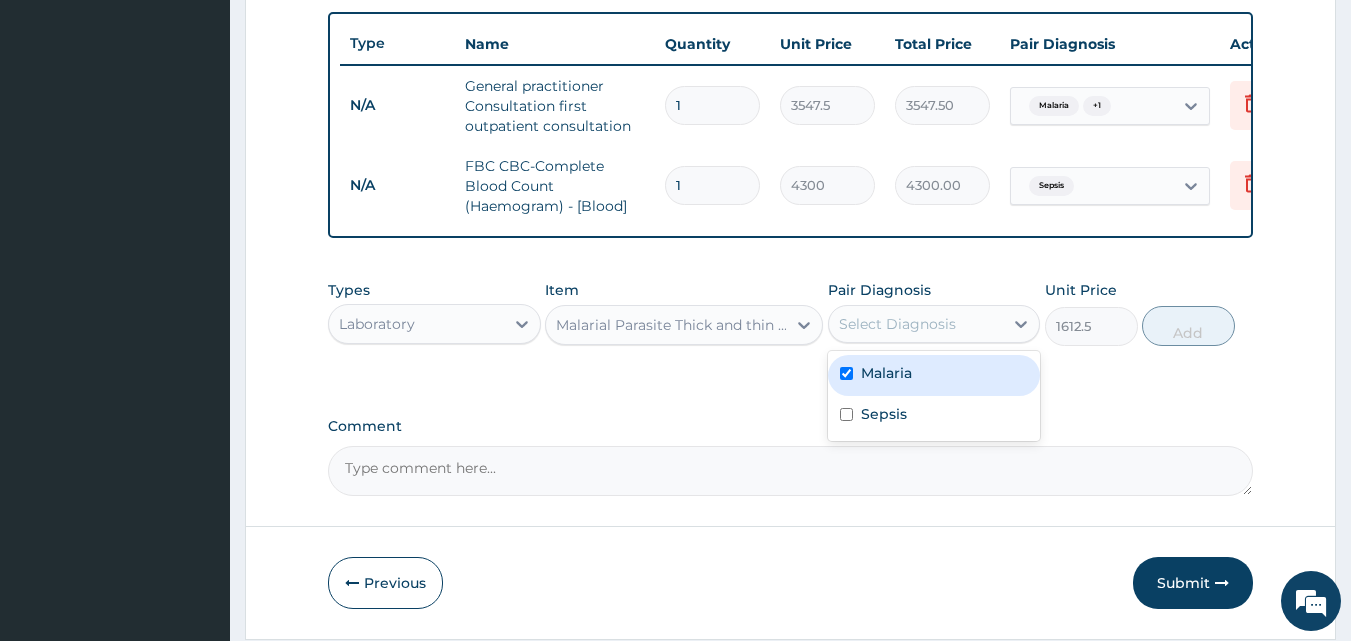 checkbox on "true" 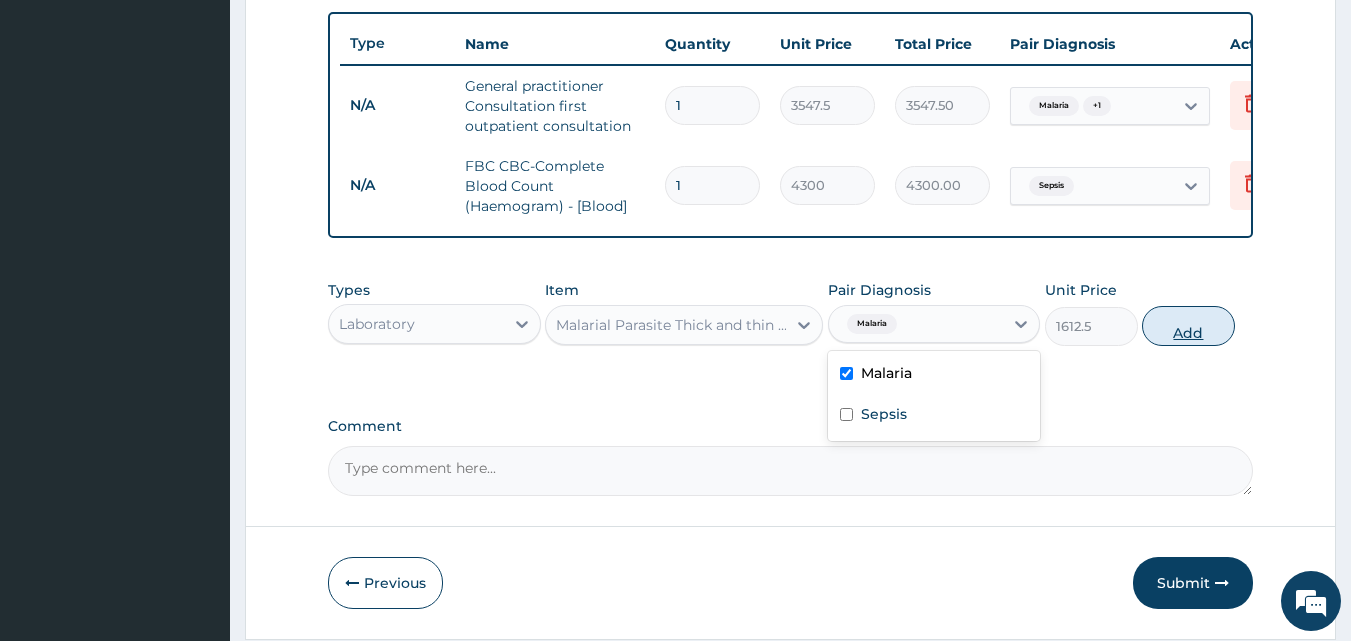 click on "Add" at bounding box center (1188, 326) 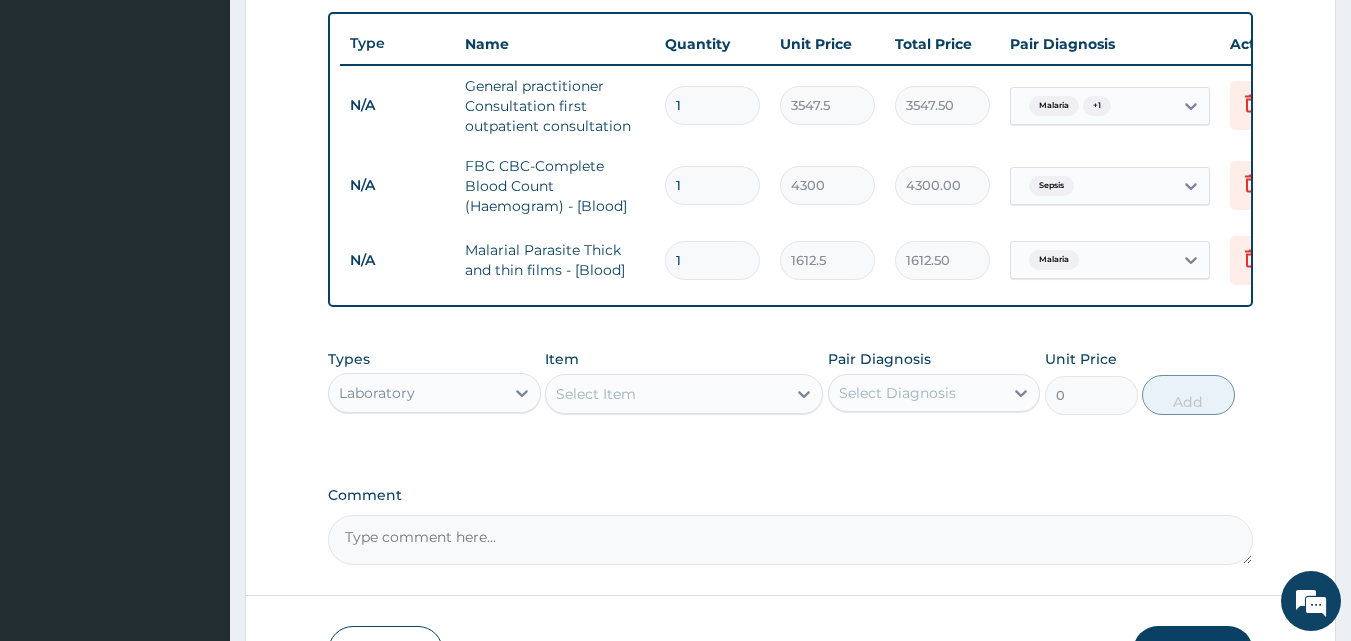 click on "Select Item" at bounding box center (666, 394) 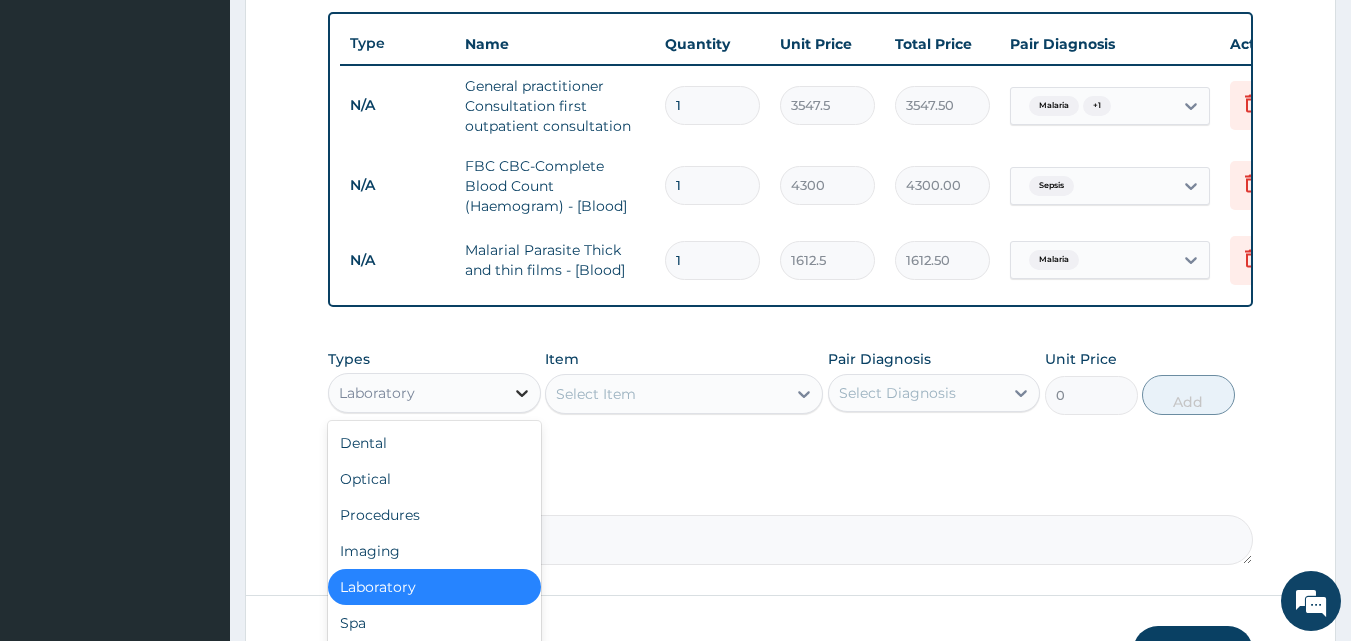 click at bounding box center (522, 393) 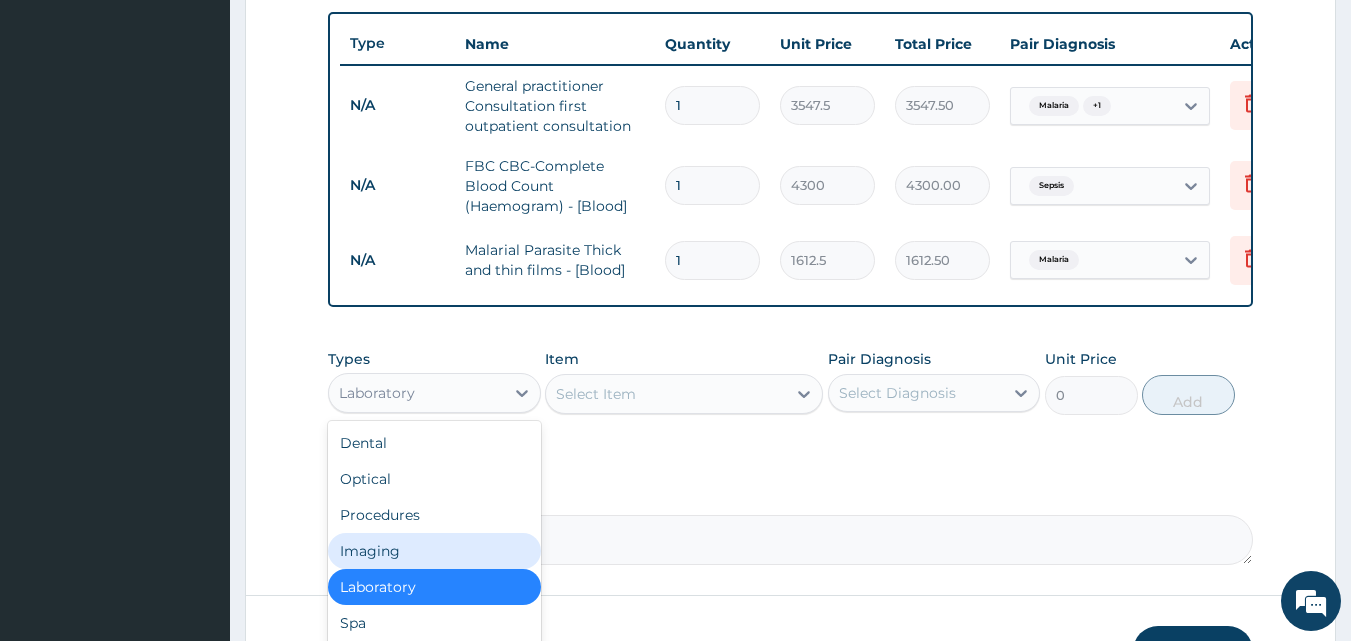 click on "Imaging" at bounding box center [434, 551] 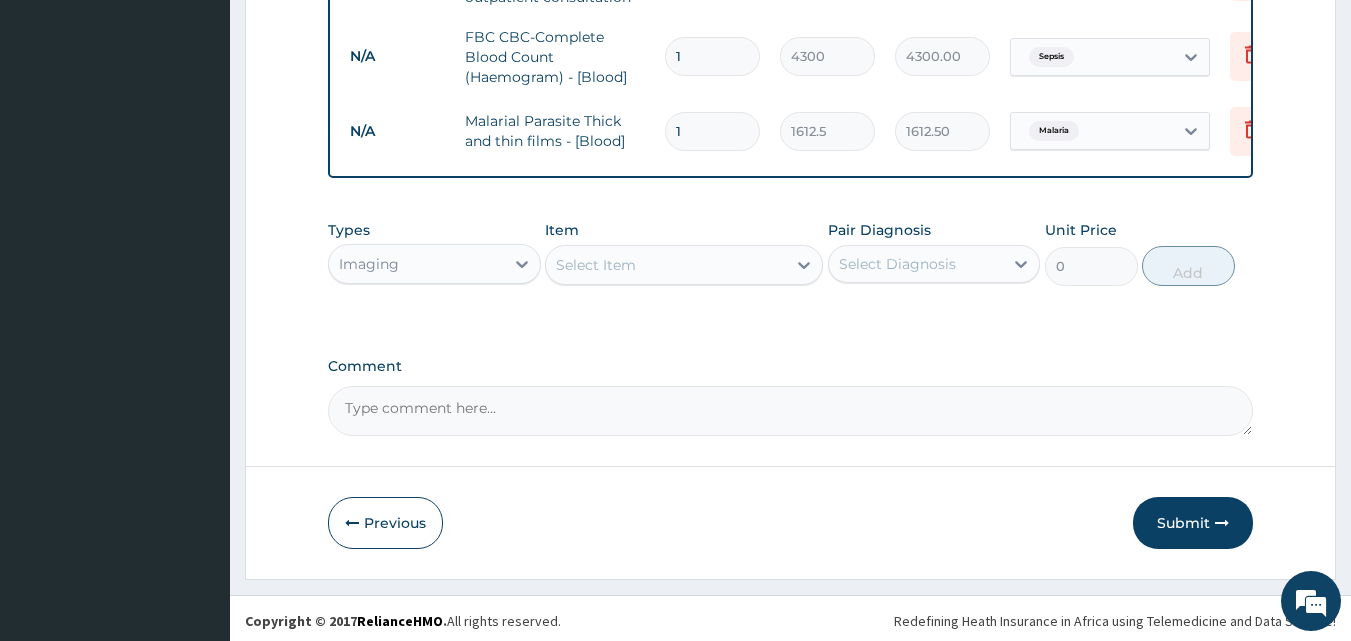 scroll, scrollTop: 881, scrollLeft: 0, axis: vertical 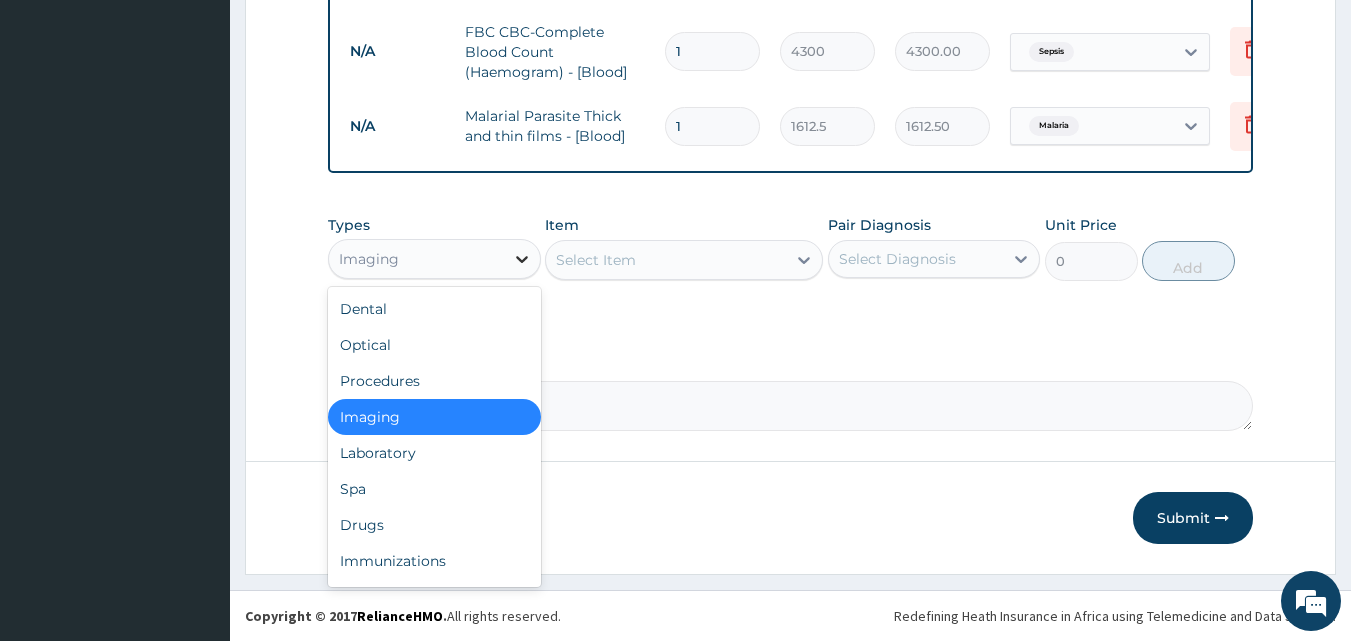 click 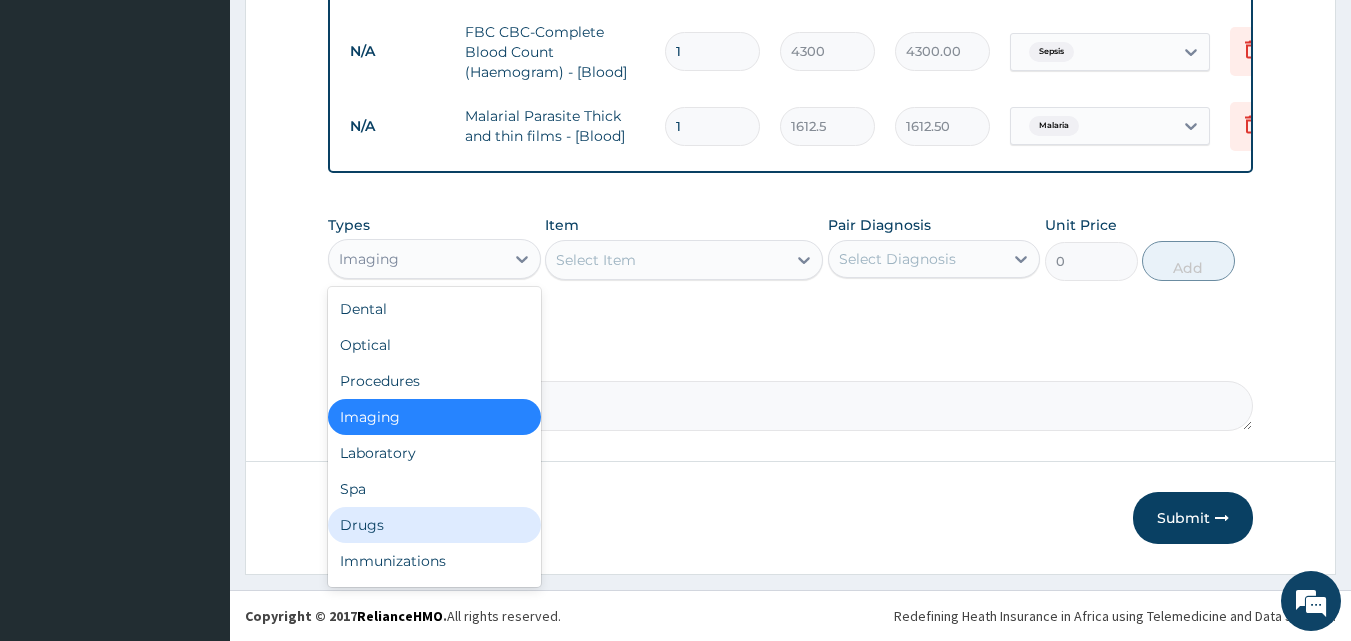 click on "Drugs" at bounding box center (434, 525) 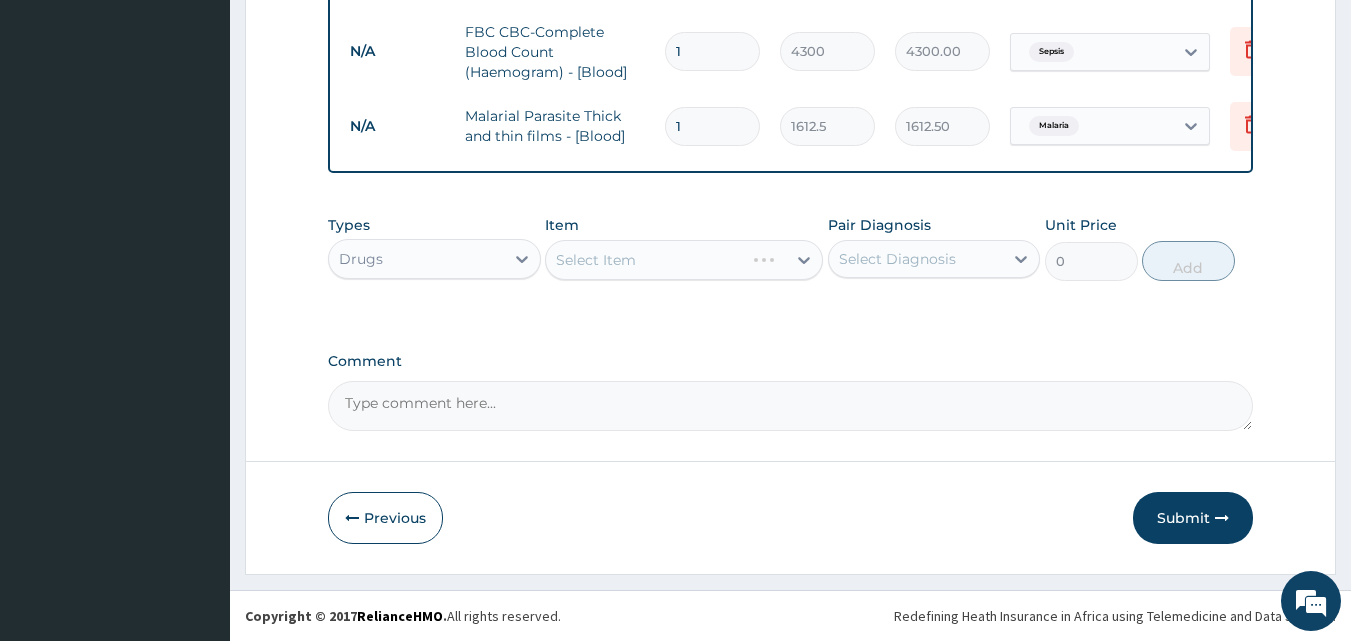 click on "Select Item" at bounding box center (684, 260) 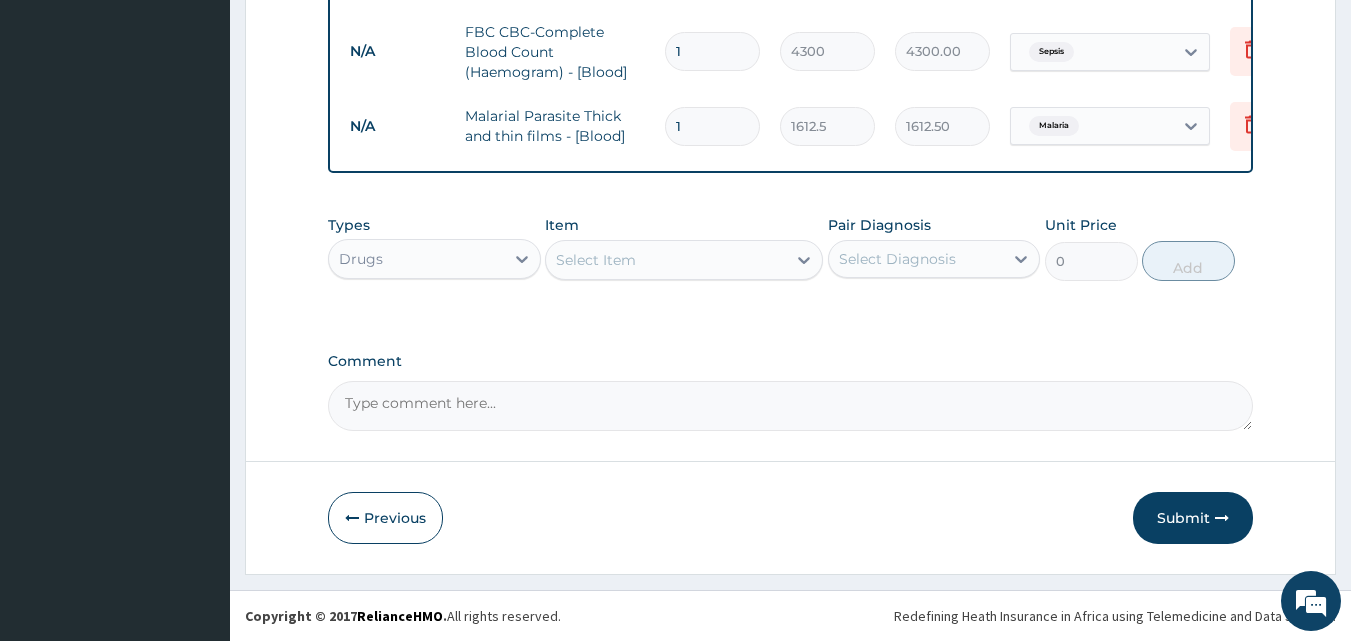 click on "Select Item" at bounding box center [666, 260] 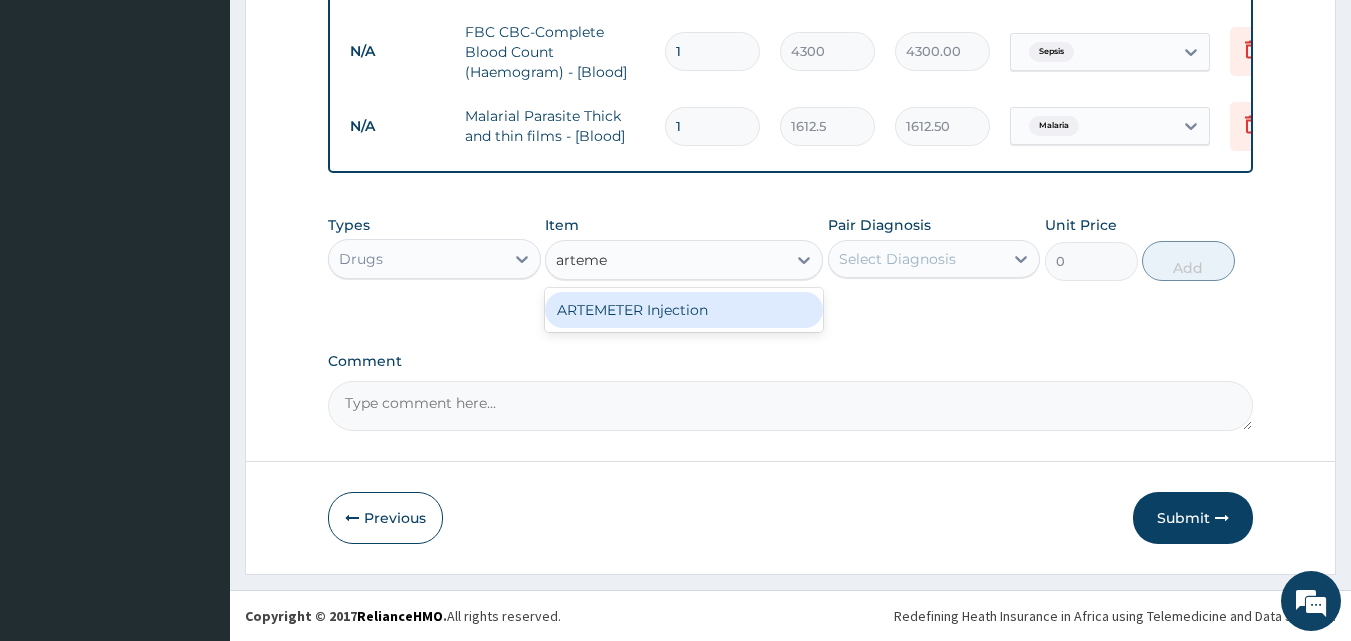 type on "artemet" 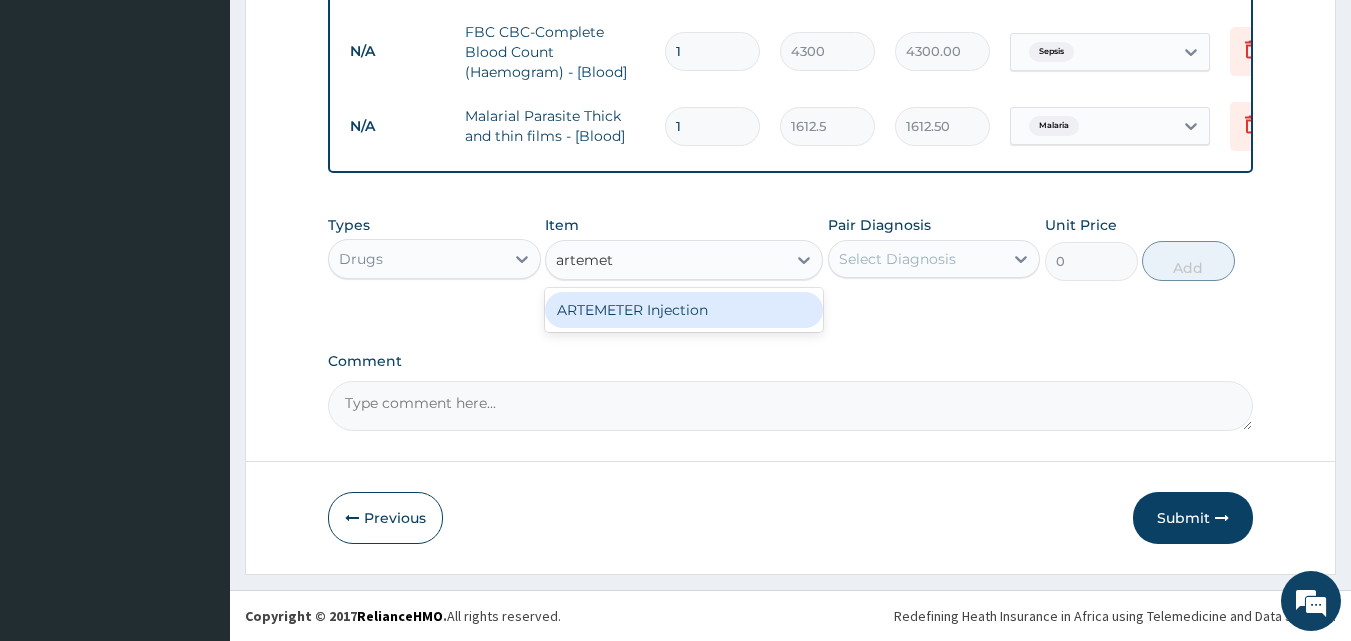 click on "ARTEMETER Injection" at bounding box center [684, 310] 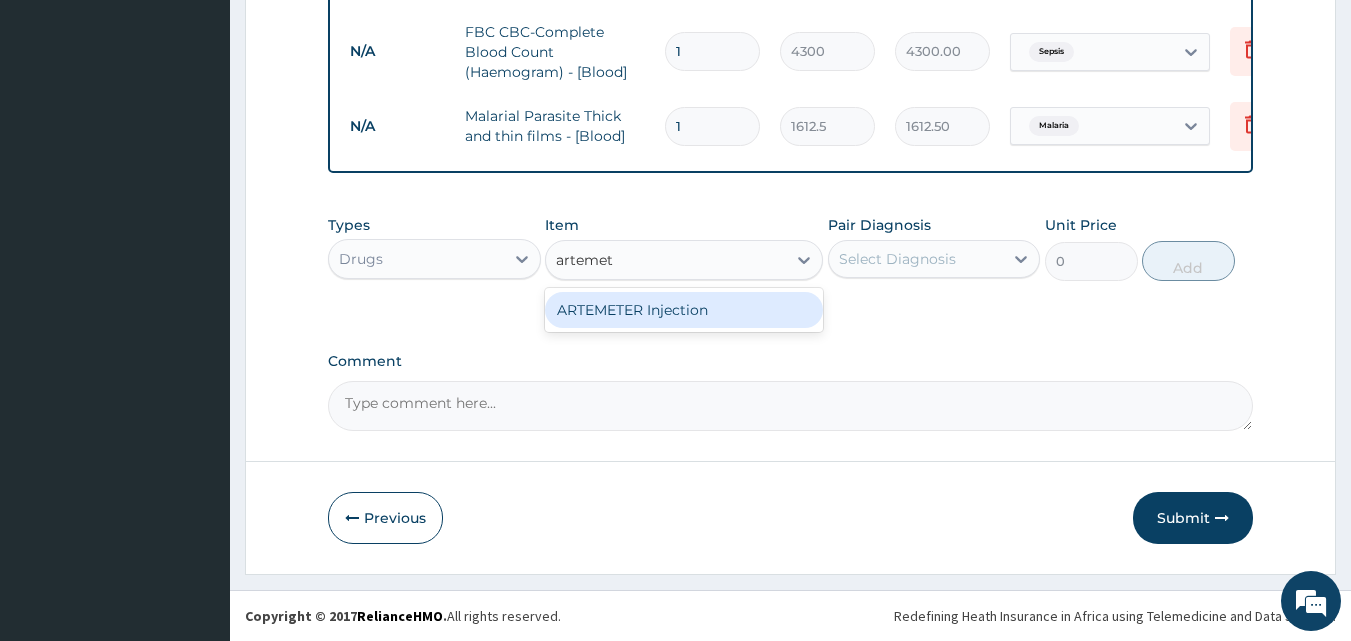 type 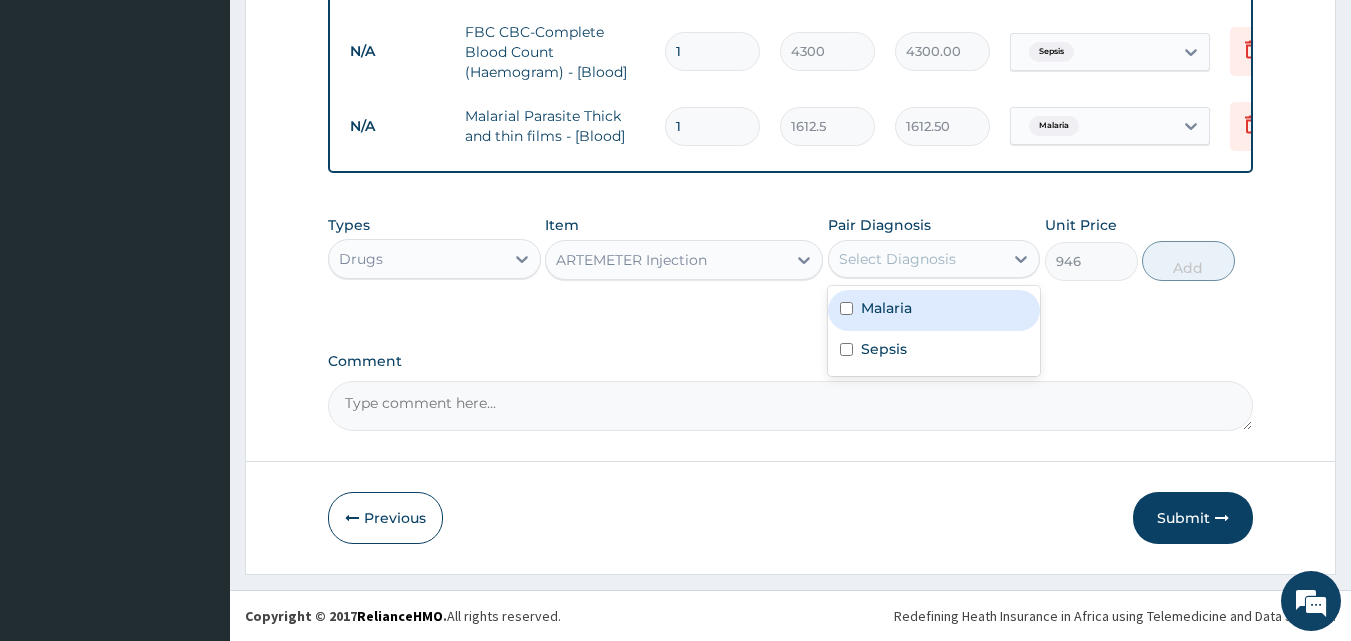 click on "Select Diagnosis" at bounding box center (897, 259) 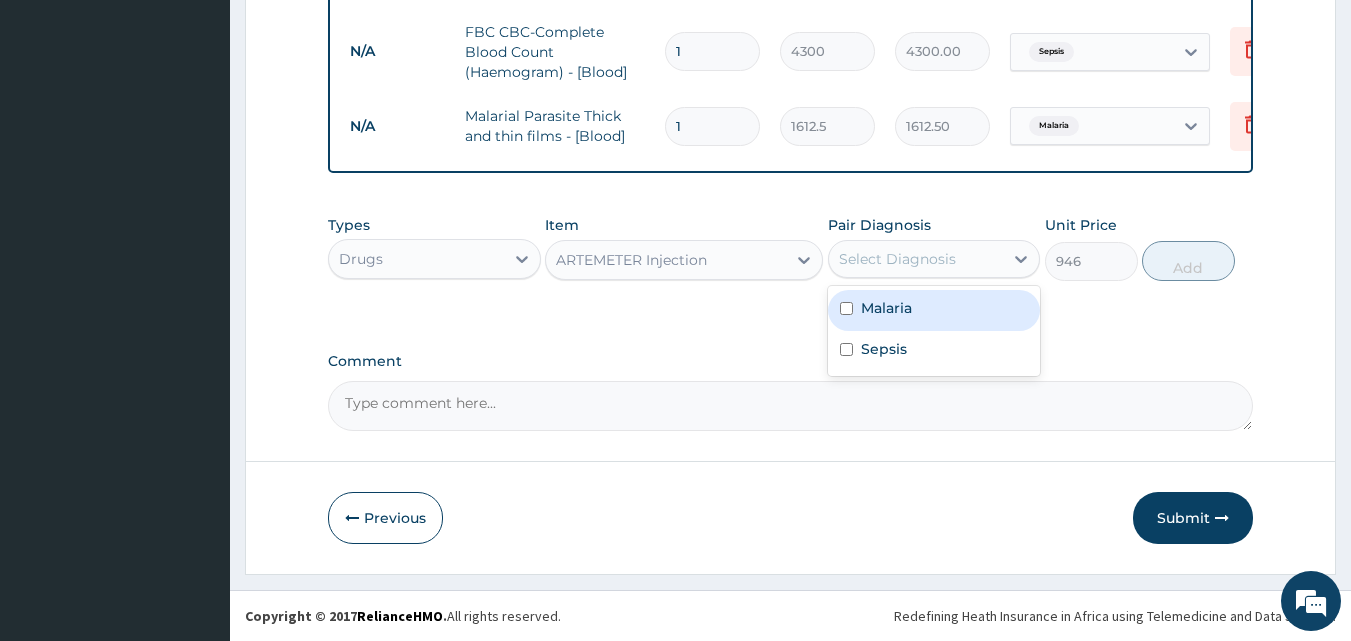 click on "Malaria" at bounding box center (934, 310) 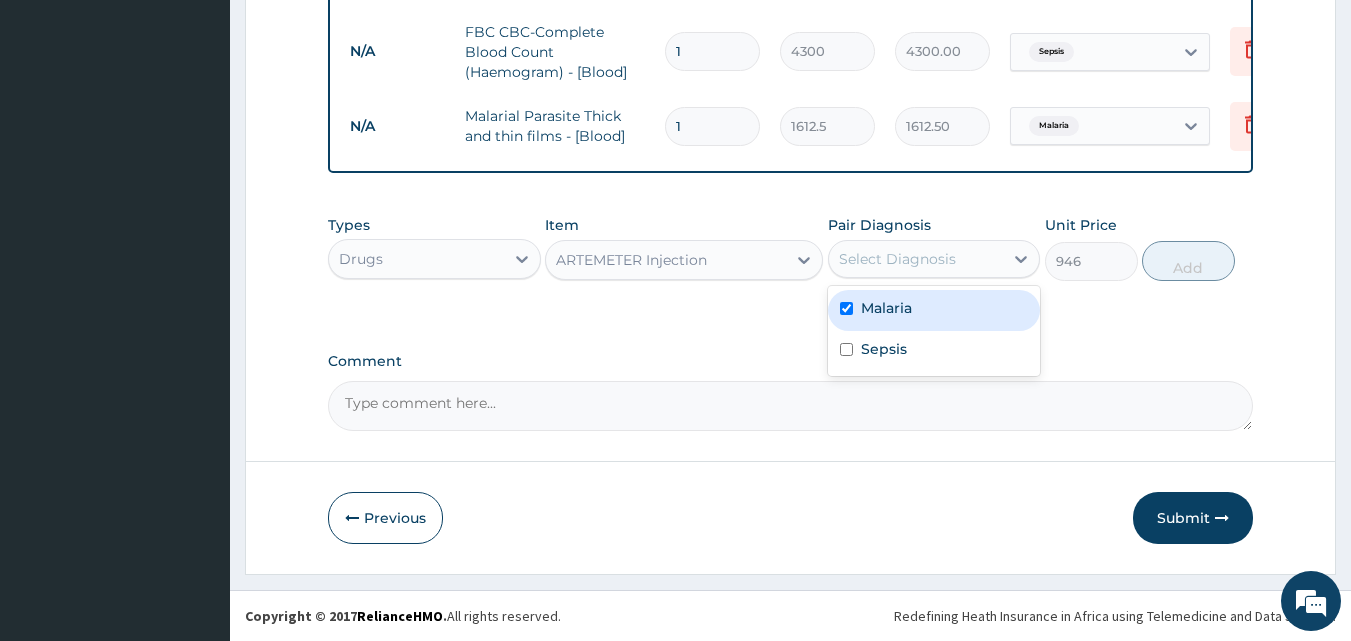 checkbox on "true" 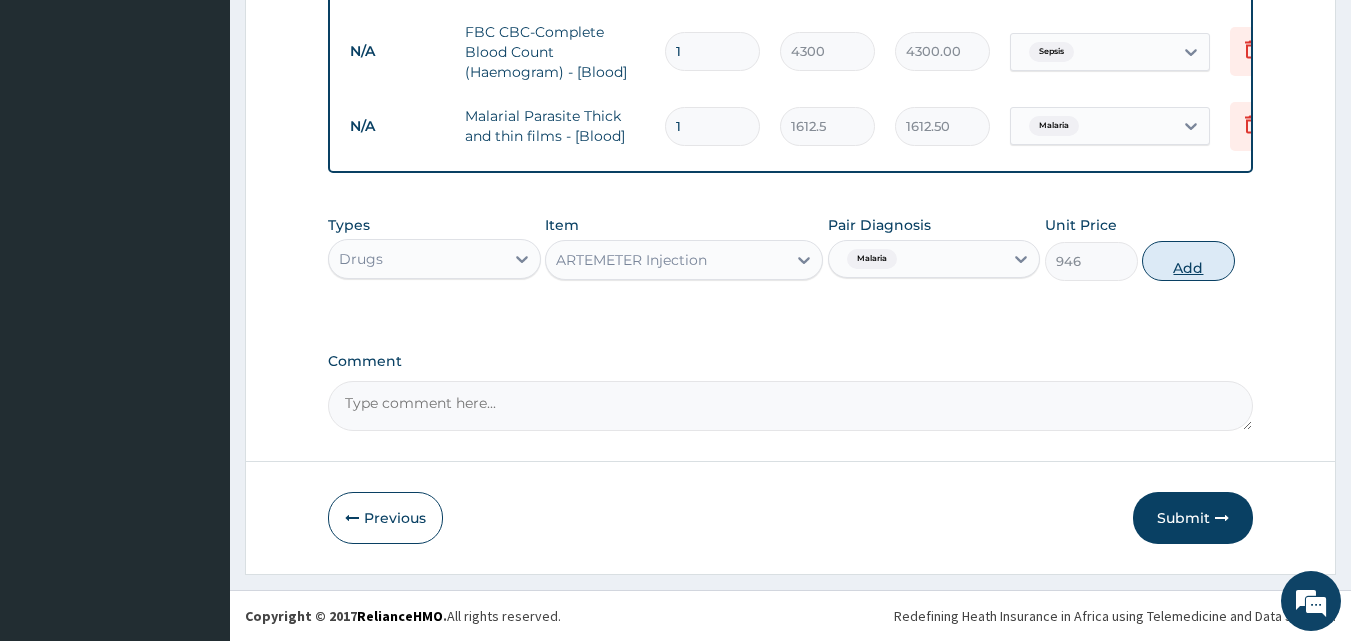 click on "Add" at bounding box center [1188, 261] 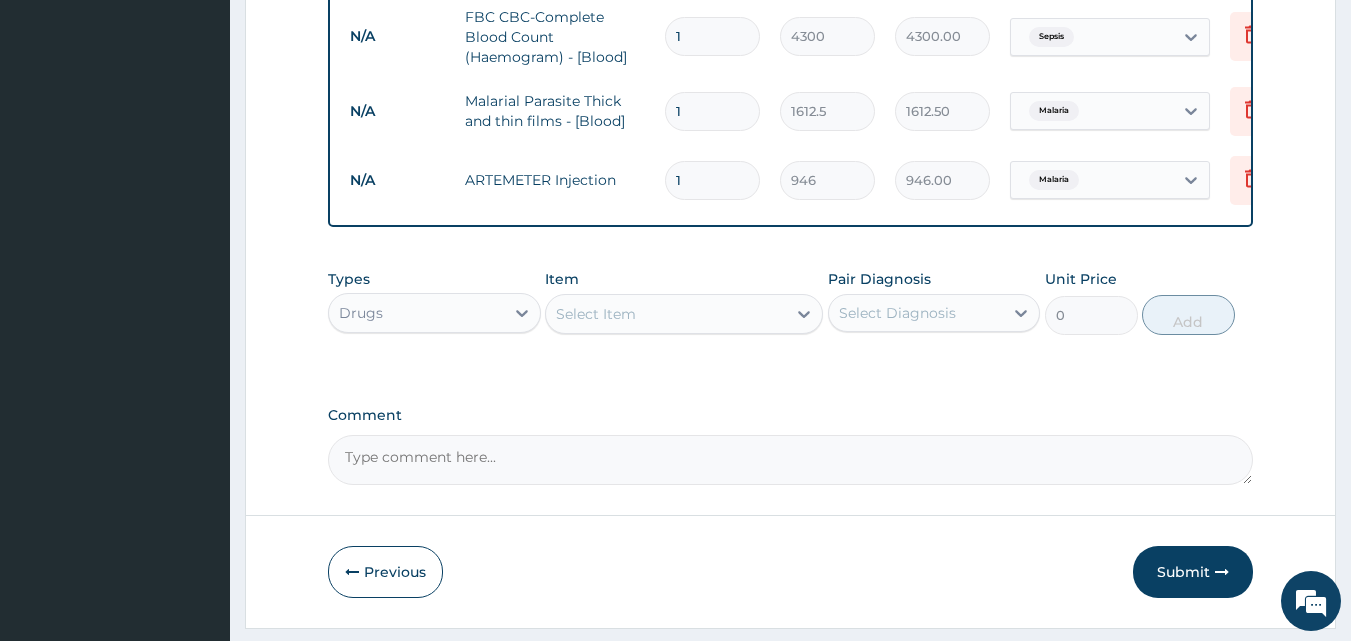 click on "1" at bounding box center [712, 180] 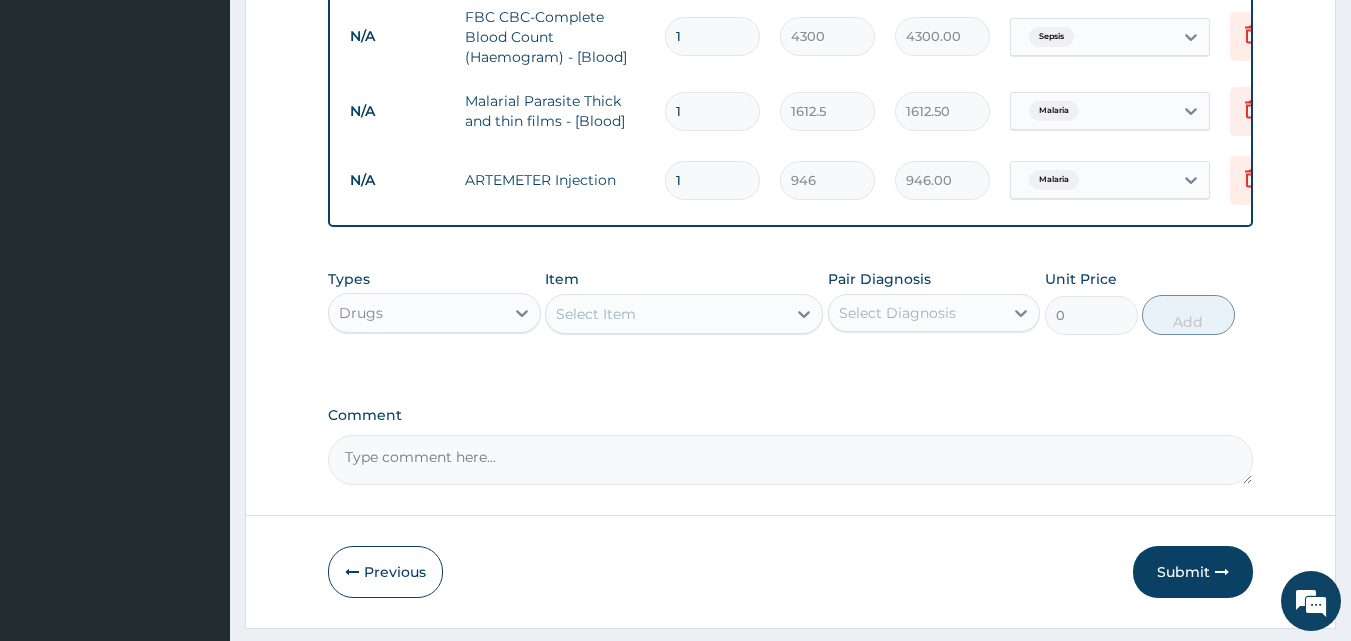 type 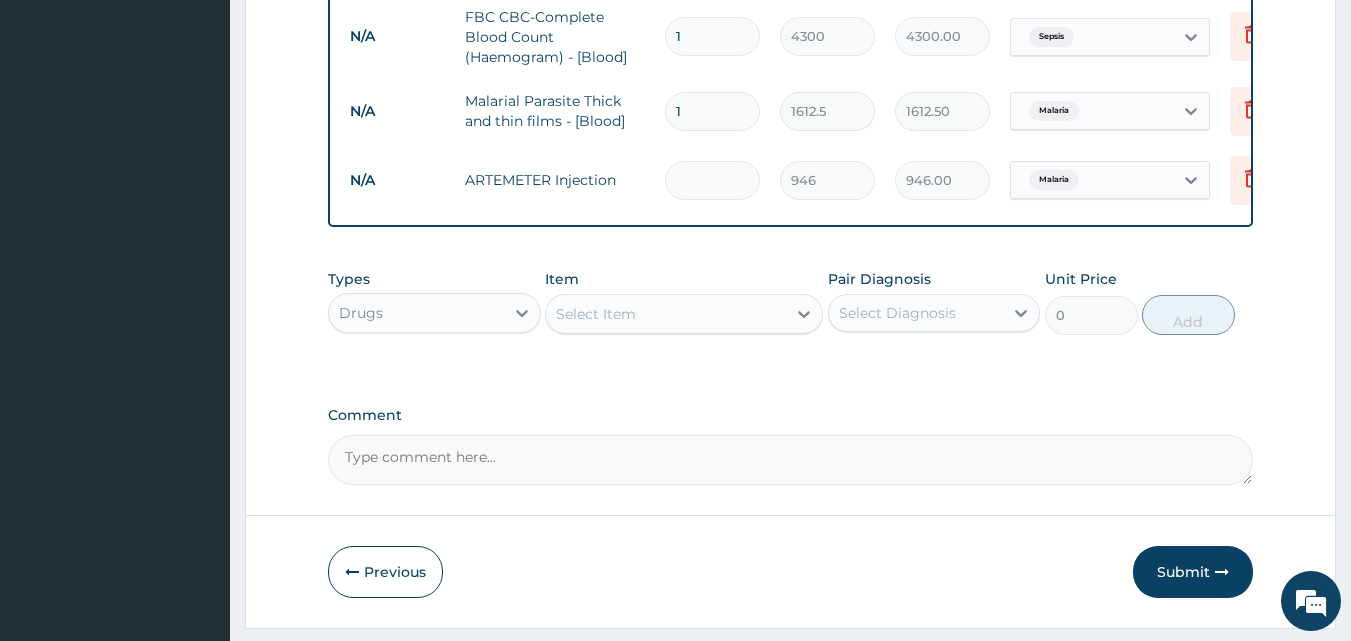 type on "0.00" 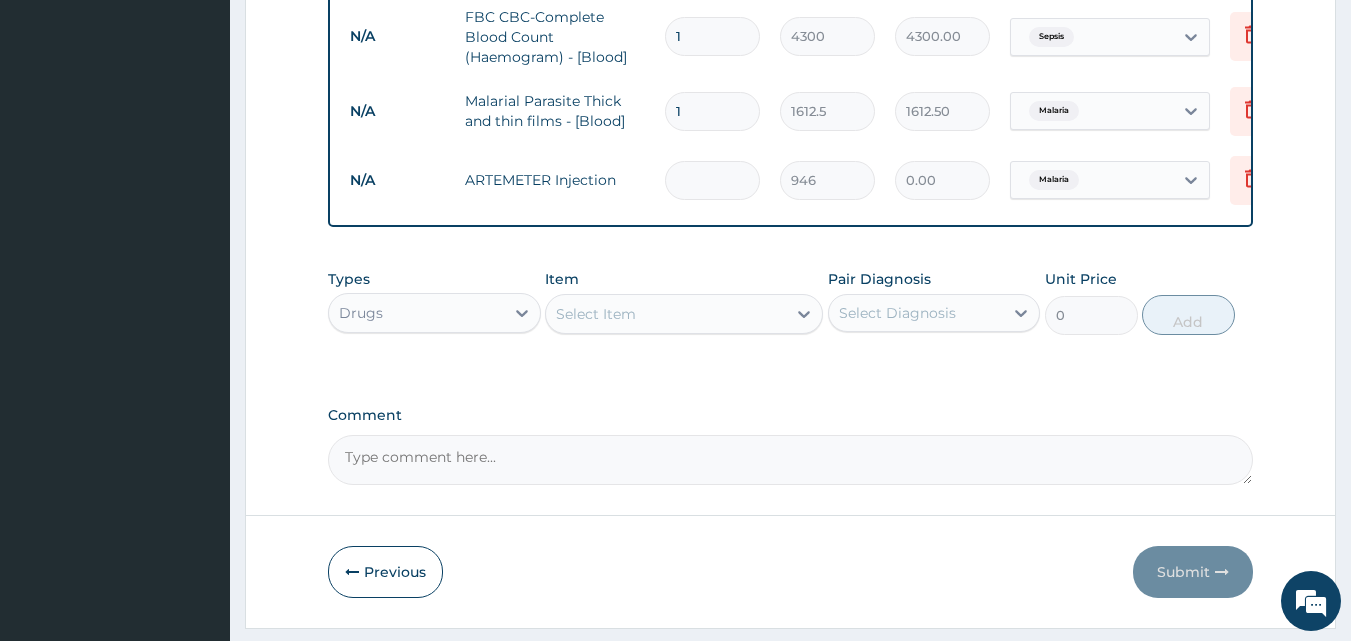 type on "6" 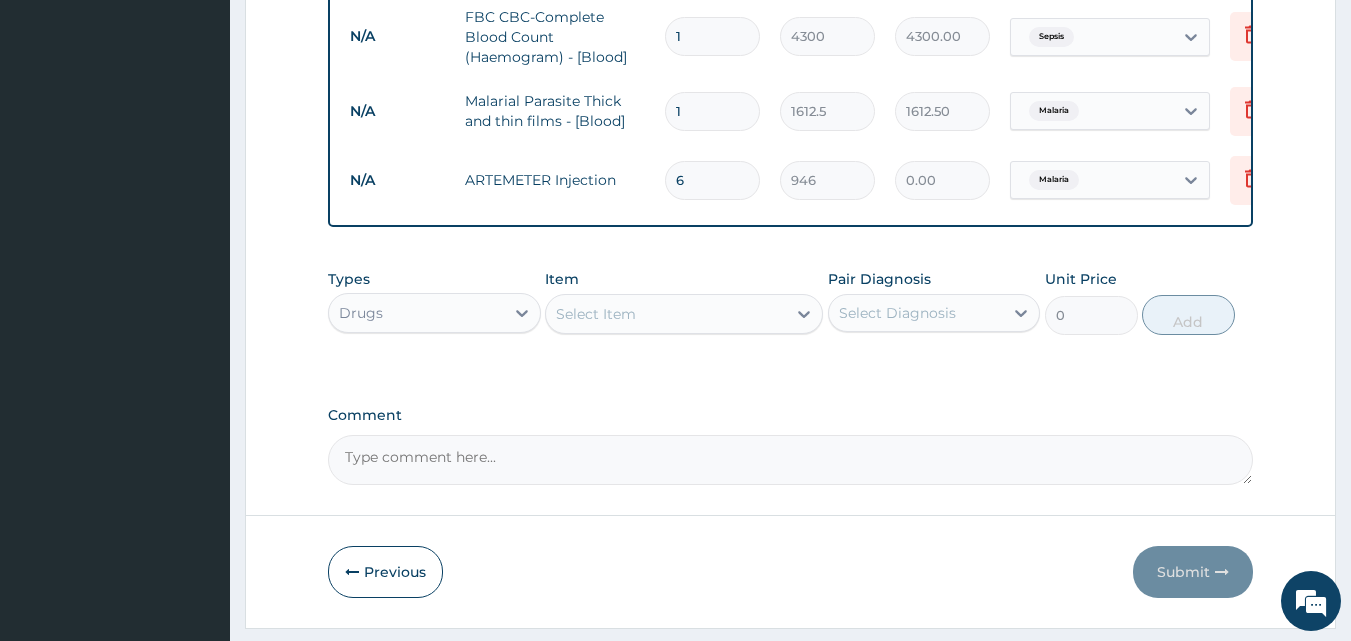 type on "5676.00" 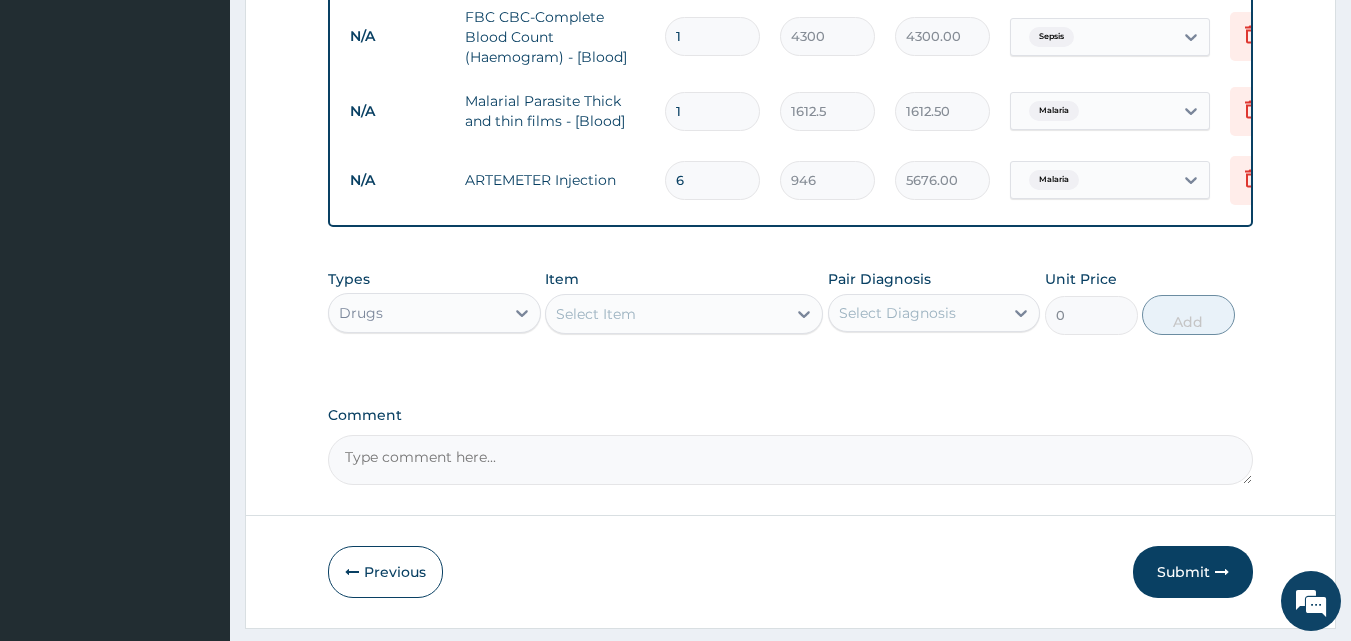 type on "6" 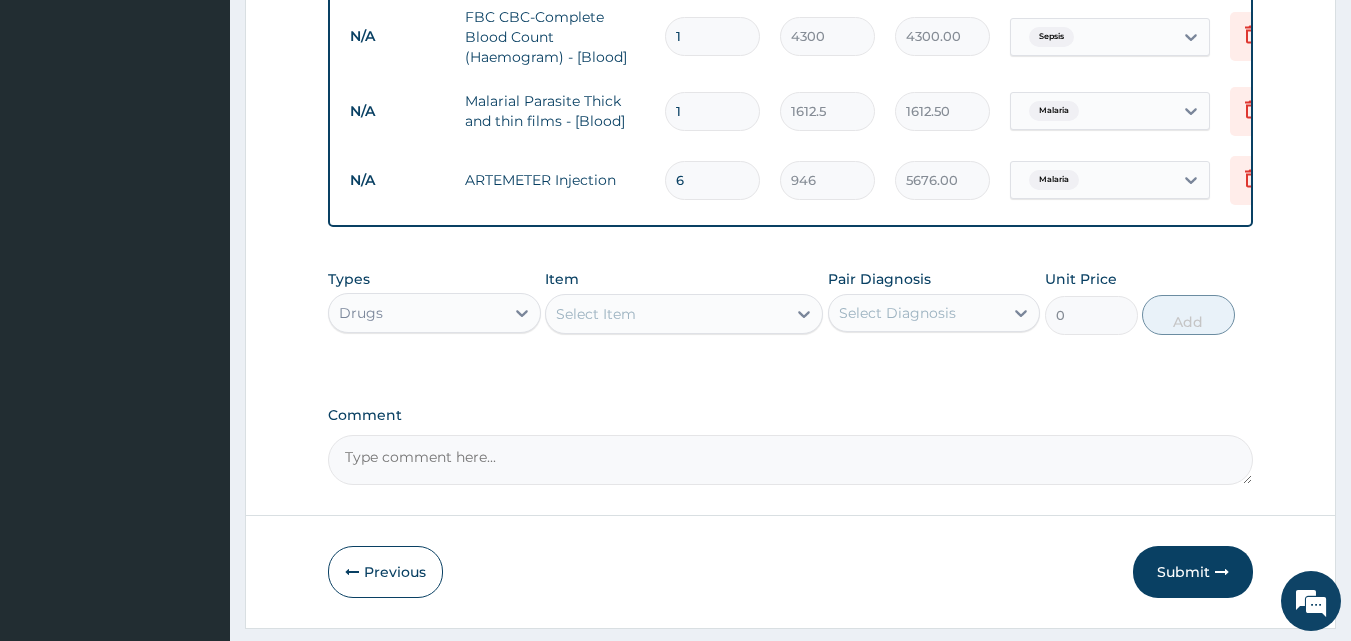 click on "Select Item" at bounding box center [596, 314] 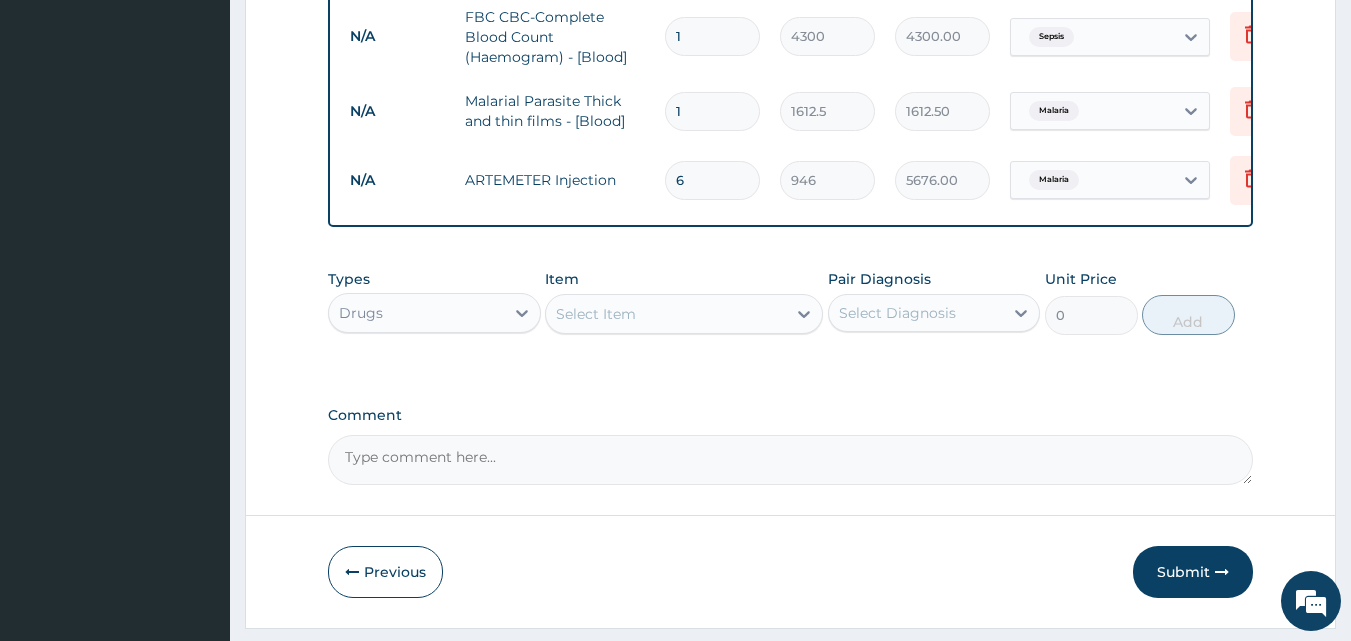 click on "Select Item" at bounding box center [596, 314] 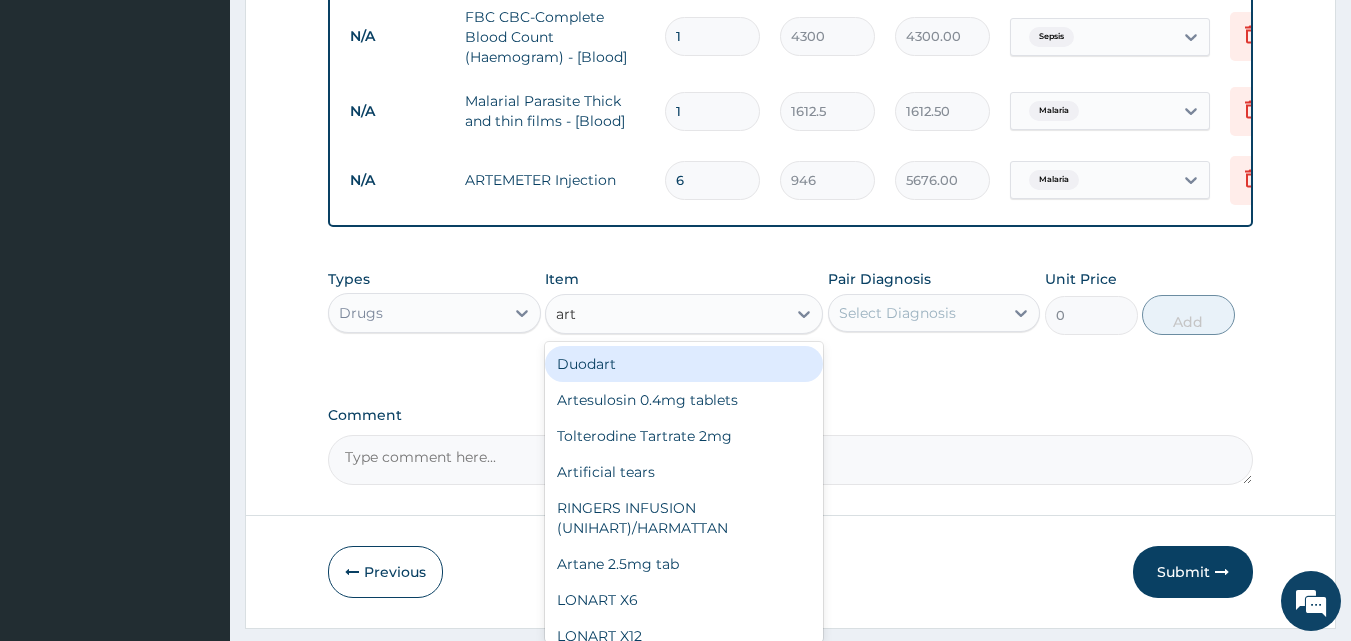 type on "arte" 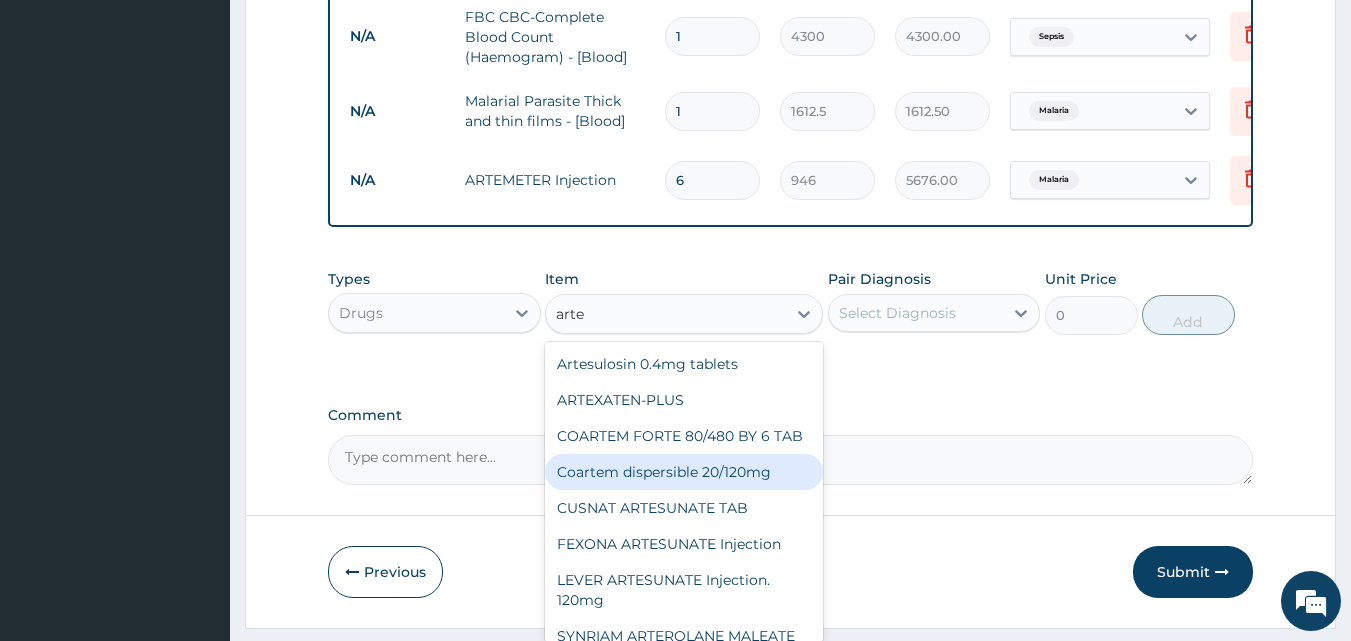 click on "Coartem dispersible 20/120mg" at bounding box center (684, 472) 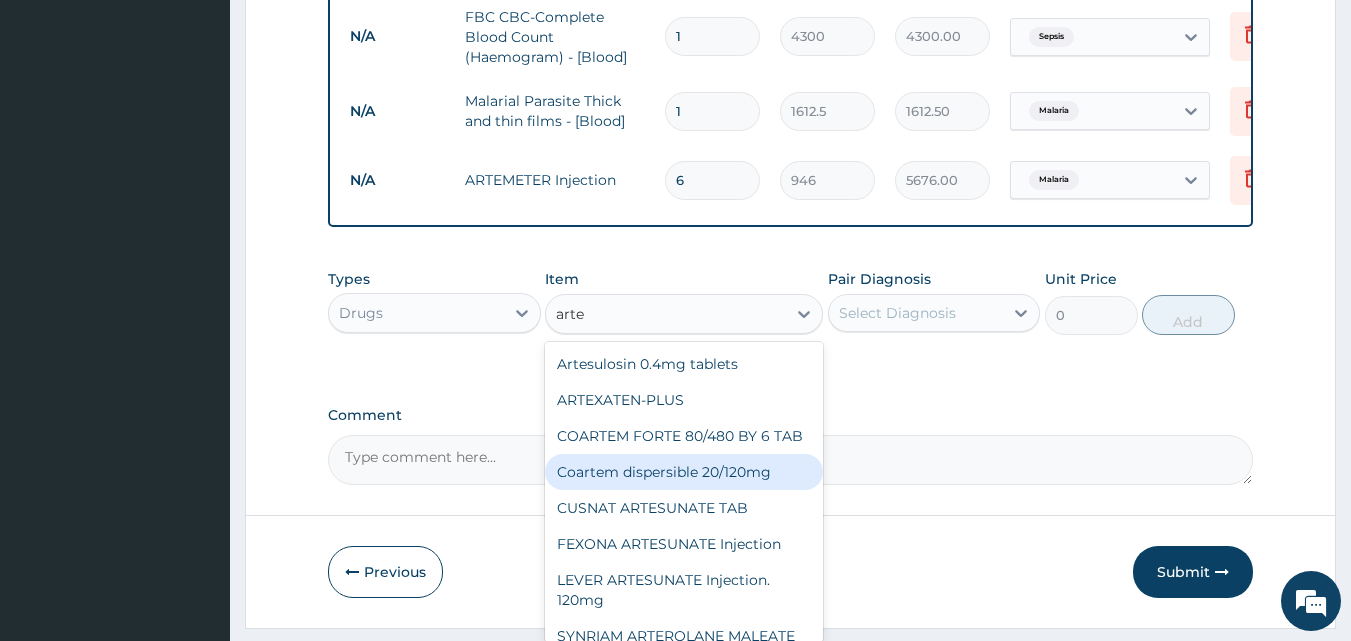 type 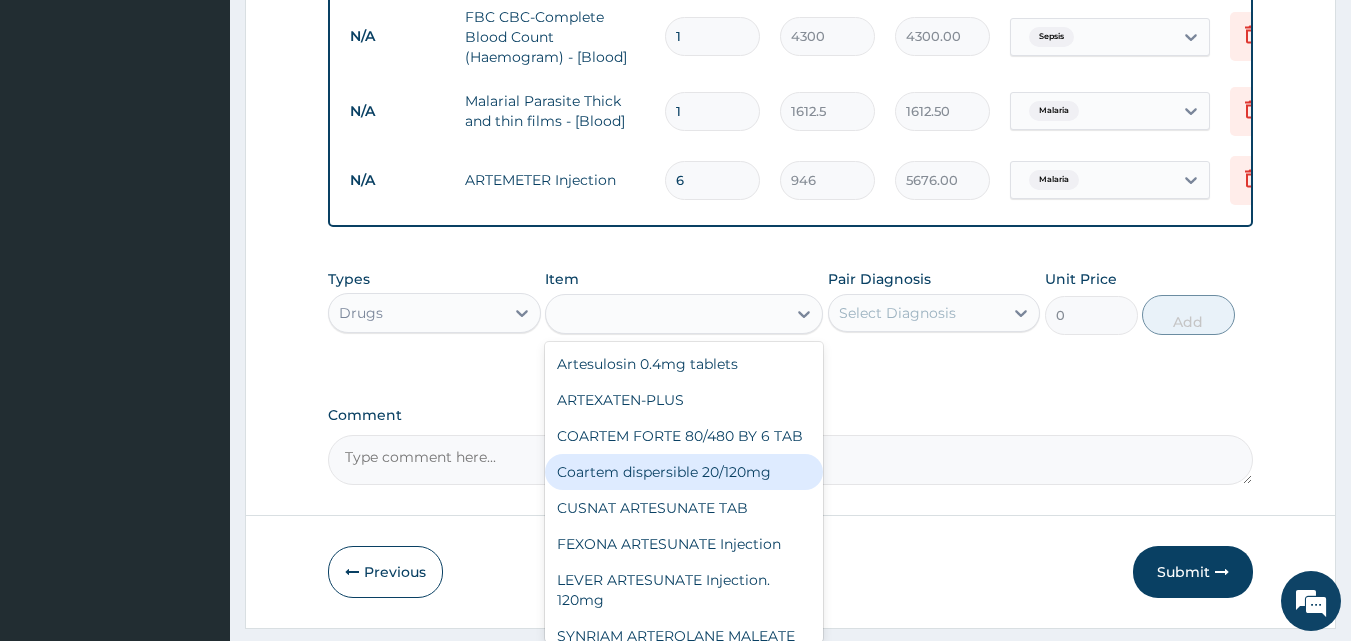 type on "112.3375" 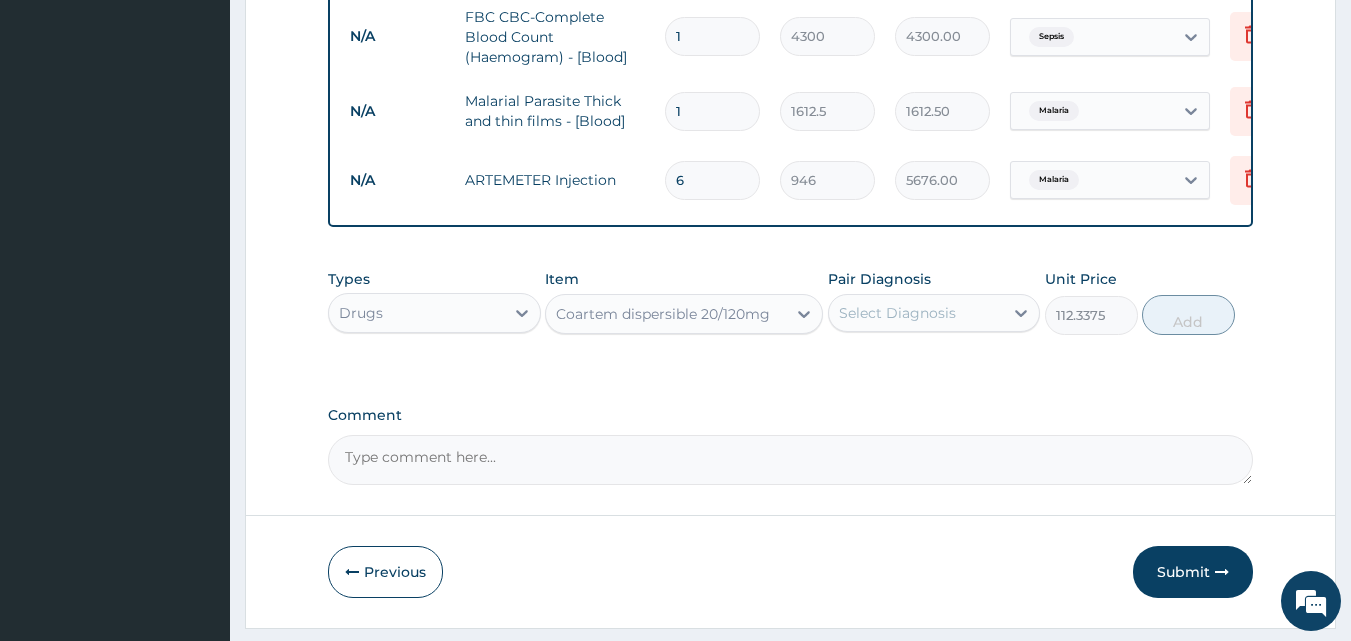 click on "Select Diagnosis" at bounding box center [916, 313] 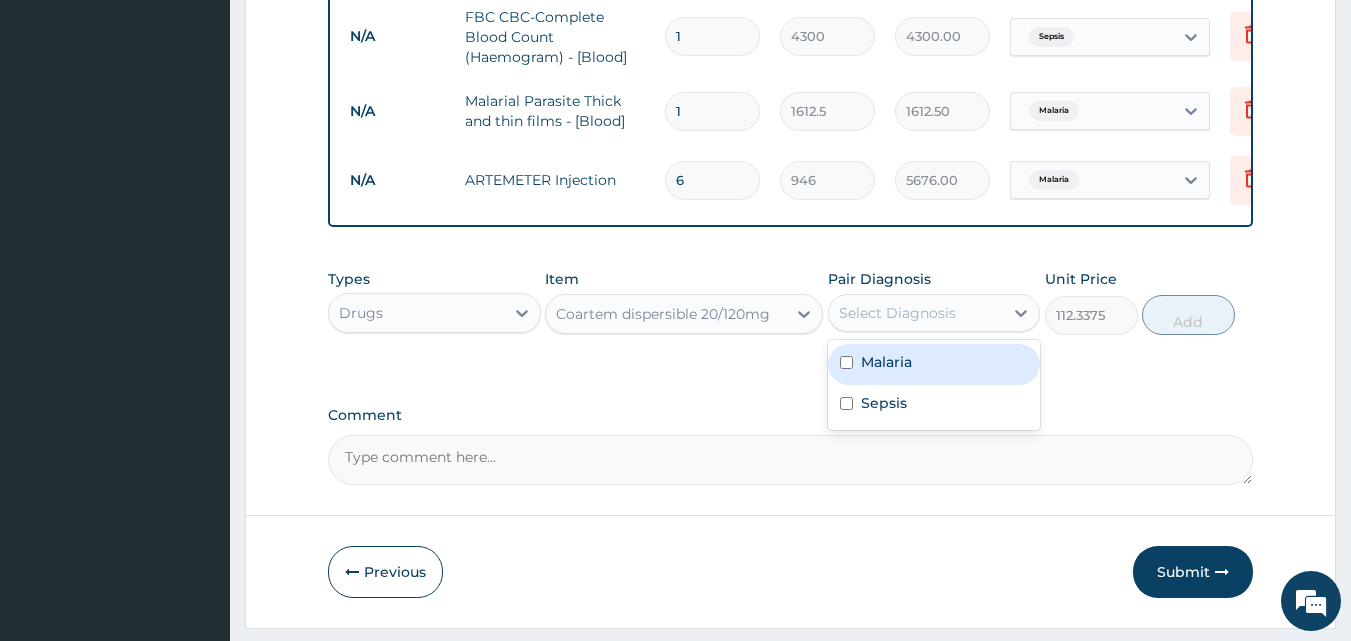 click on "Malaria" at bounding box center (934, 364) 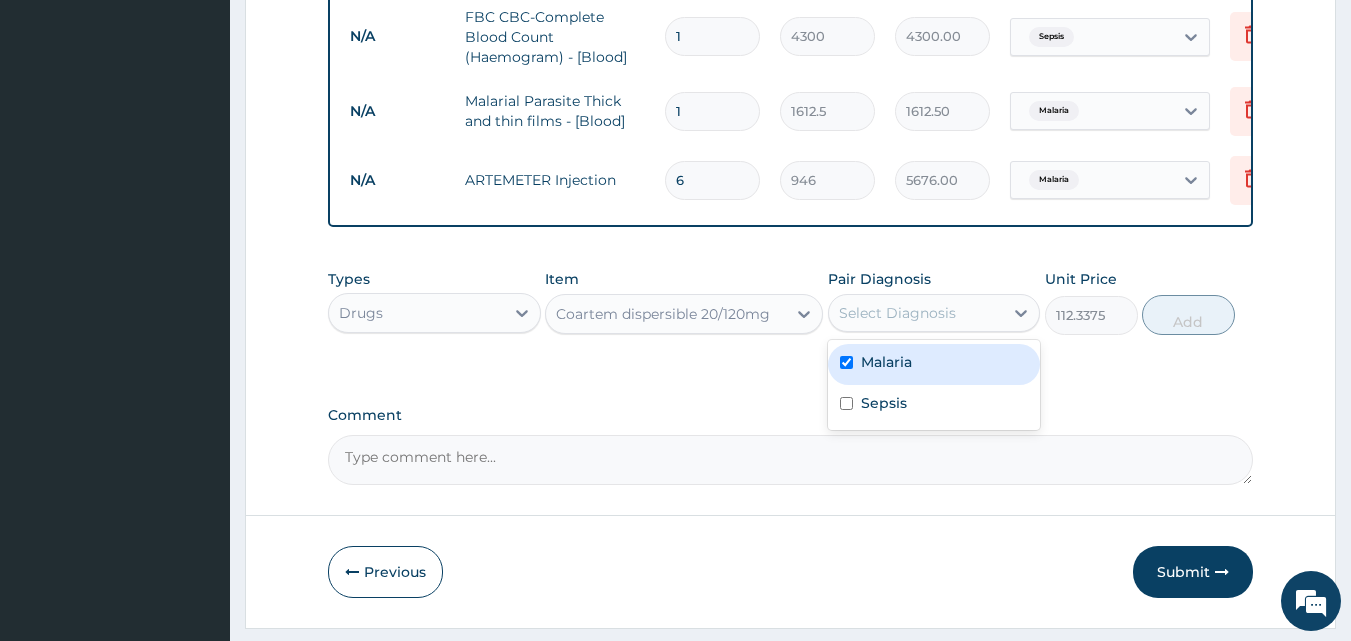 checkbox on "true" 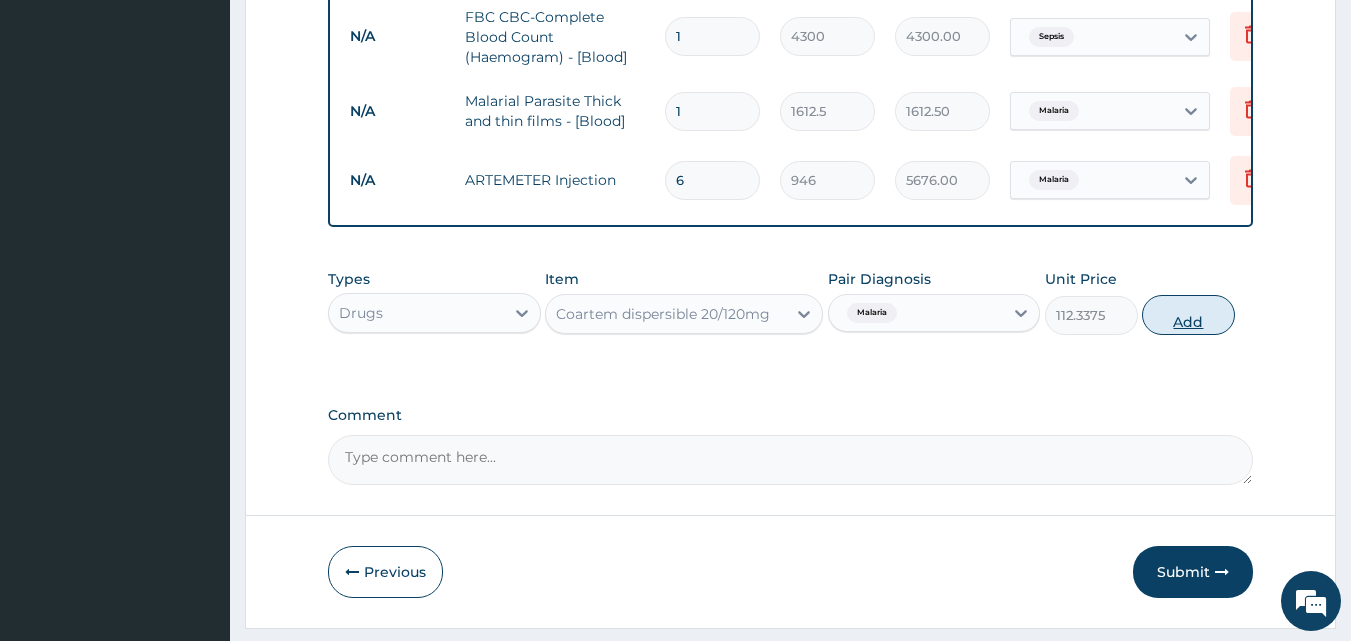 click on "Add" at bounding box center [1188, 315] 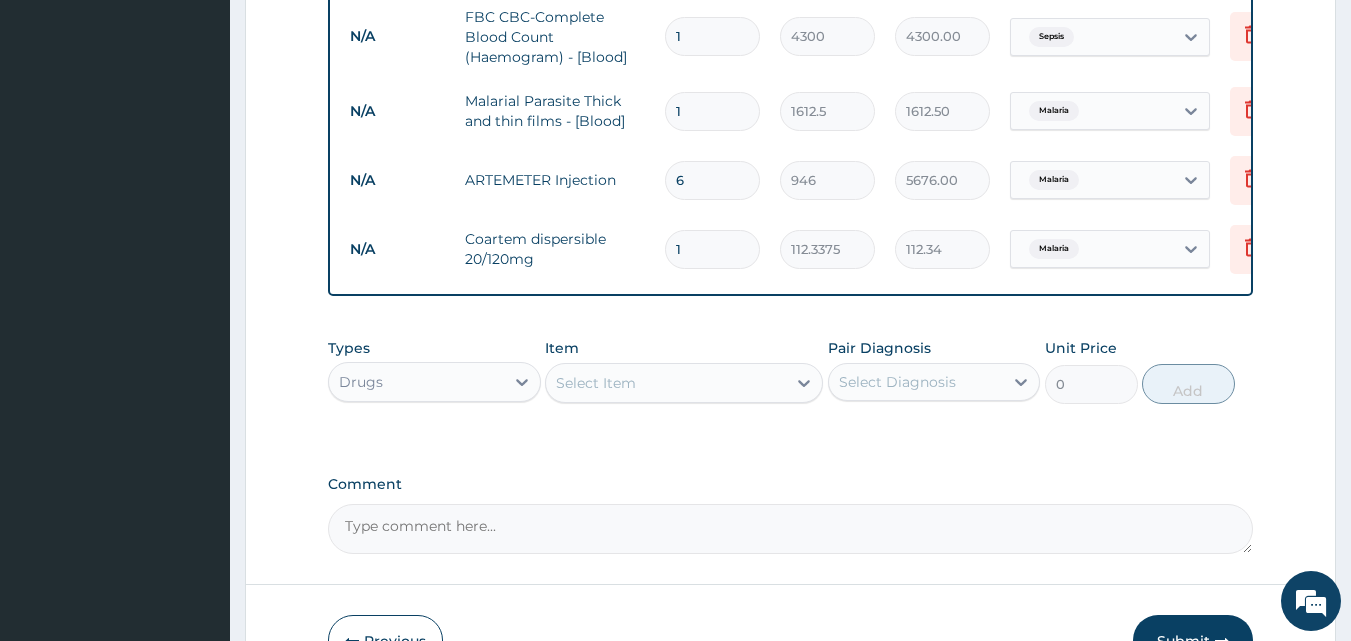 click on "1" at bounding box center (712, 249) 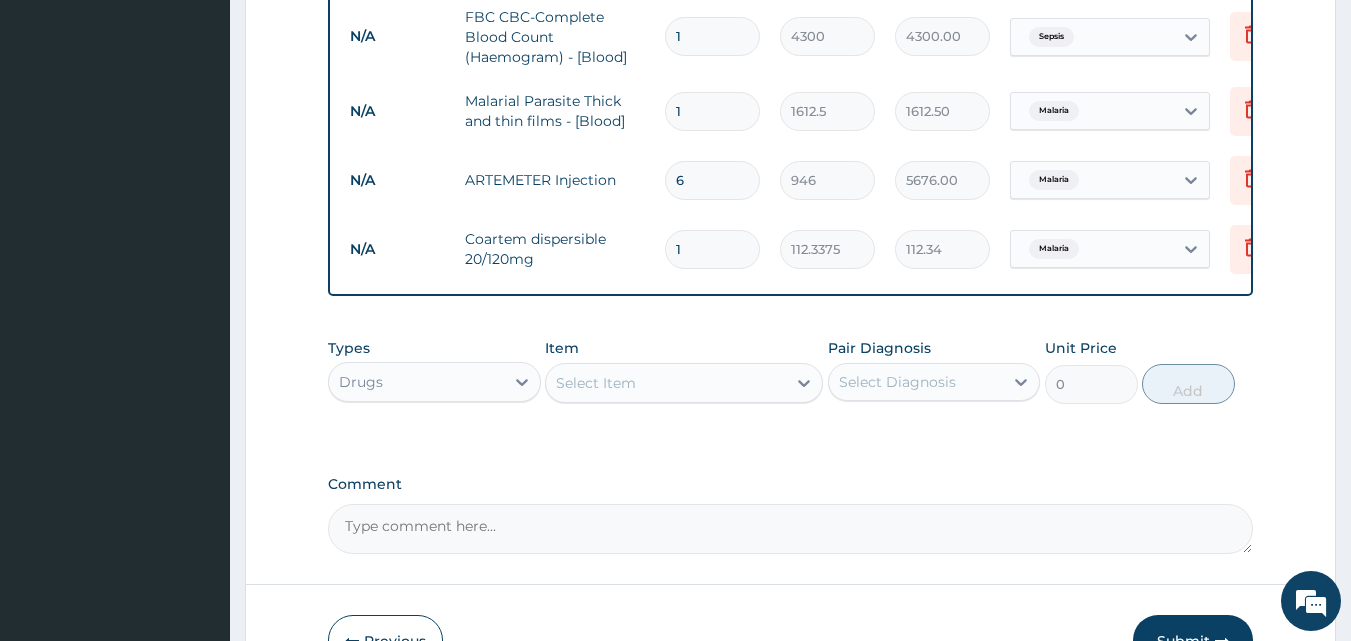 type 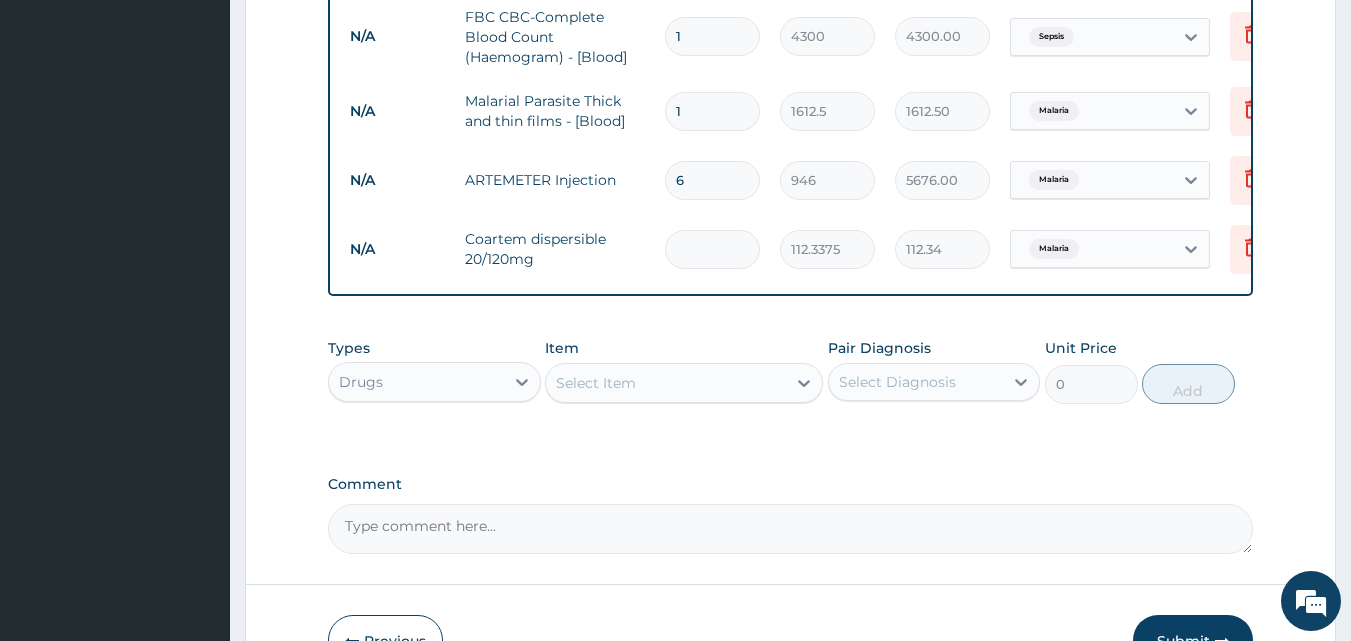 type on "0.00" 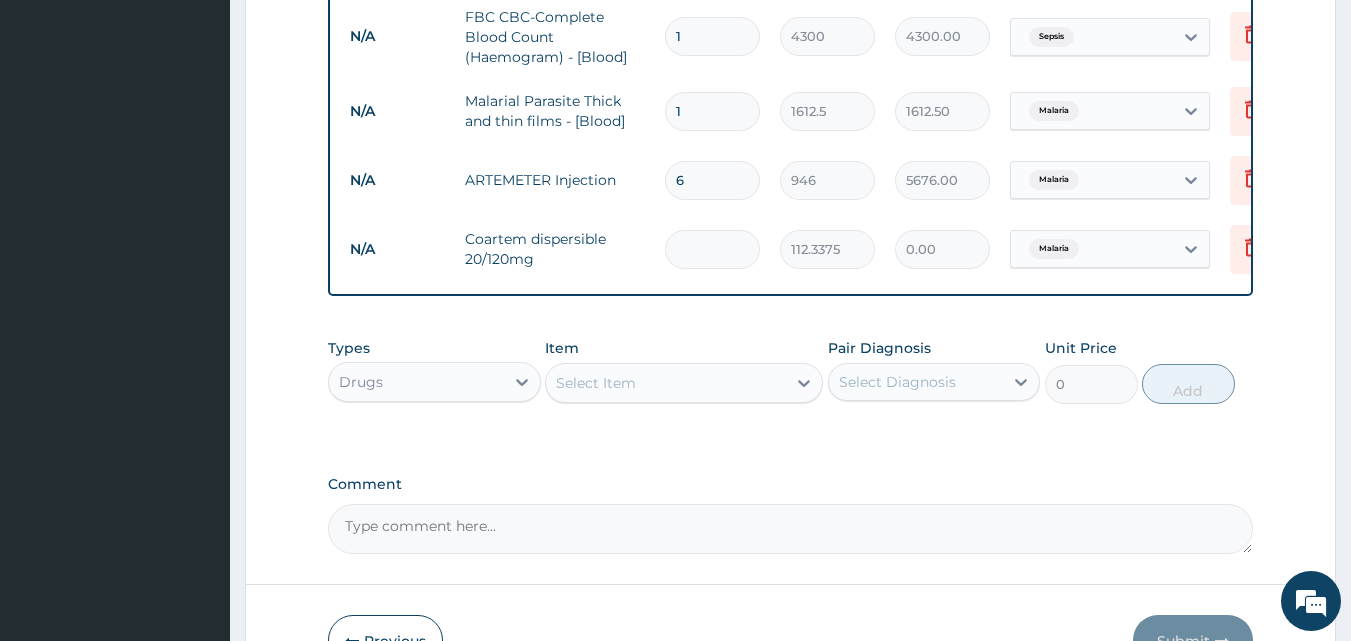type on "2" 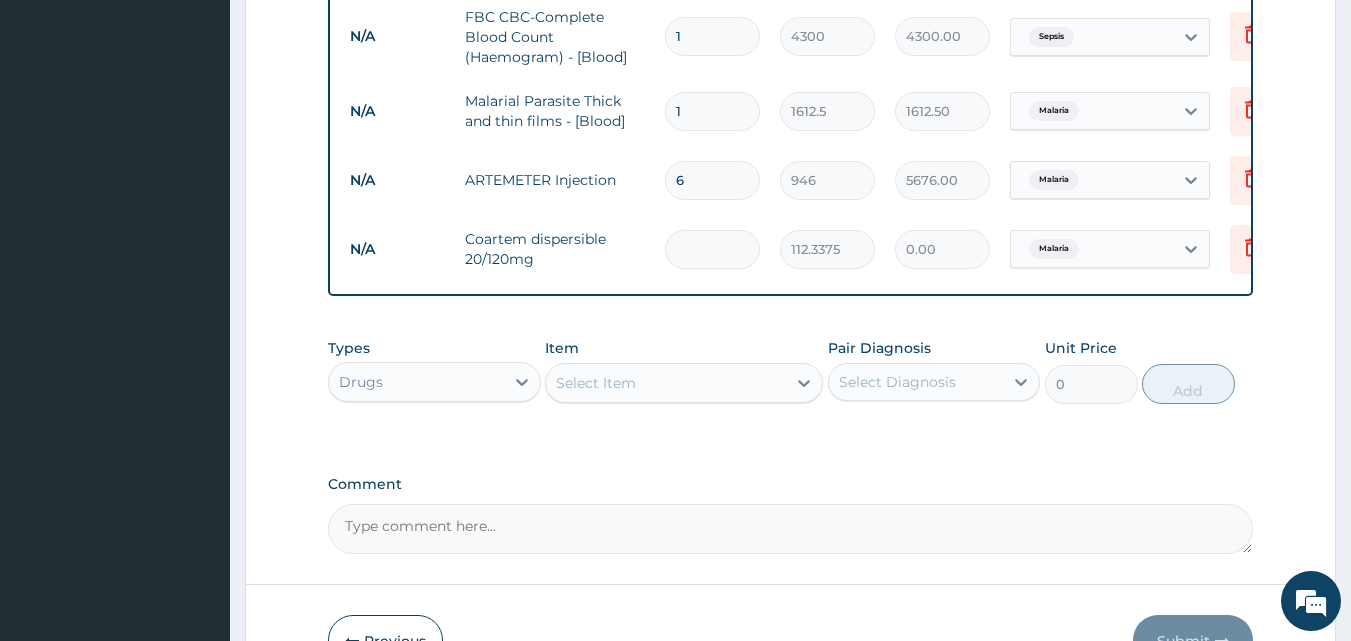 type on "224.68" 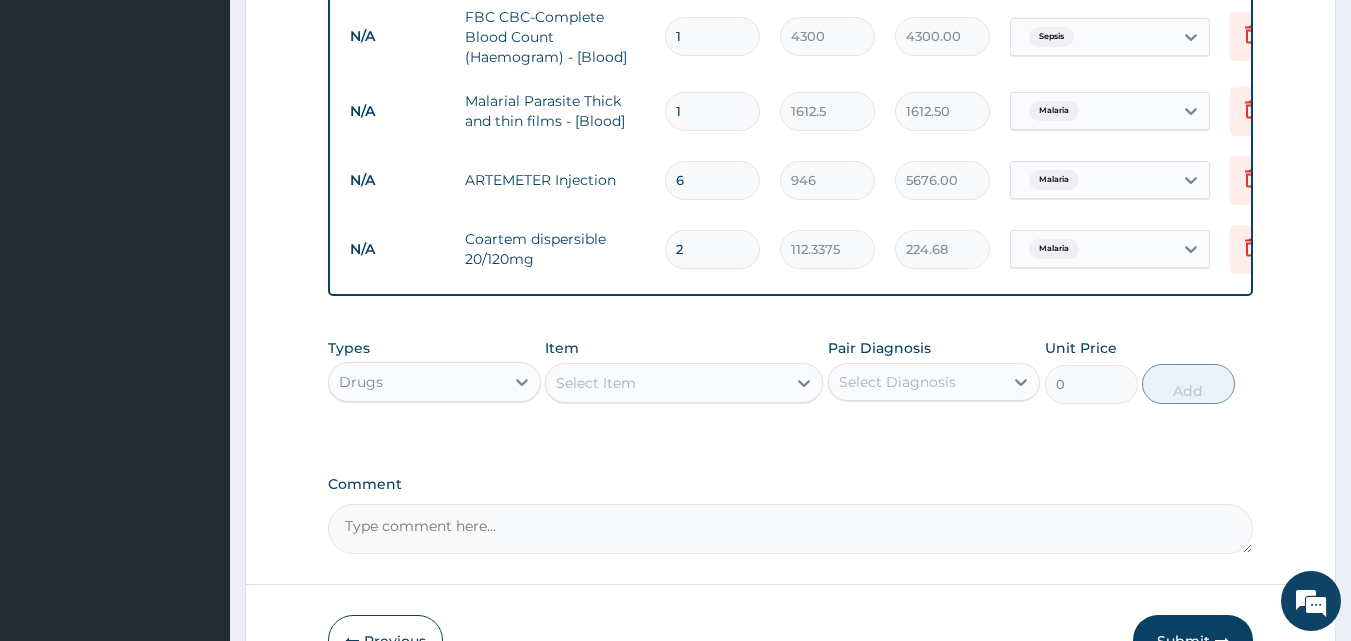 type on "24" 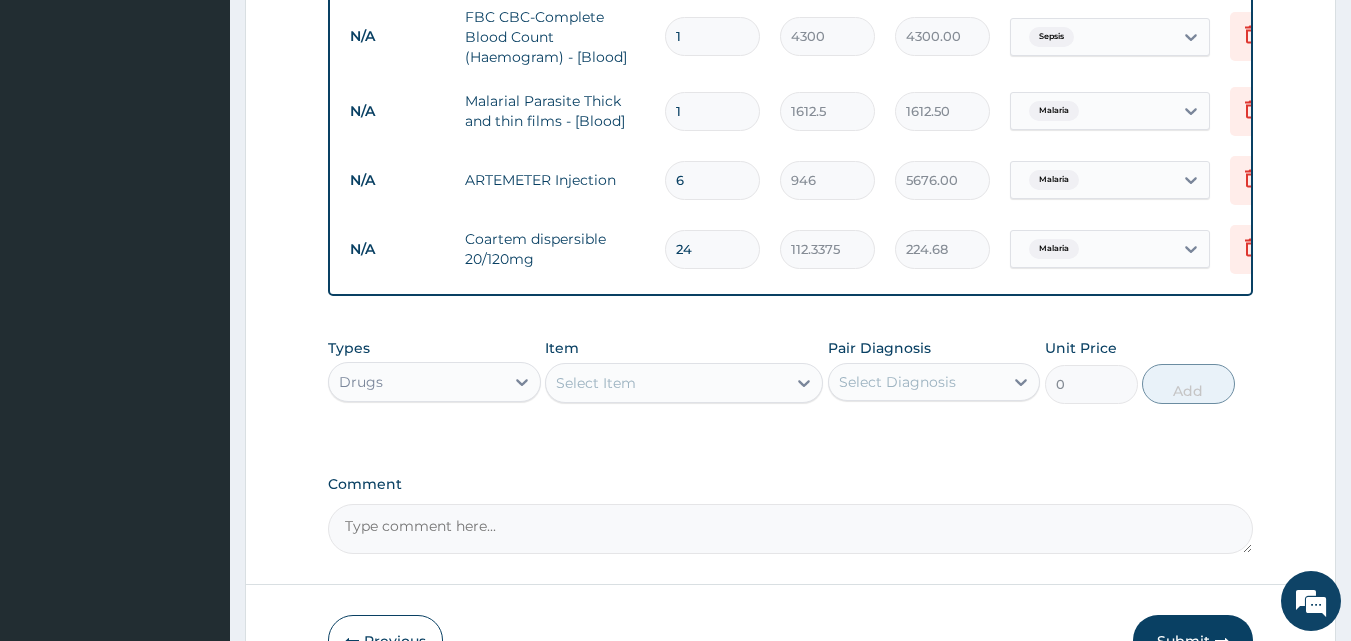 type on "2696.10" 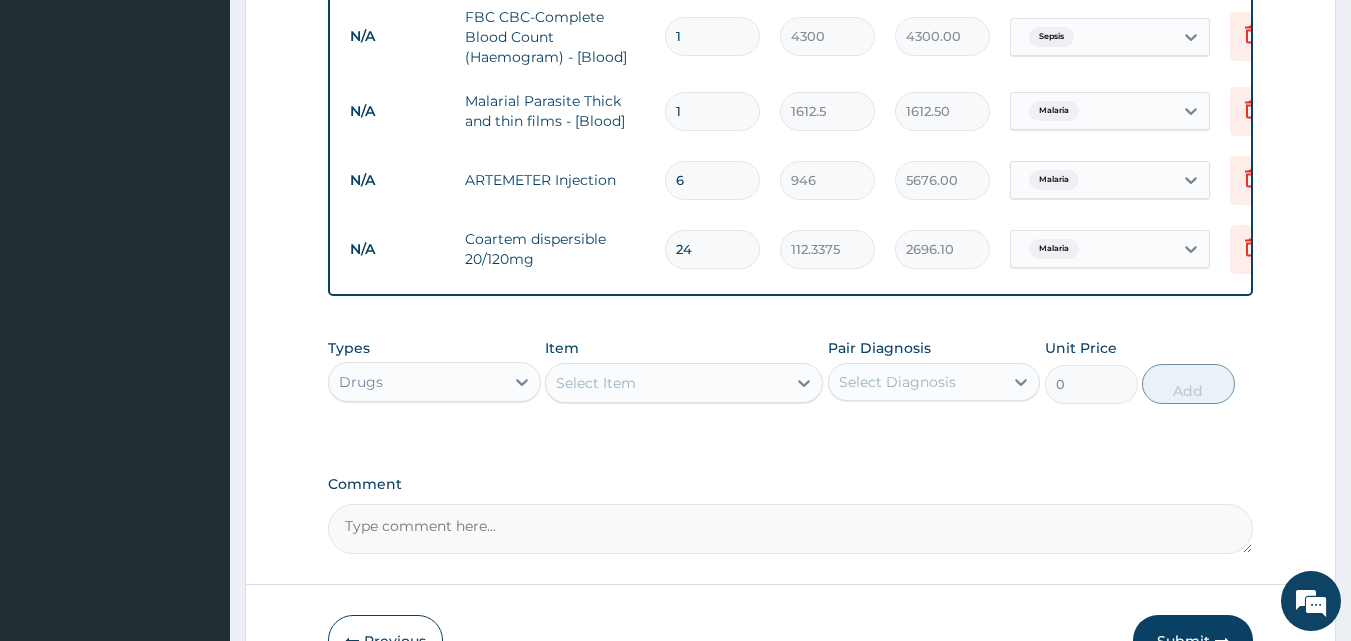 type on "24" 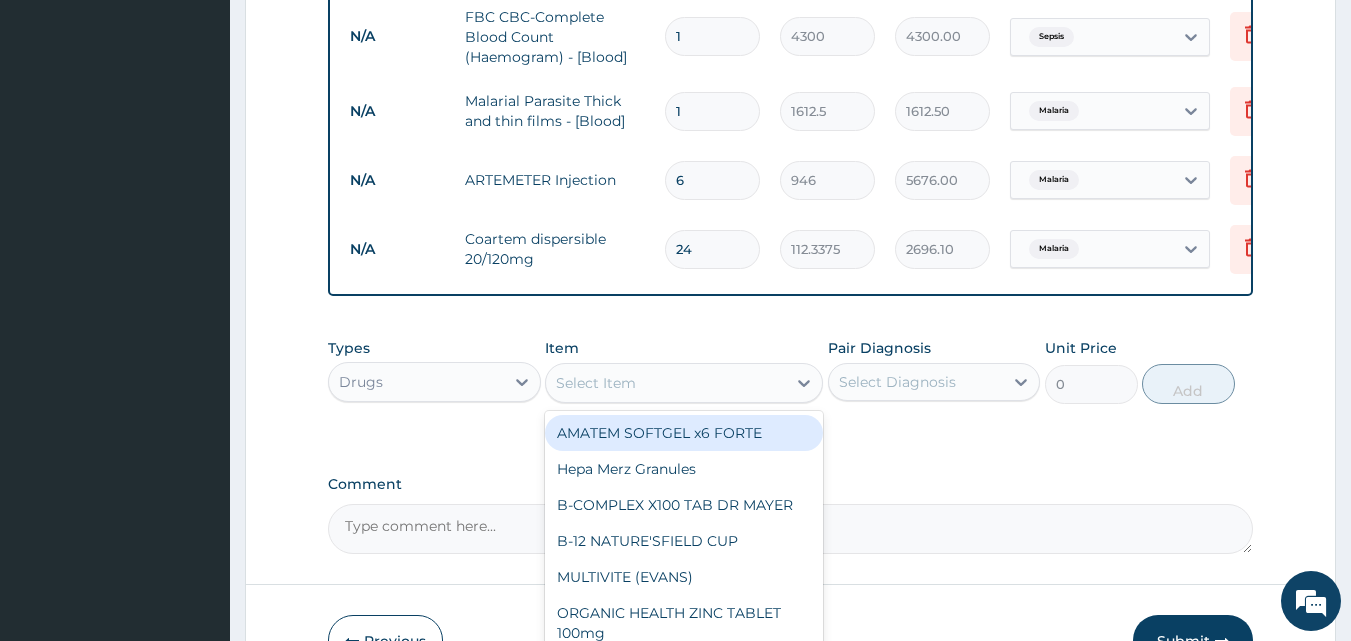 click on "Select Item" at bounding box center [666, 383] 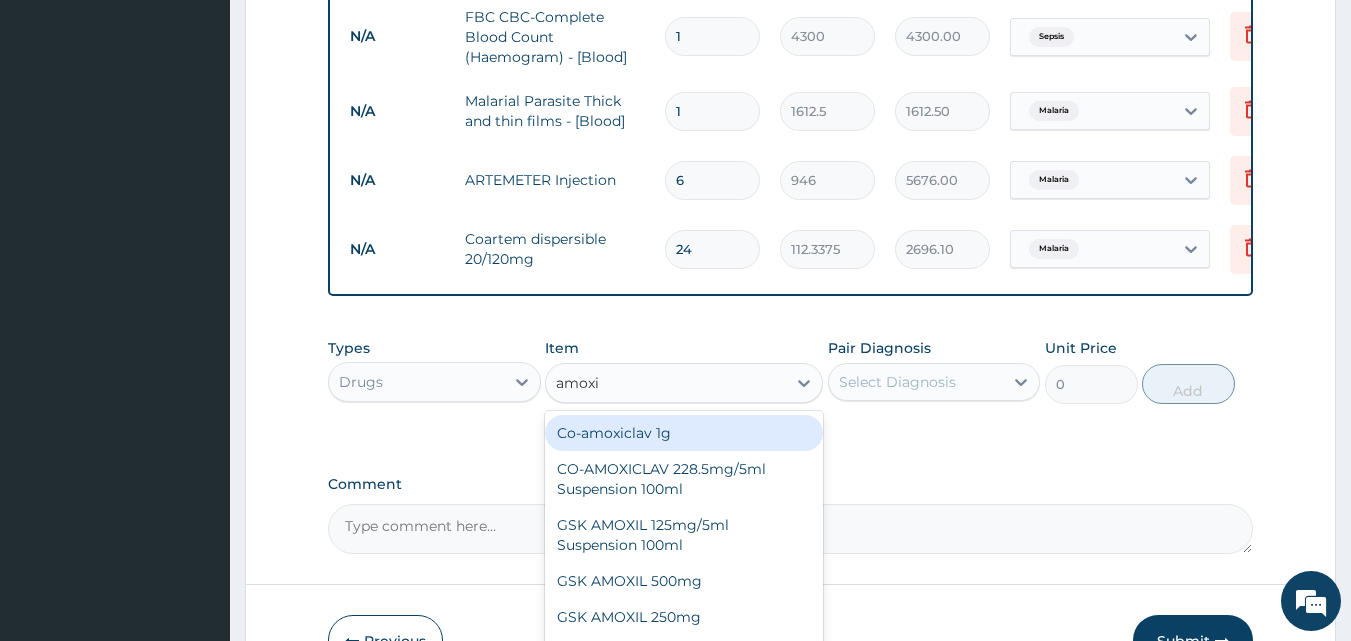 type on "amoxil" 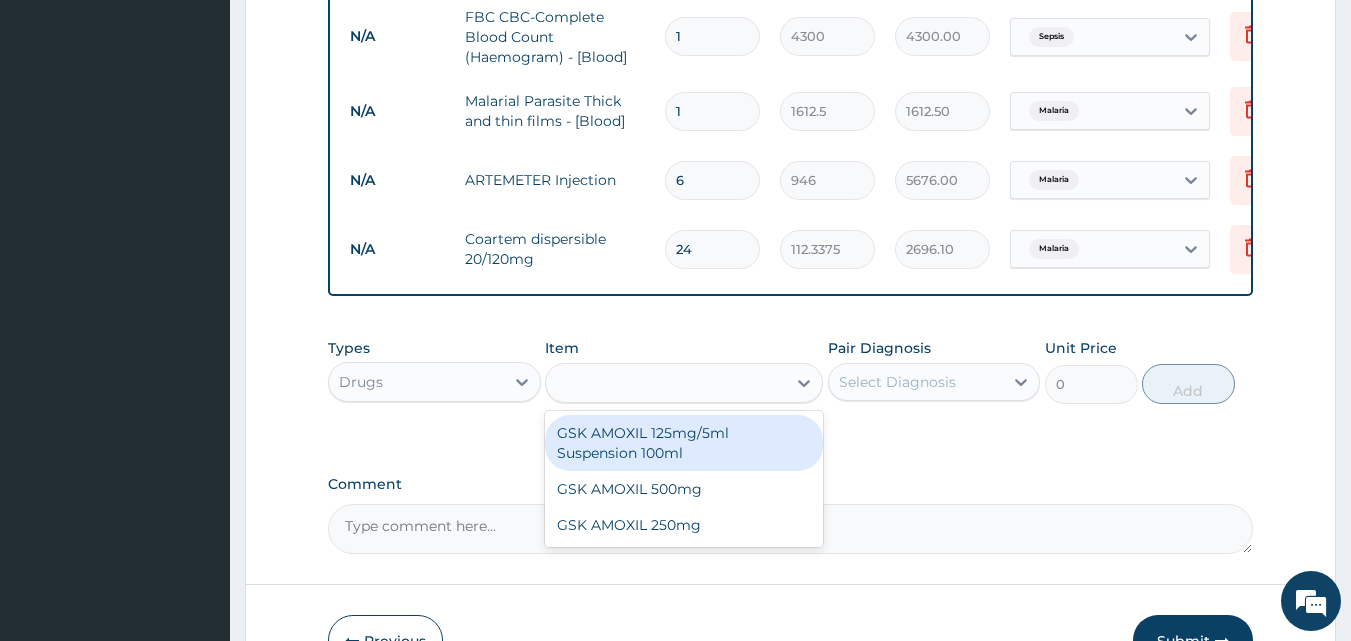 click on "amoxil" at bounding box center [666, 383] 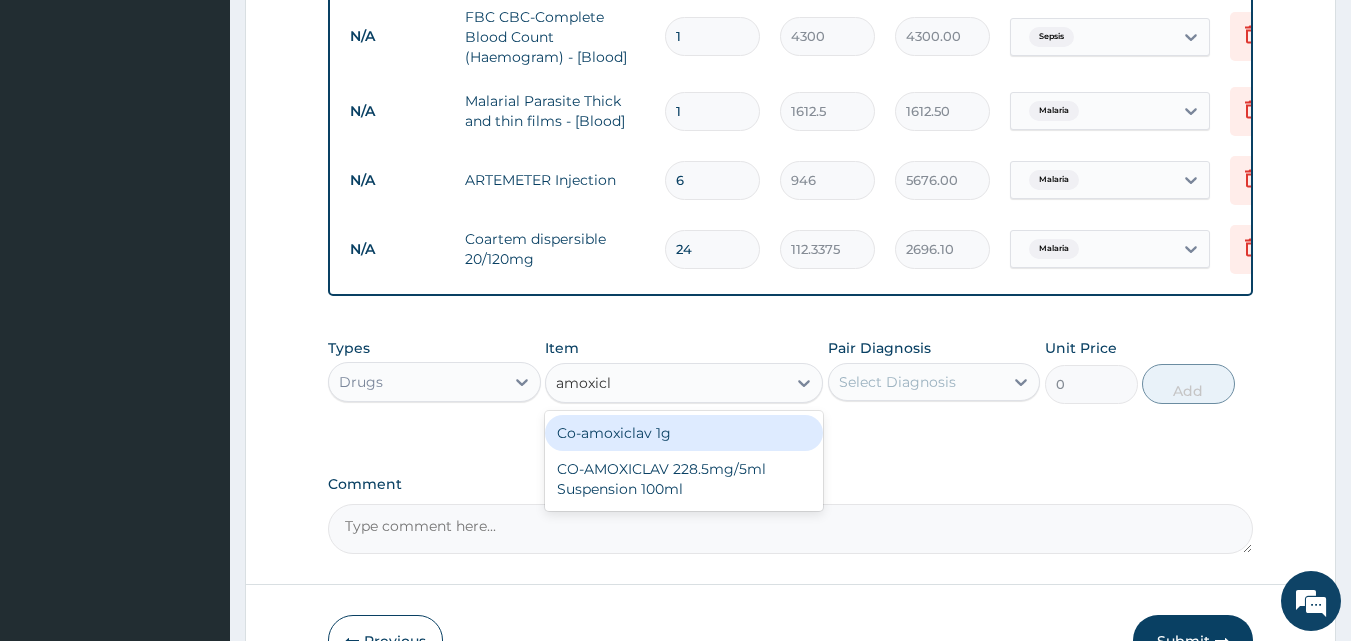 type on "amoxicla" 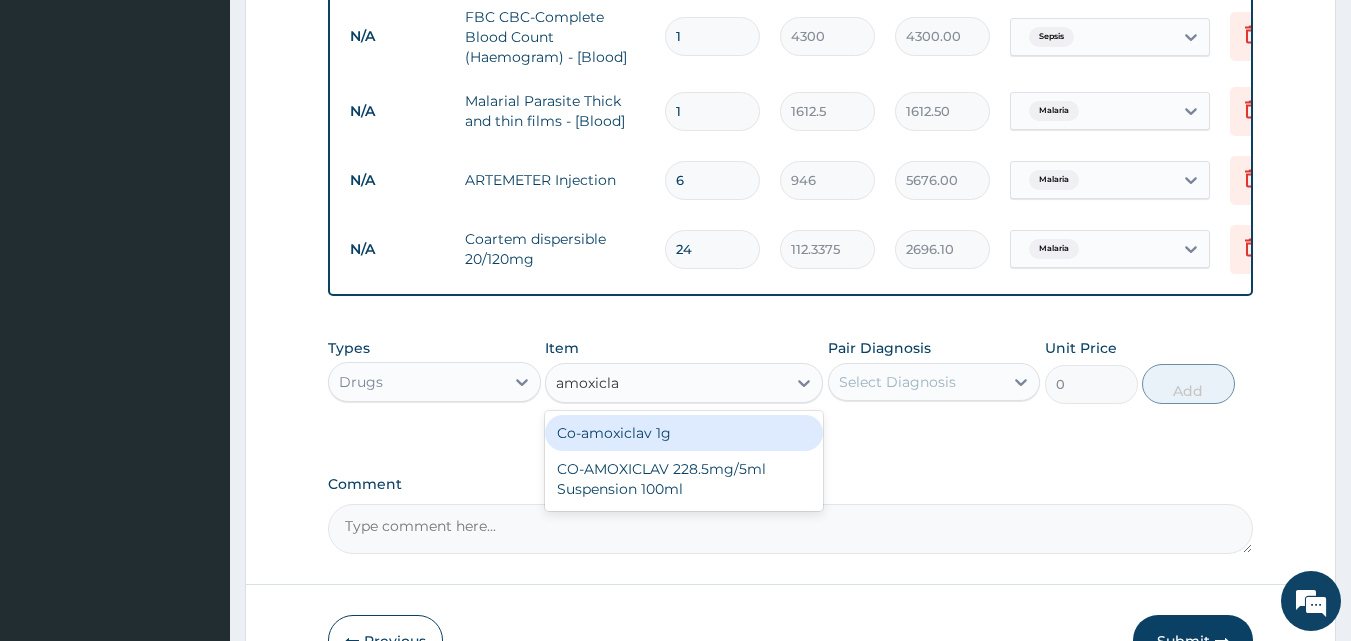 click on "Co-amoxiclav 1g" at bounding box center (684, 433) 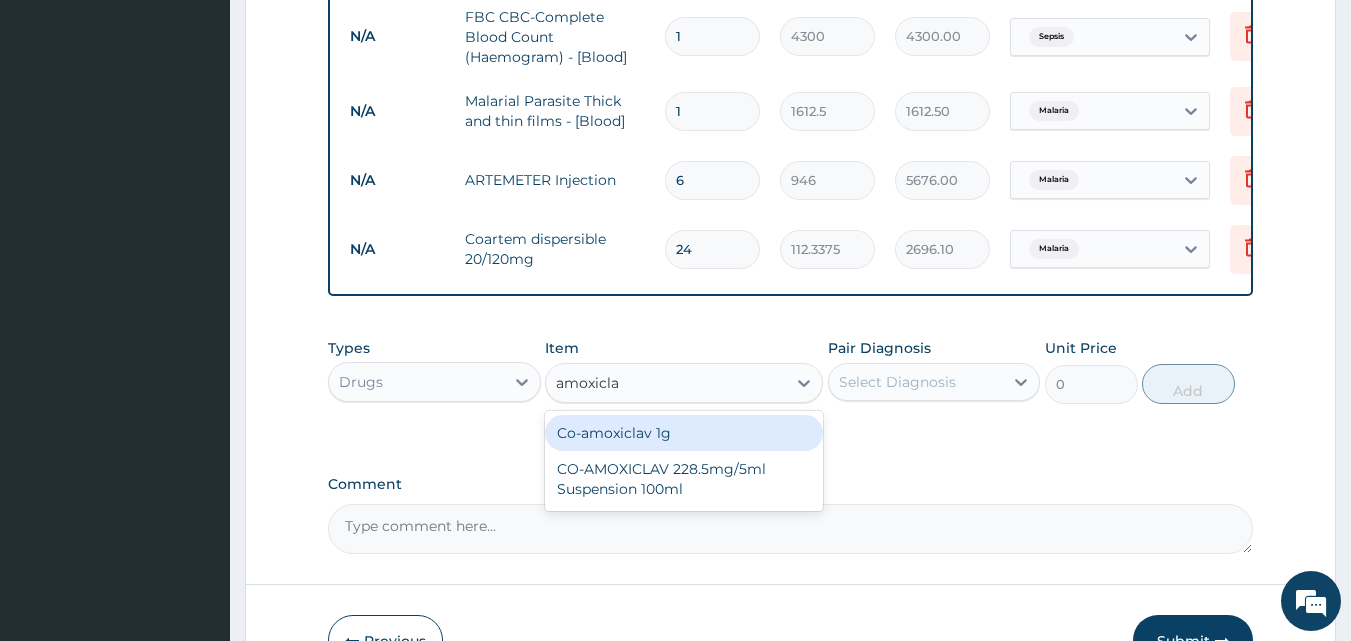 type 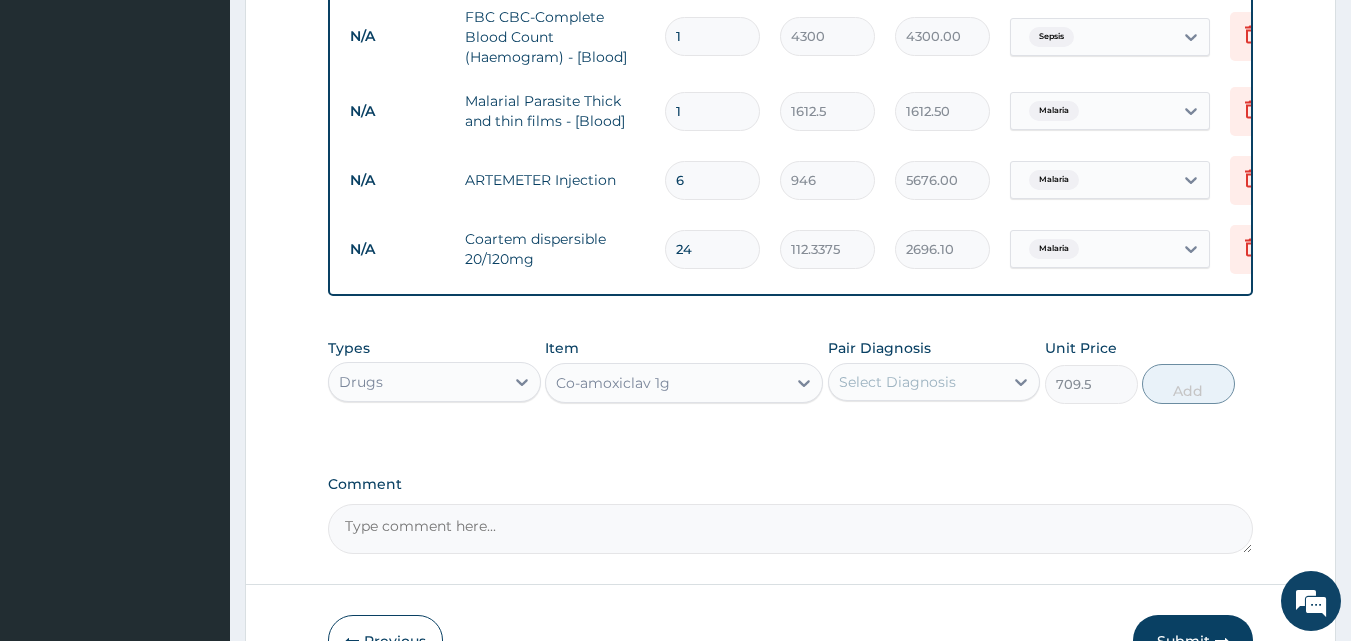 click on "Select Diagnosis" at bounding box center (897, 382) 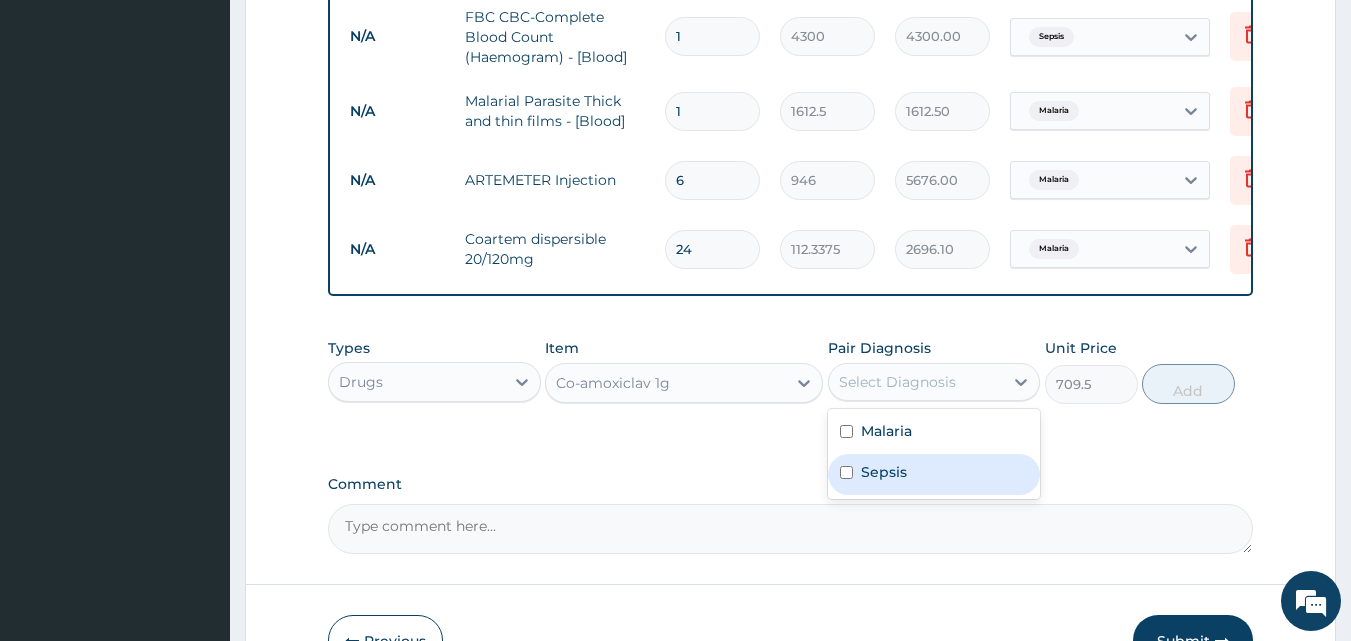 click on "Sepsis" at bounding box center [884, 472] 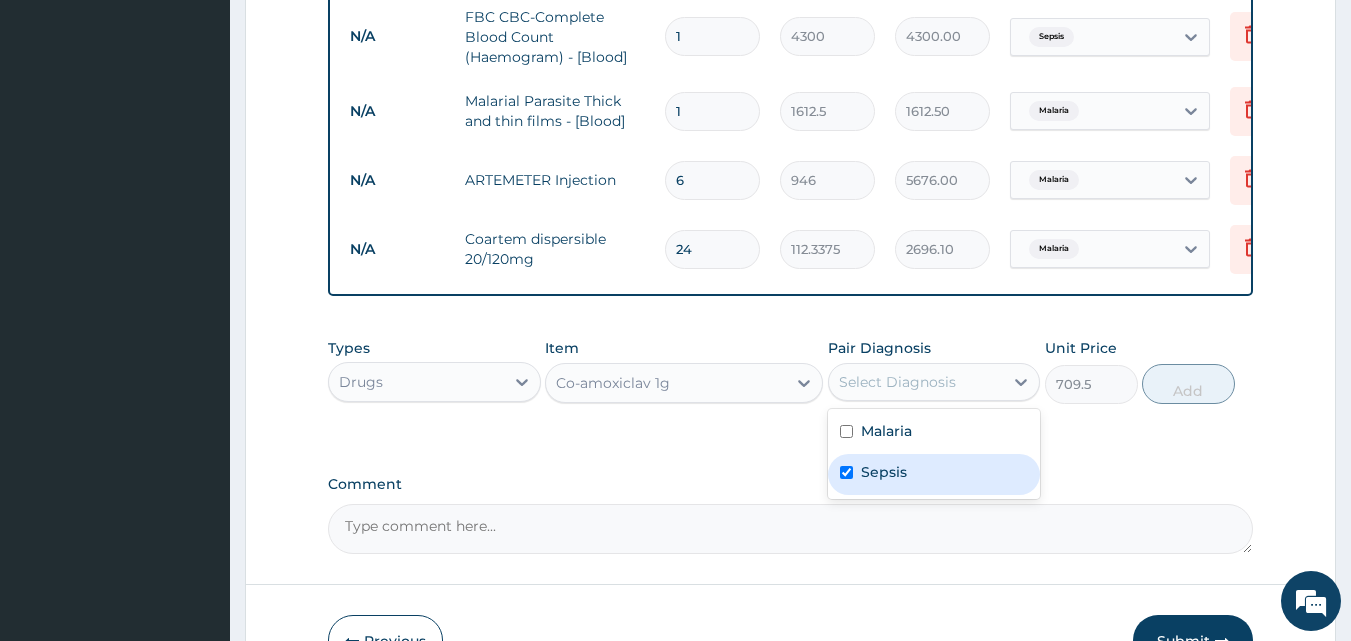 checkbox on "true" 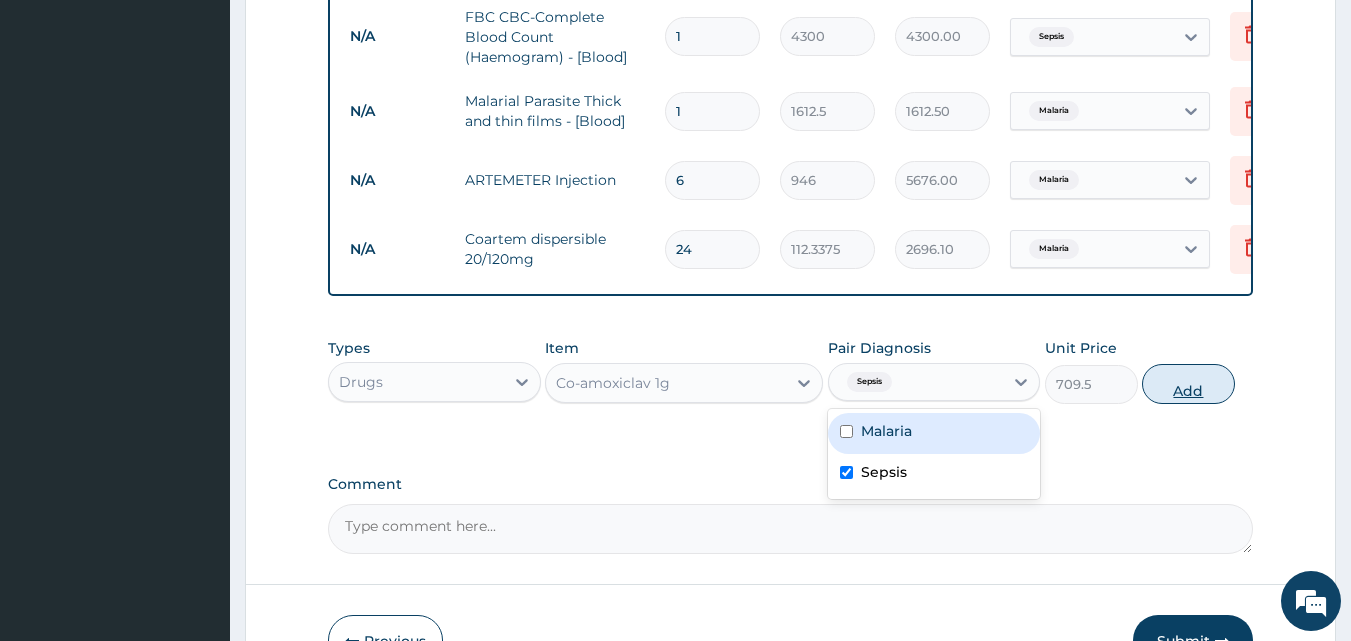 click on "Add" at bounding box center (1188, 384) 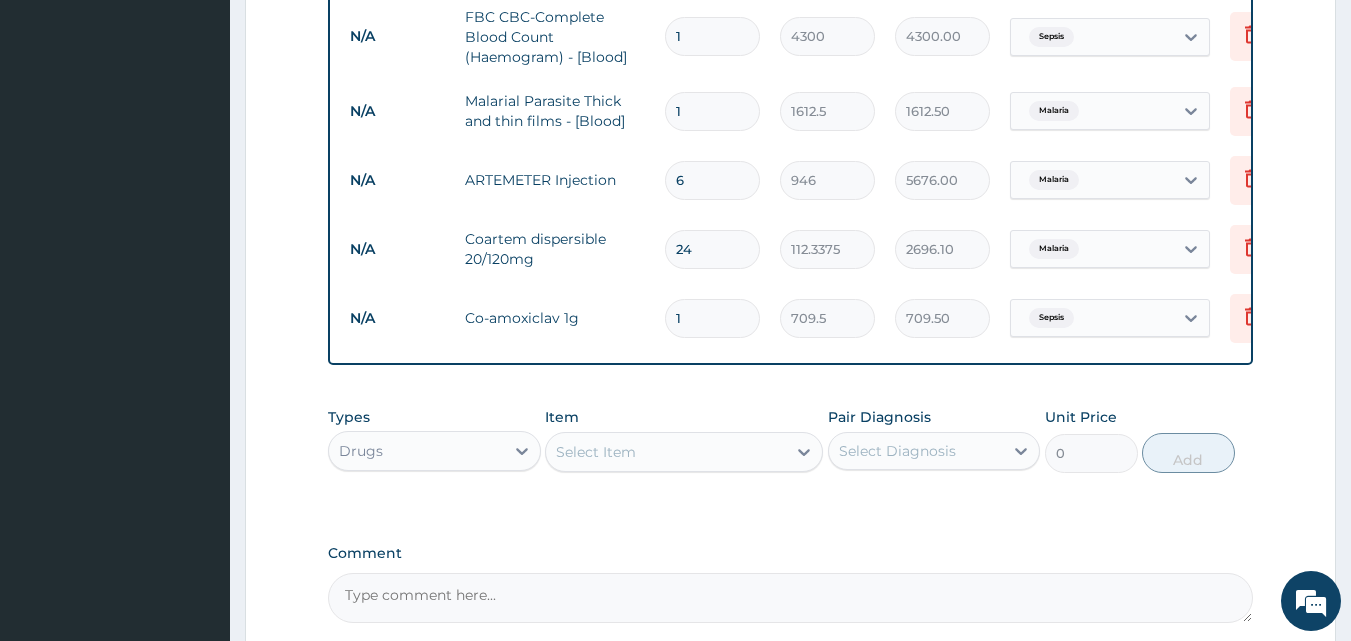 type on "14" 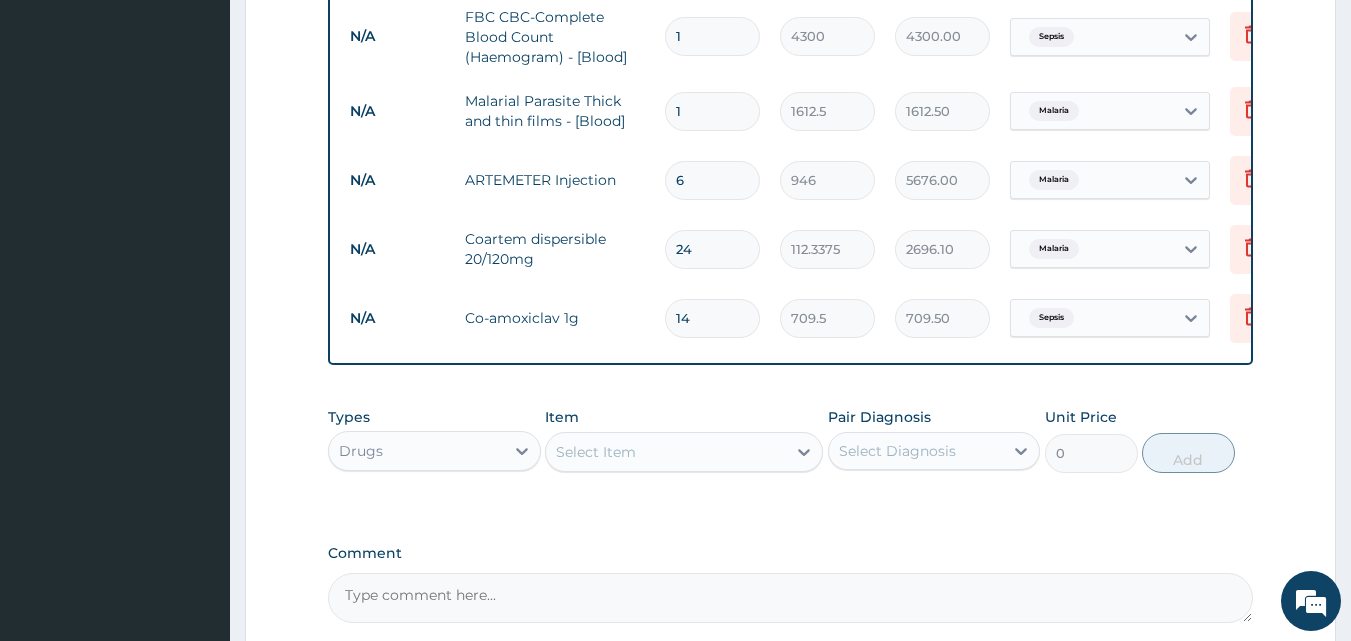 type on "9933.00" 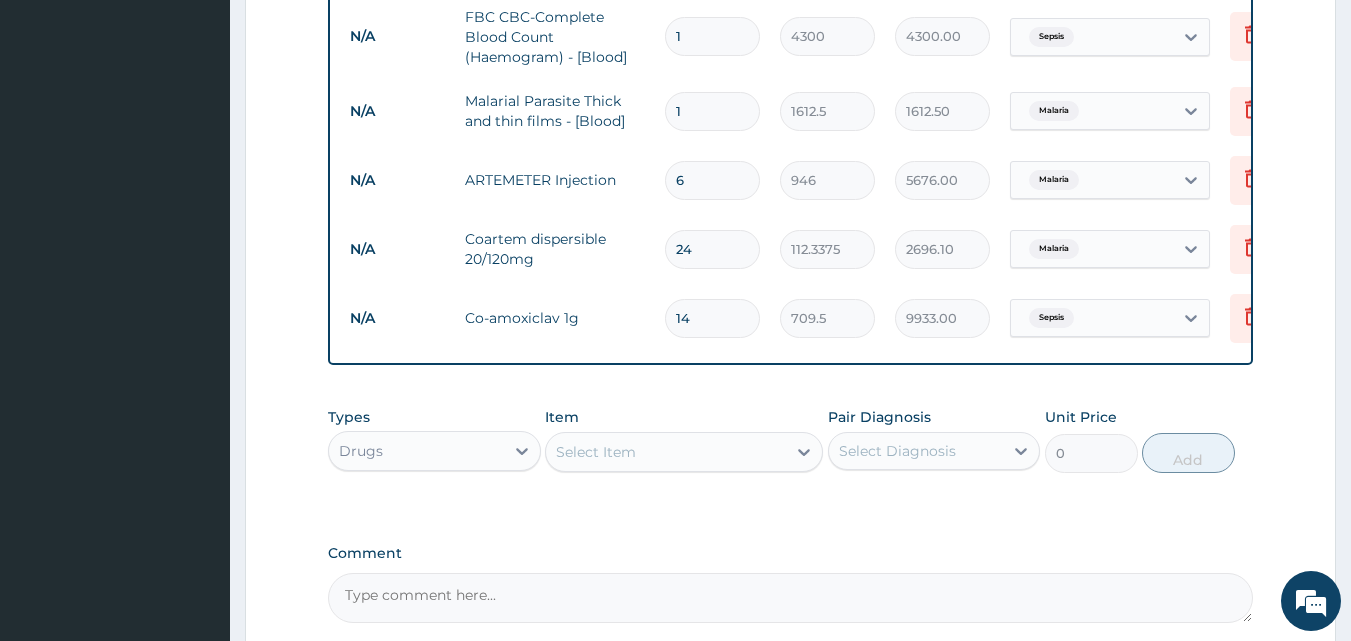 type on "14" 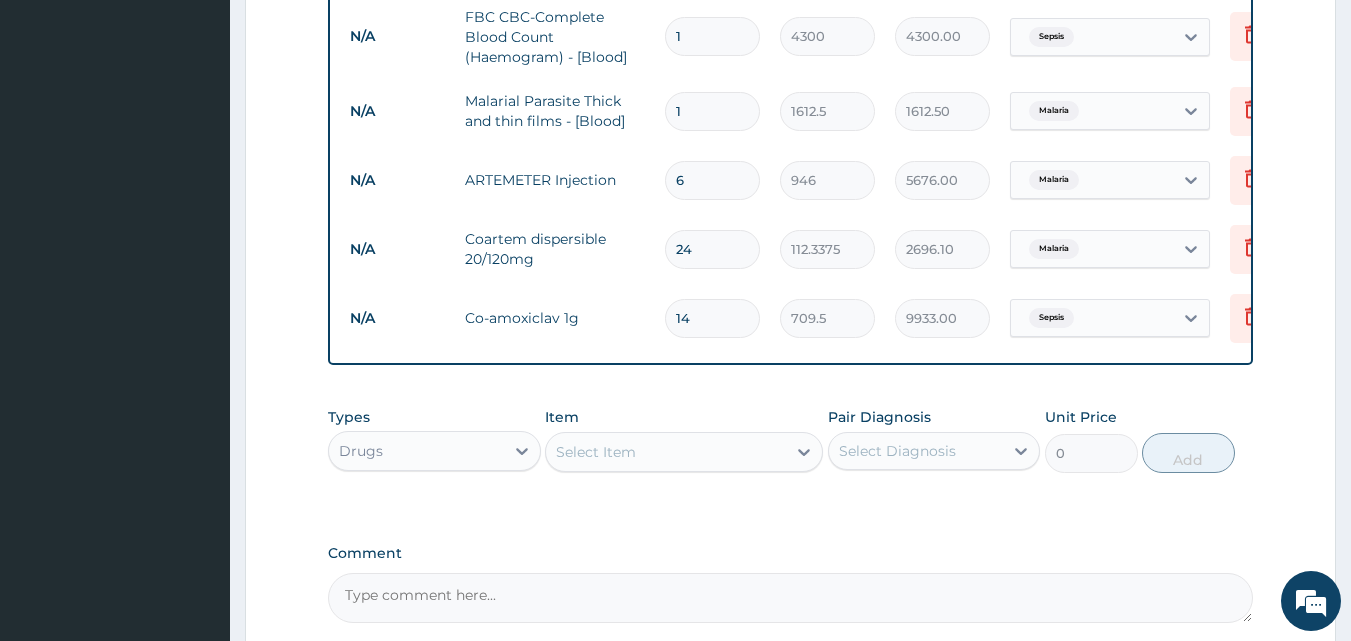 click on "Select Item" at bounding box center [596, 452] 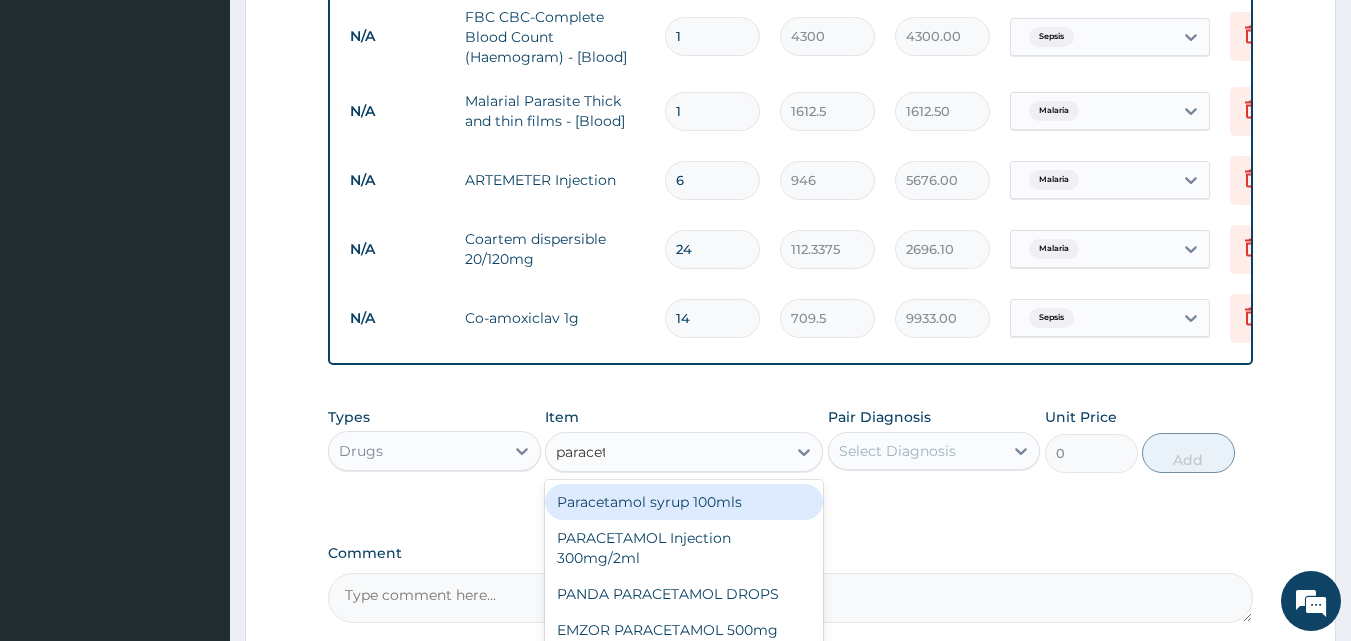 type on "paraceta" 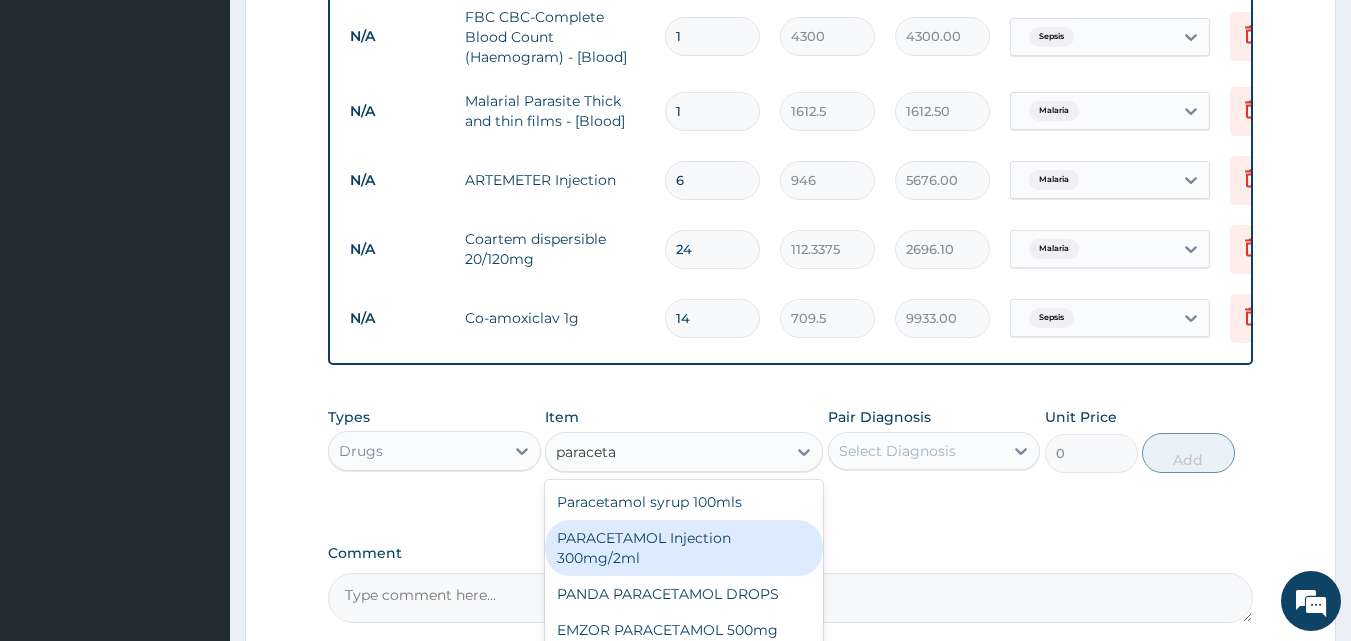 scroll, scrollTop: 1088, scrollLeft: 0, axis: vertical 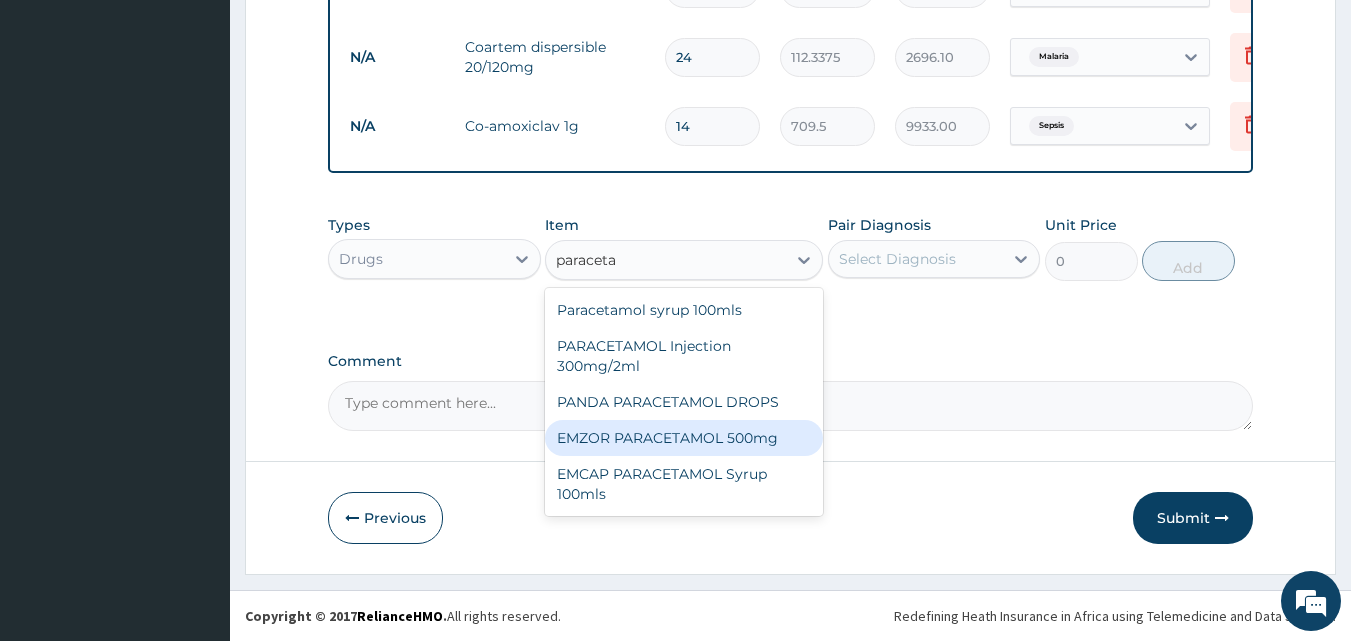 click on "EMZOR PARACETAMOL 500mg" at bounding box center (684, 438) 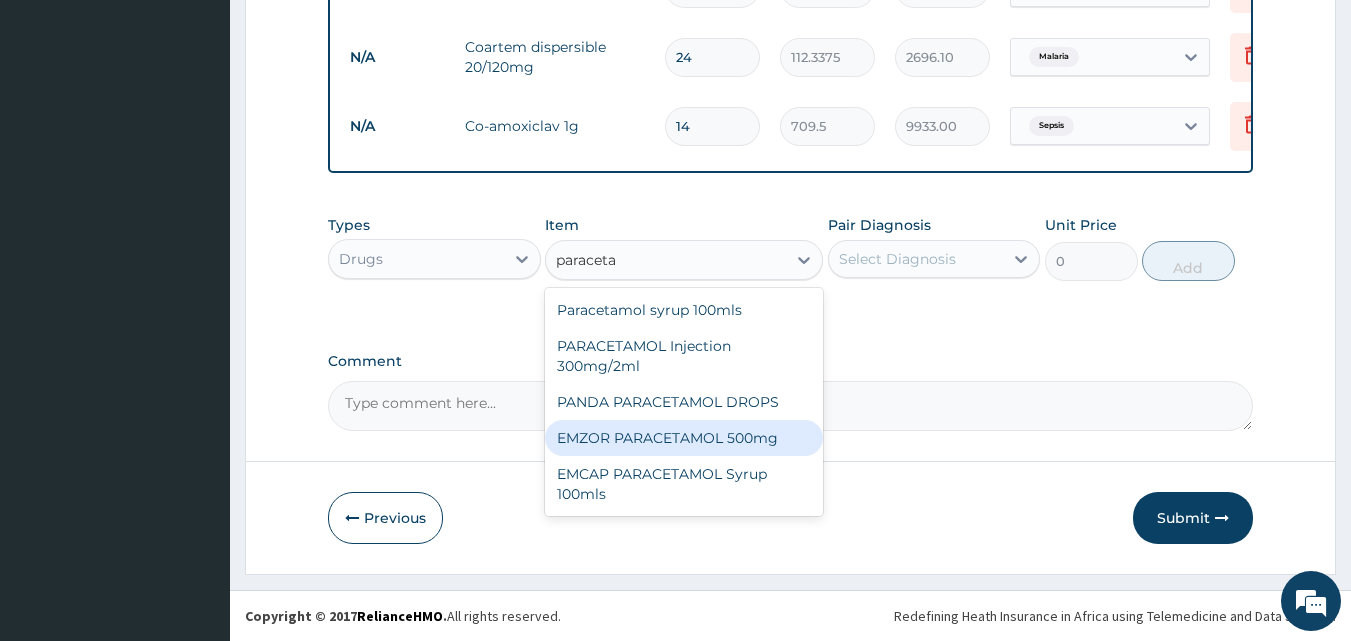 type 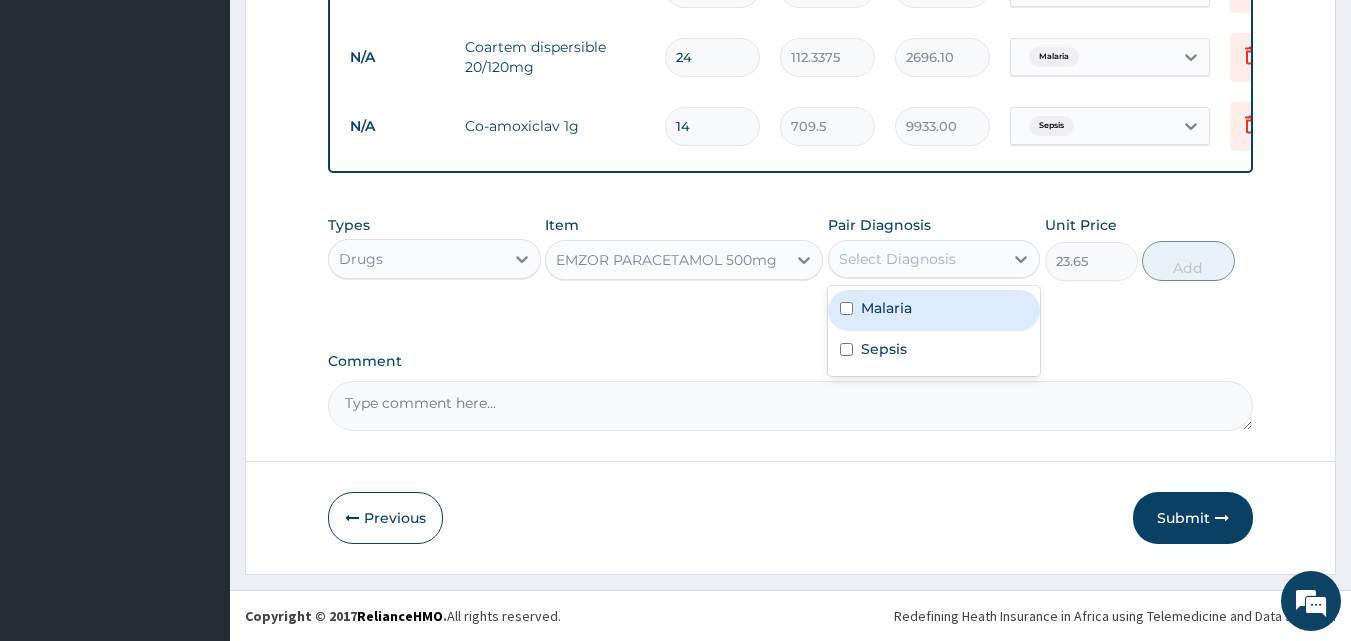 click on "Select Diagnosis" at bounding box center (916, 259) 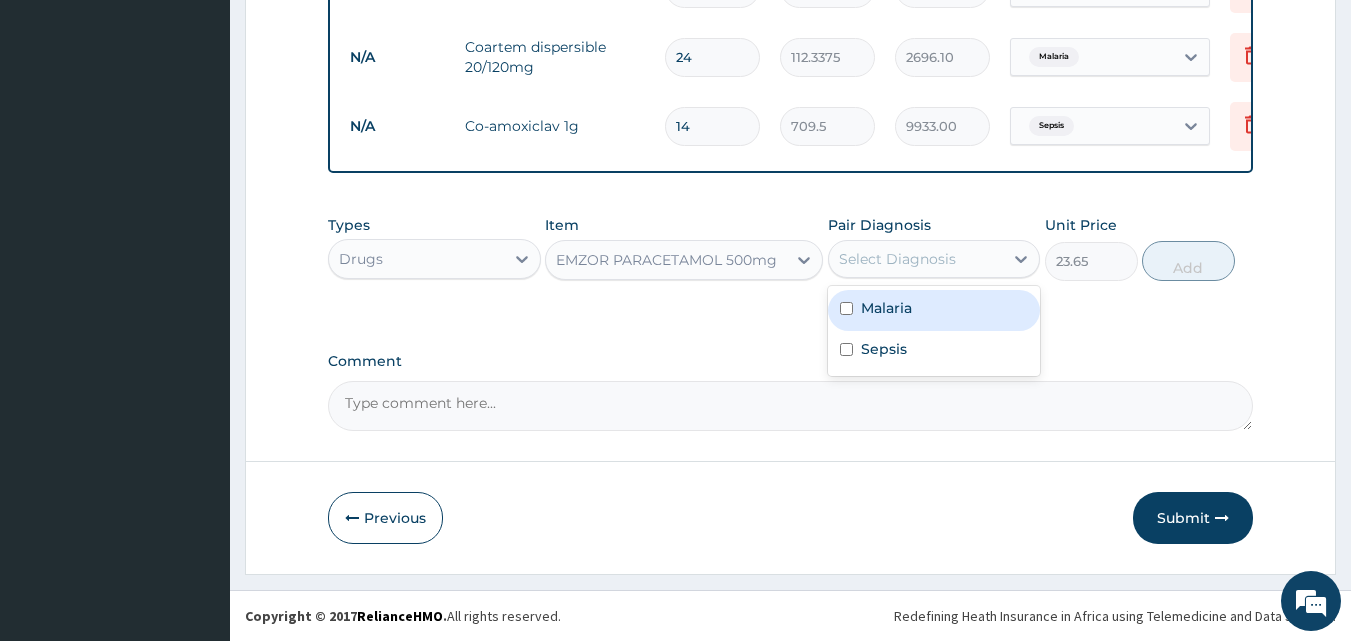 click on "Malaria" at bounding box center [934, 310] 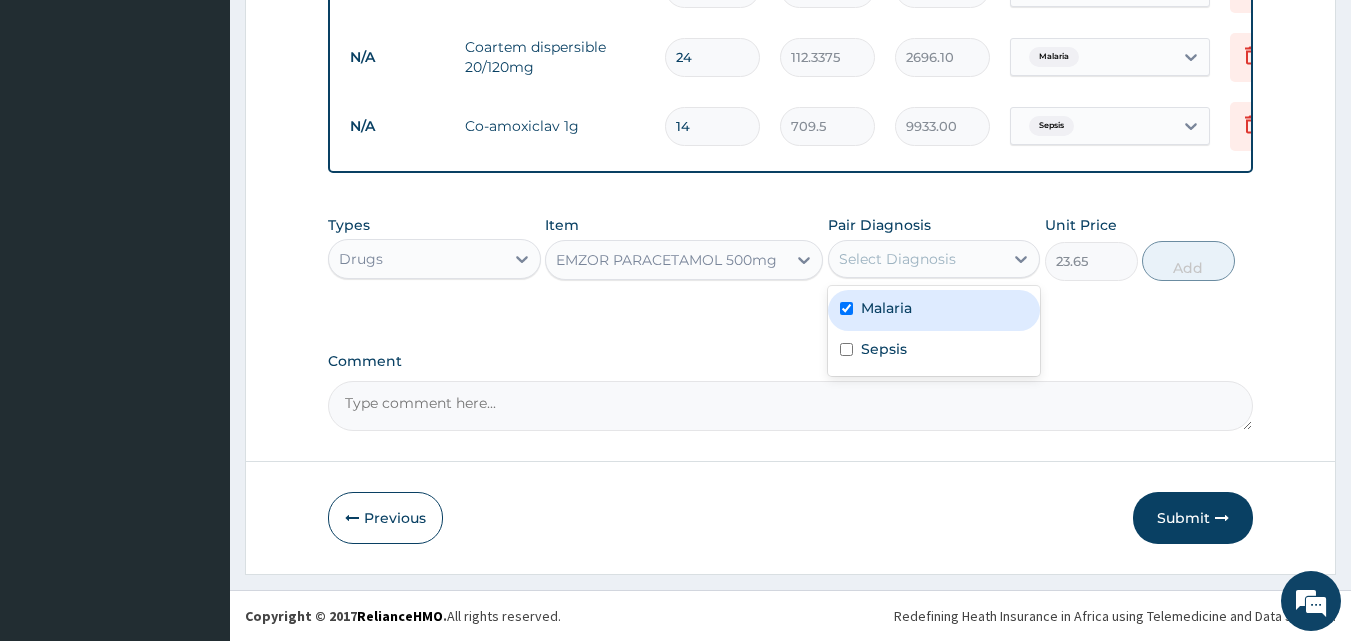 checkbox on "true" 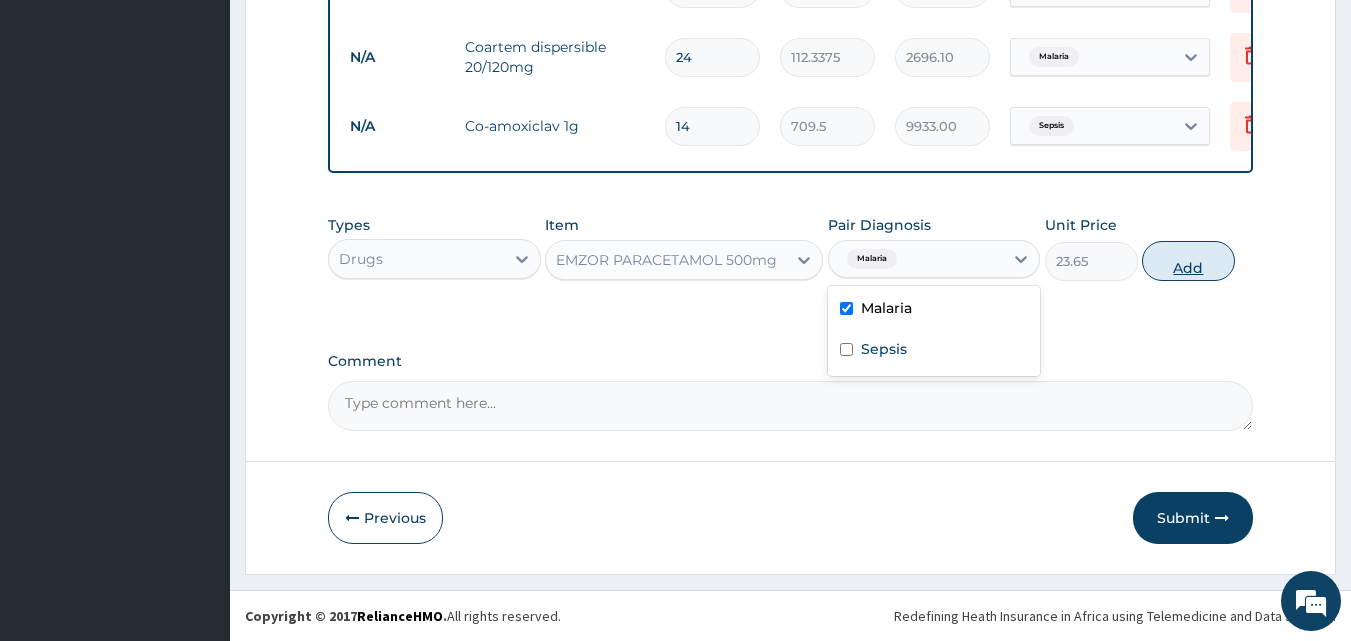 click on "Add" at bounding box center [1188, 261] 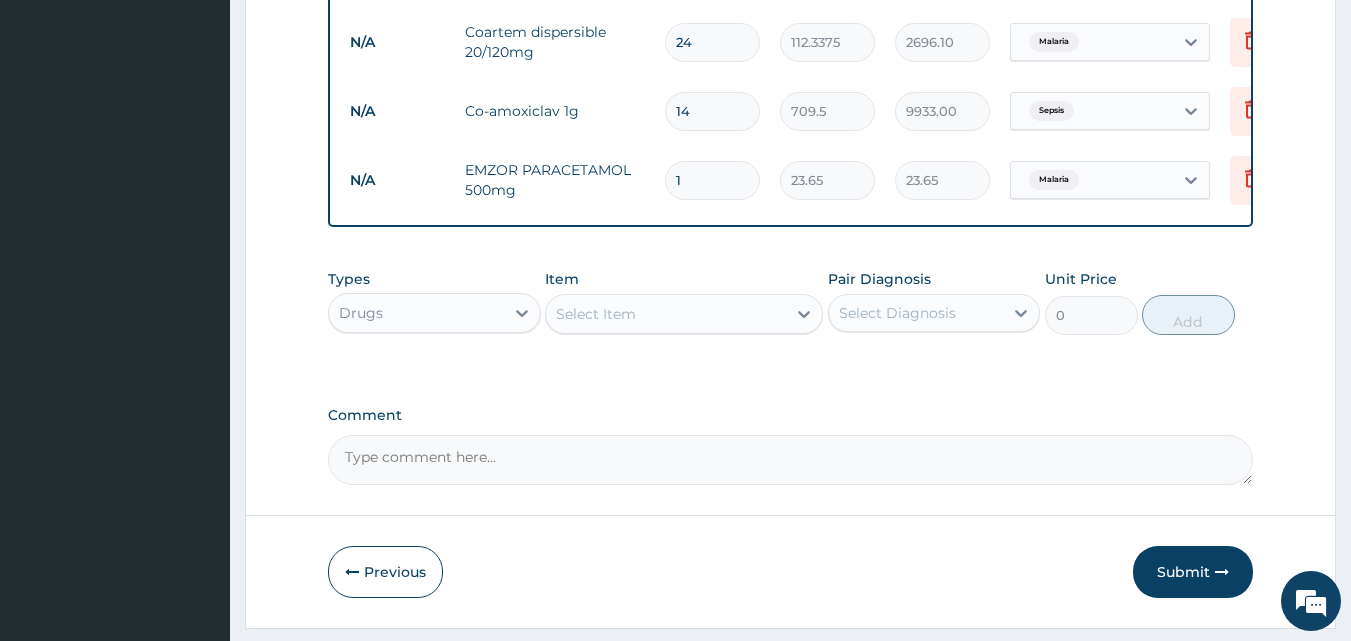 type 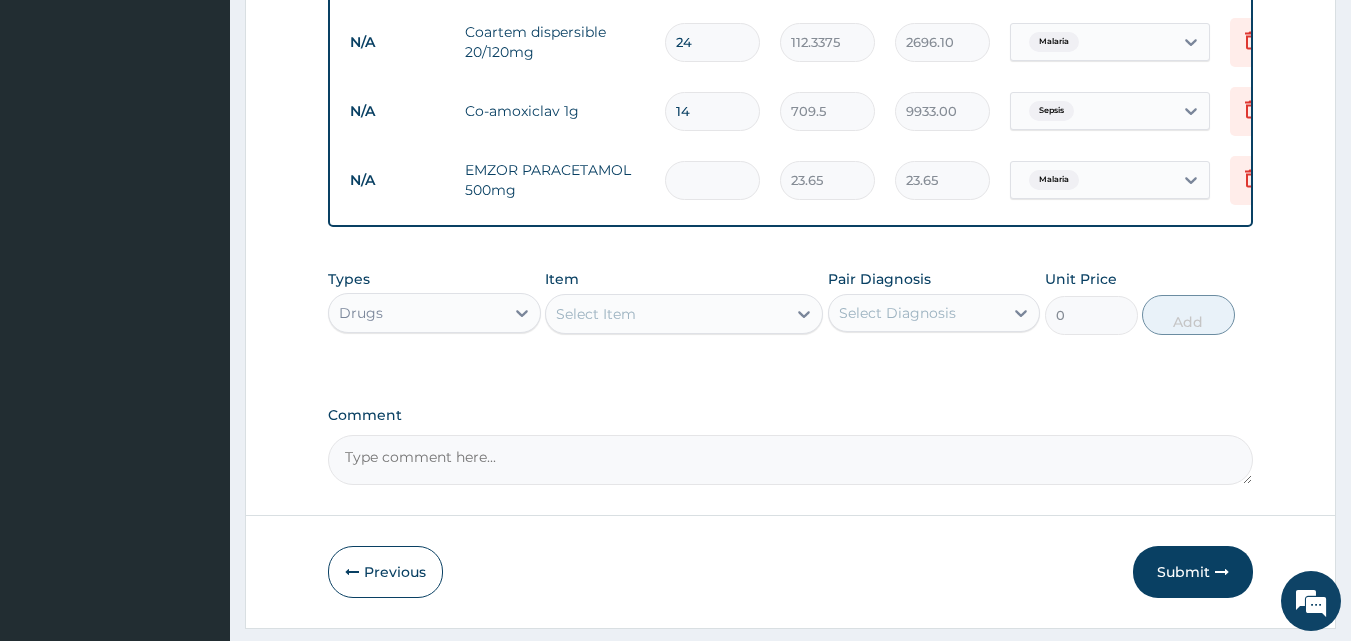 type on "0.00" 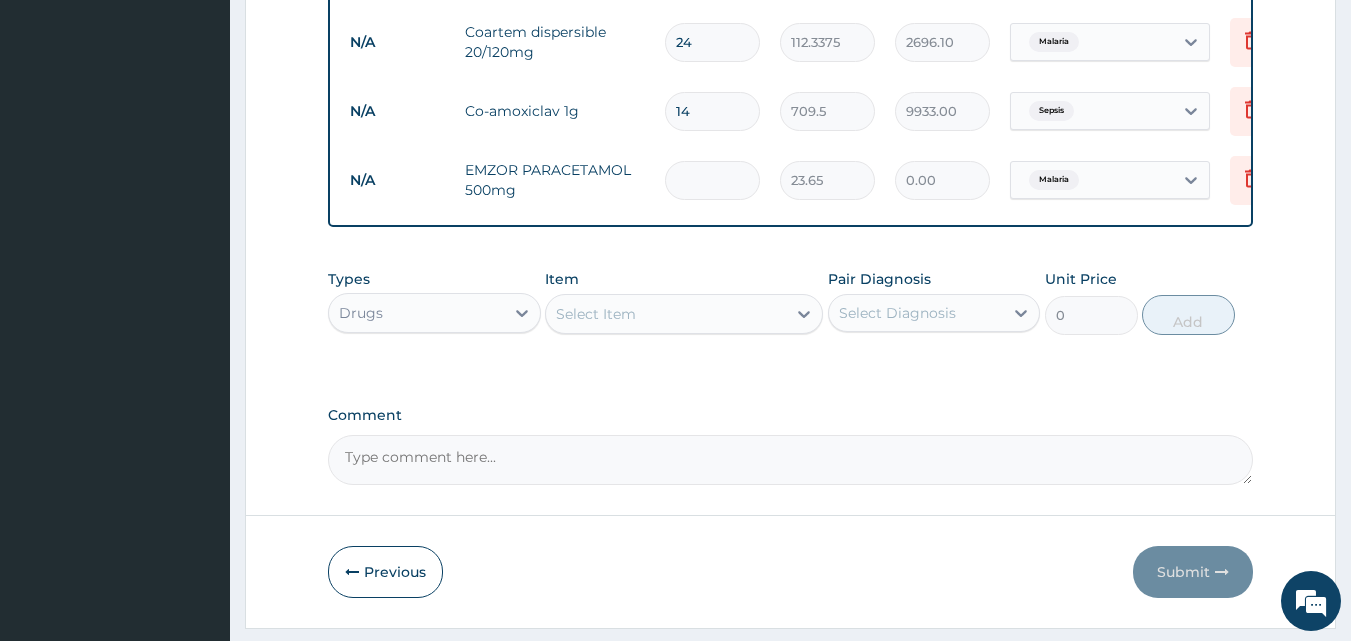 type on "1" 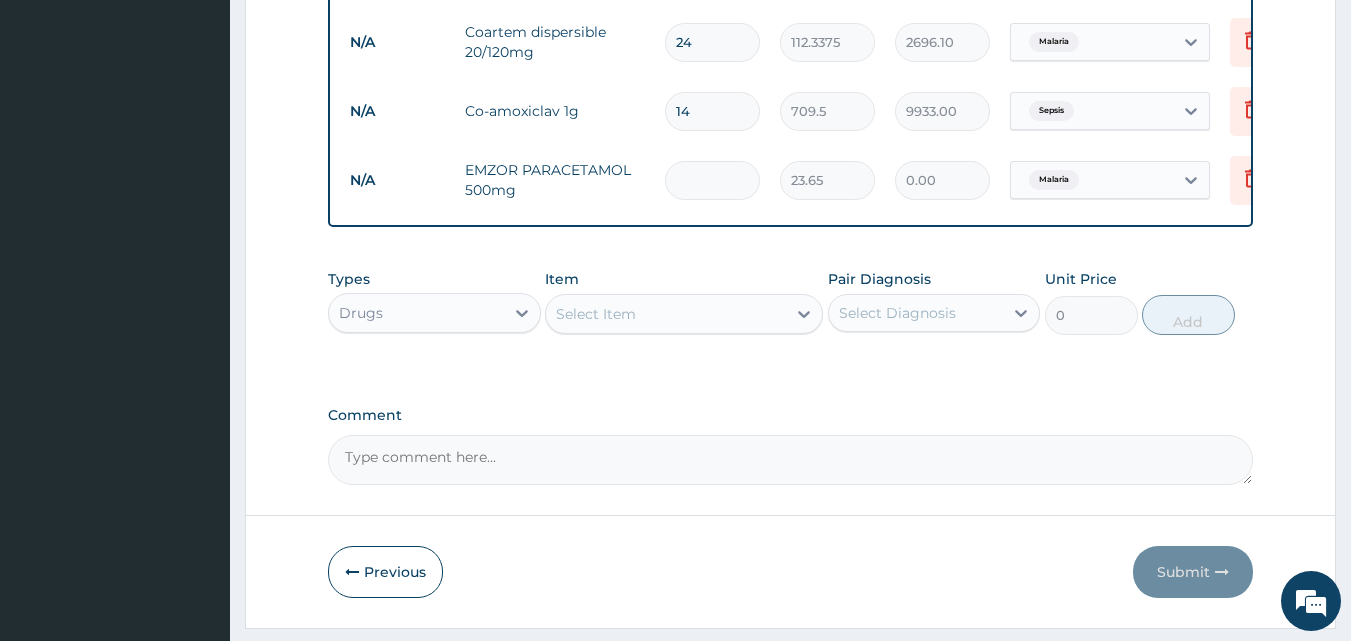 type on "23.65" 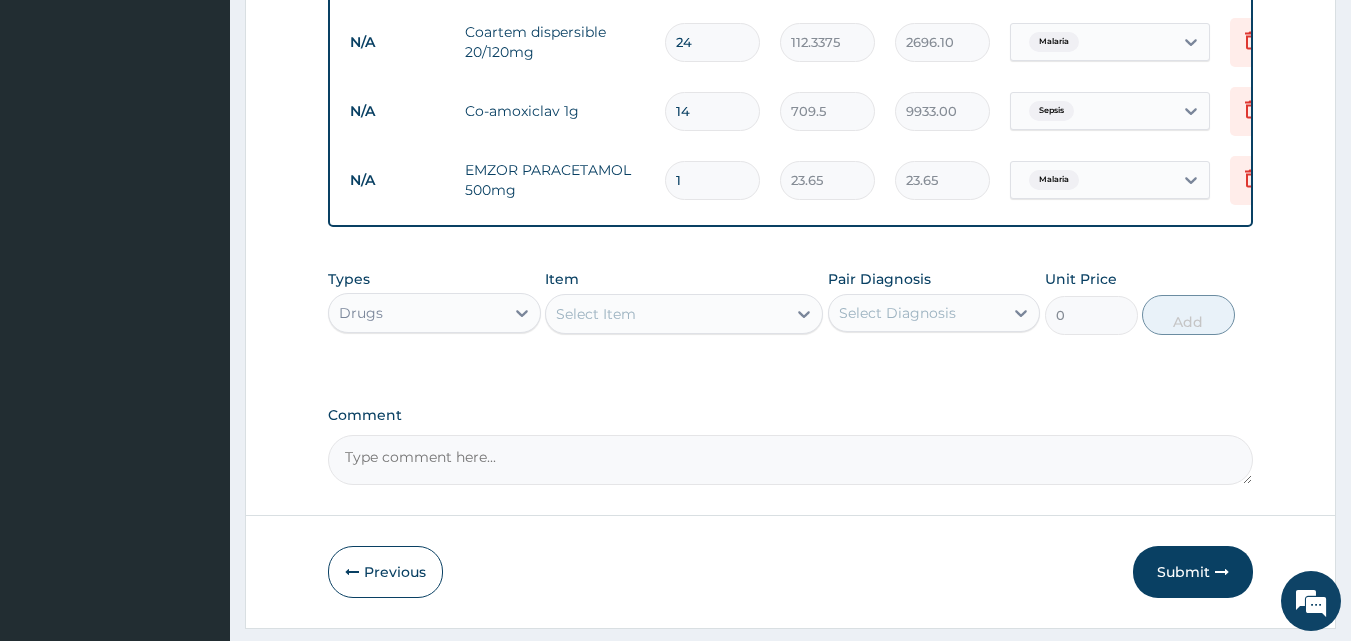 type on "18" 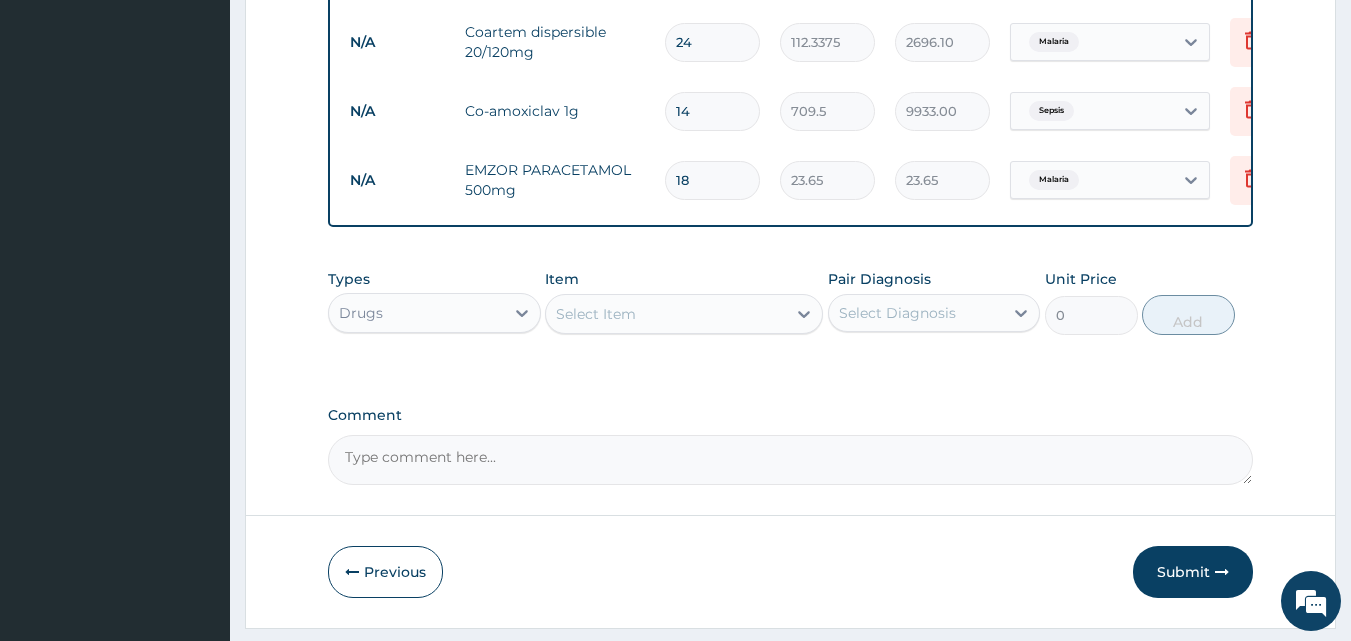 type on "425.70" 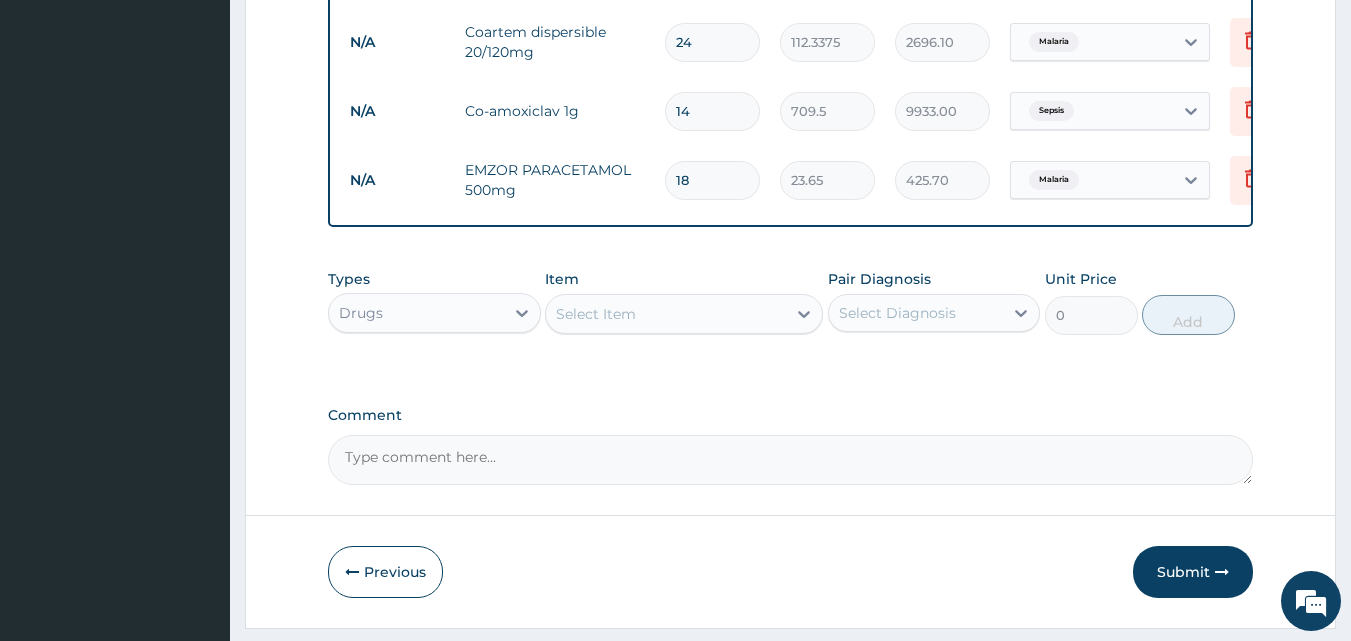 type on "18" 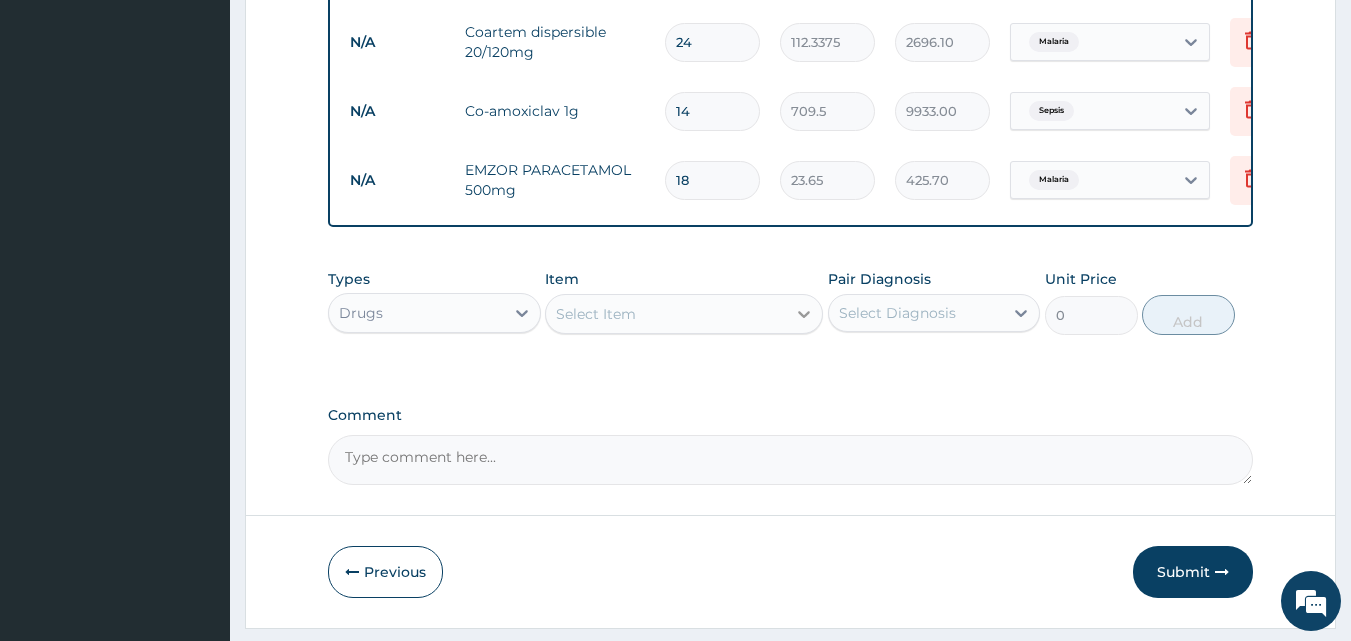 click 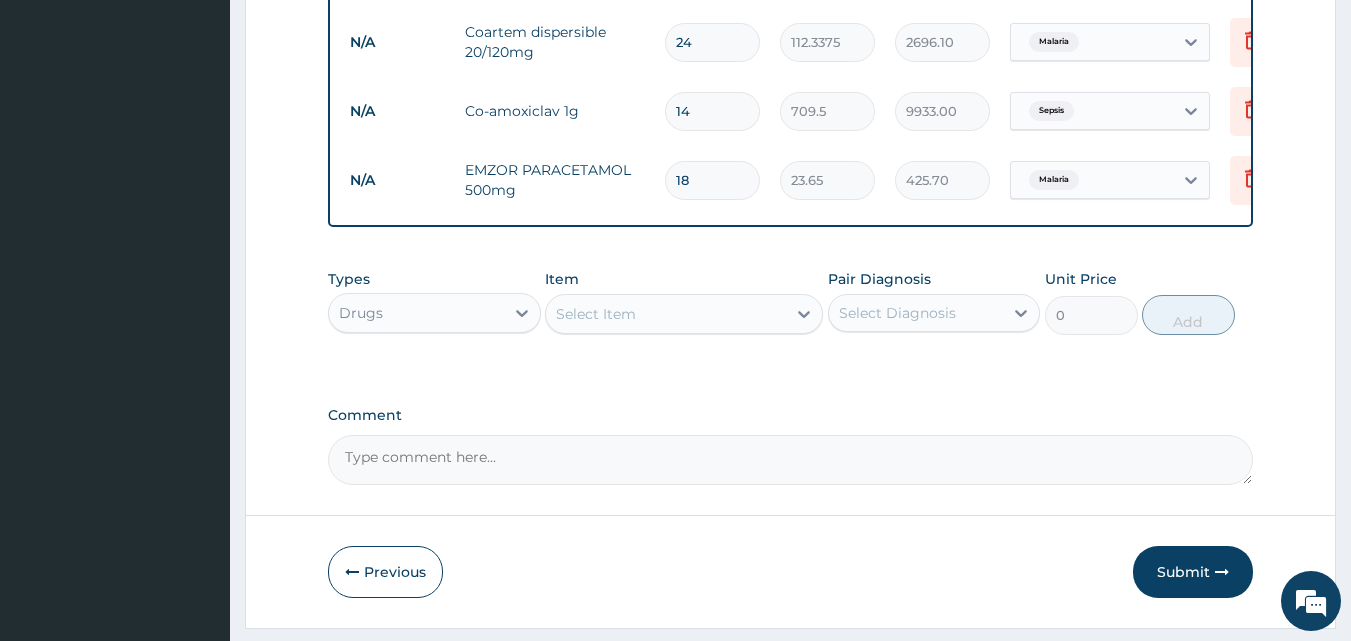 click on "Comment" at bounding box center [791, 415] 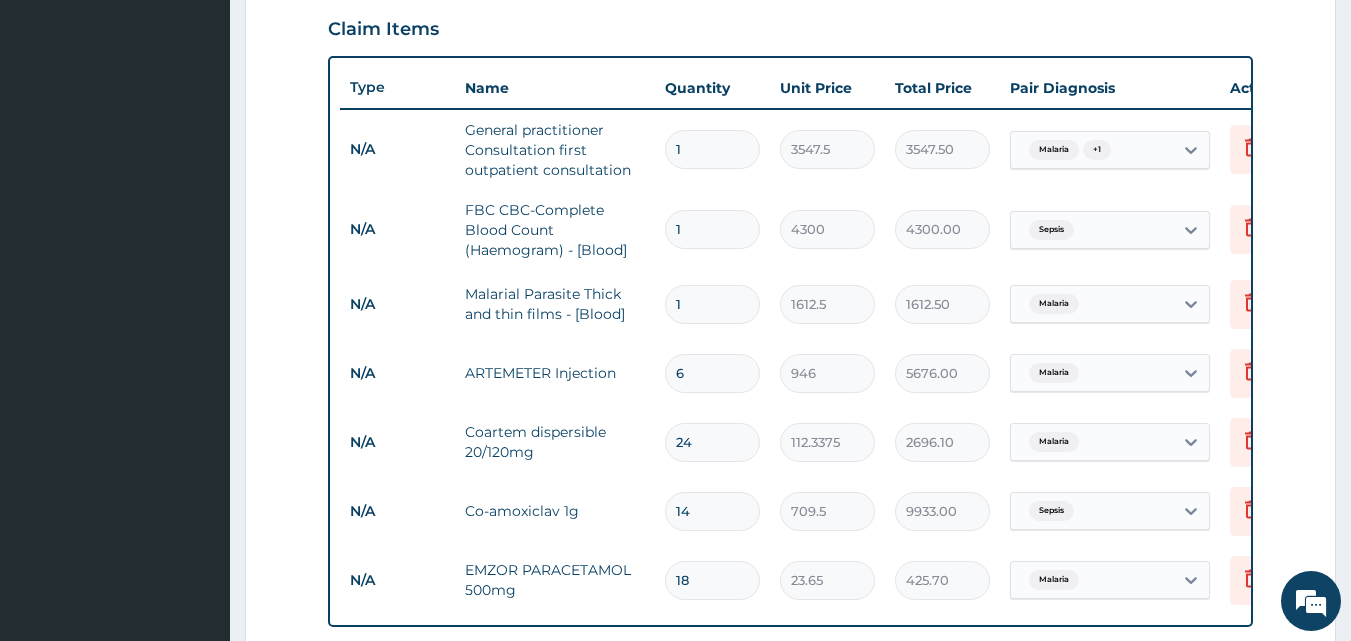 scroll, scrollTop: 648, scrollLeft: 0, axis: vertical 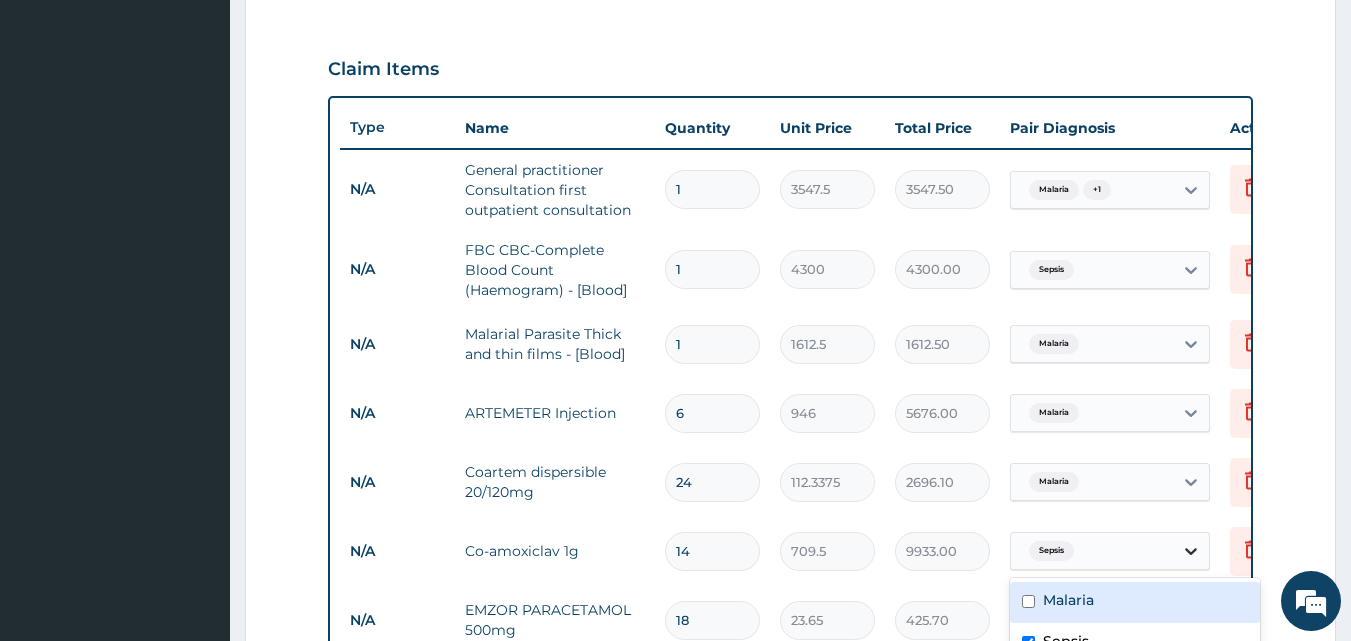 click 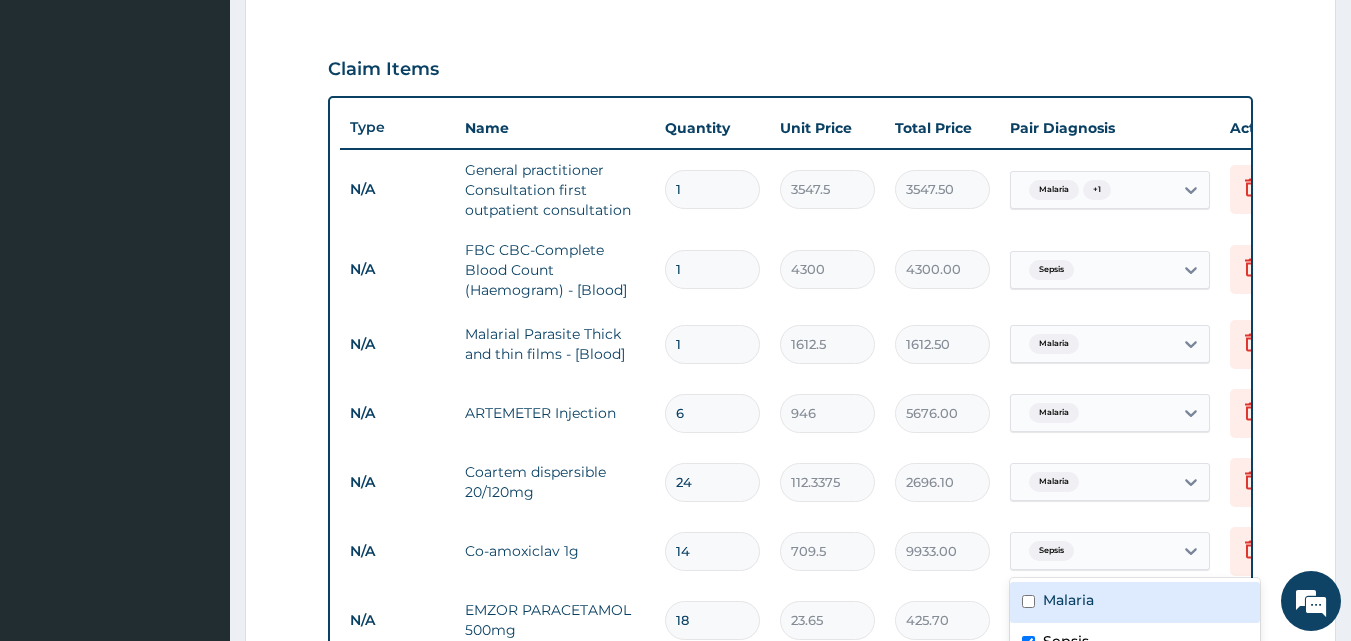 scroll, scrollTop: 1157, scrollLeft: 0, axis: vertical 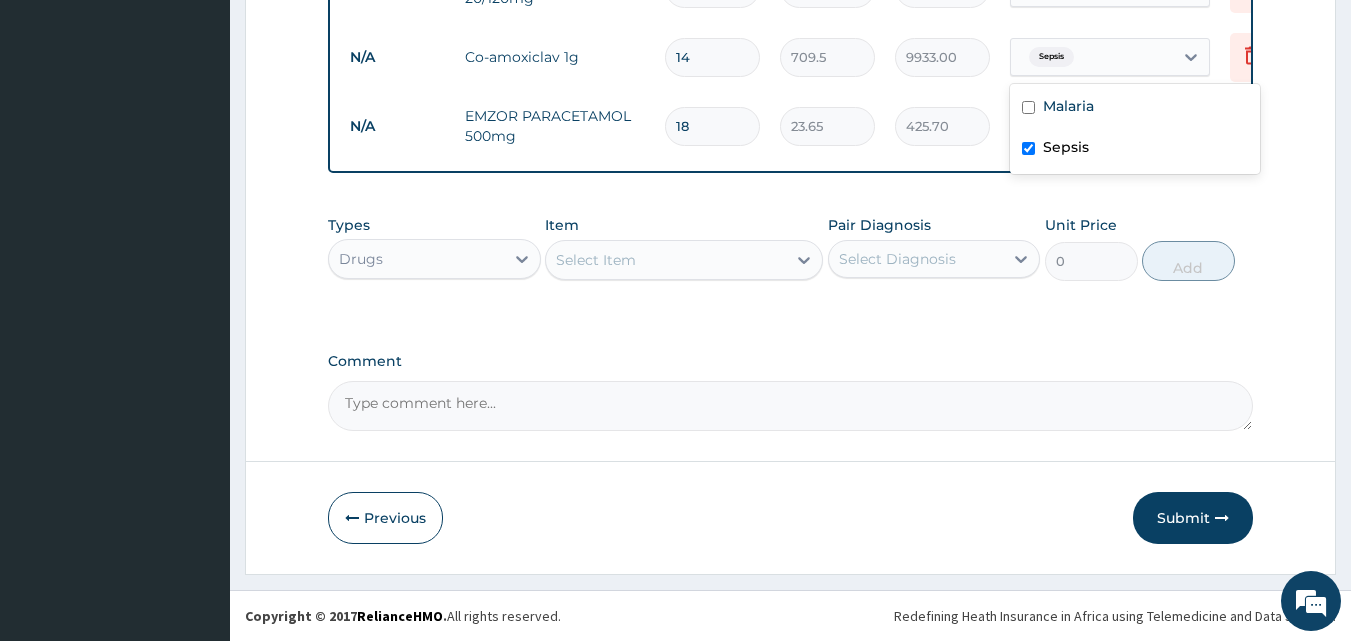 click on "Comment" at bounding box center [791, 361] 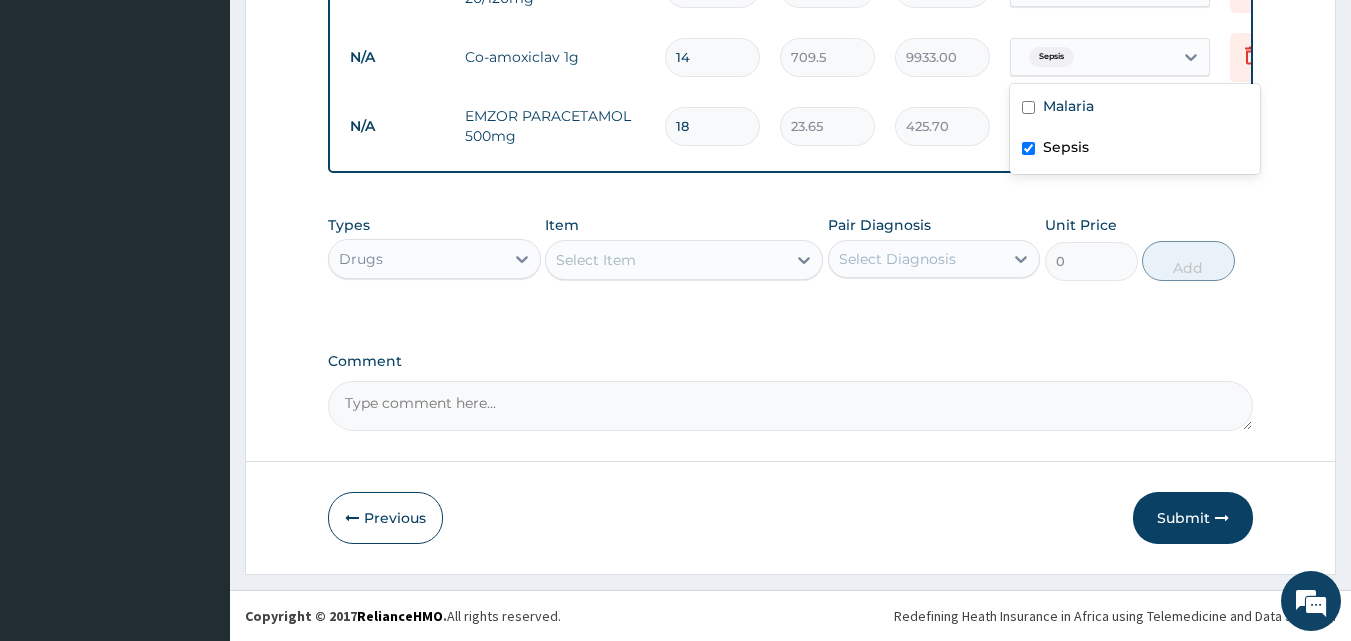 click on "Comment" at bounding box center [791, 406] 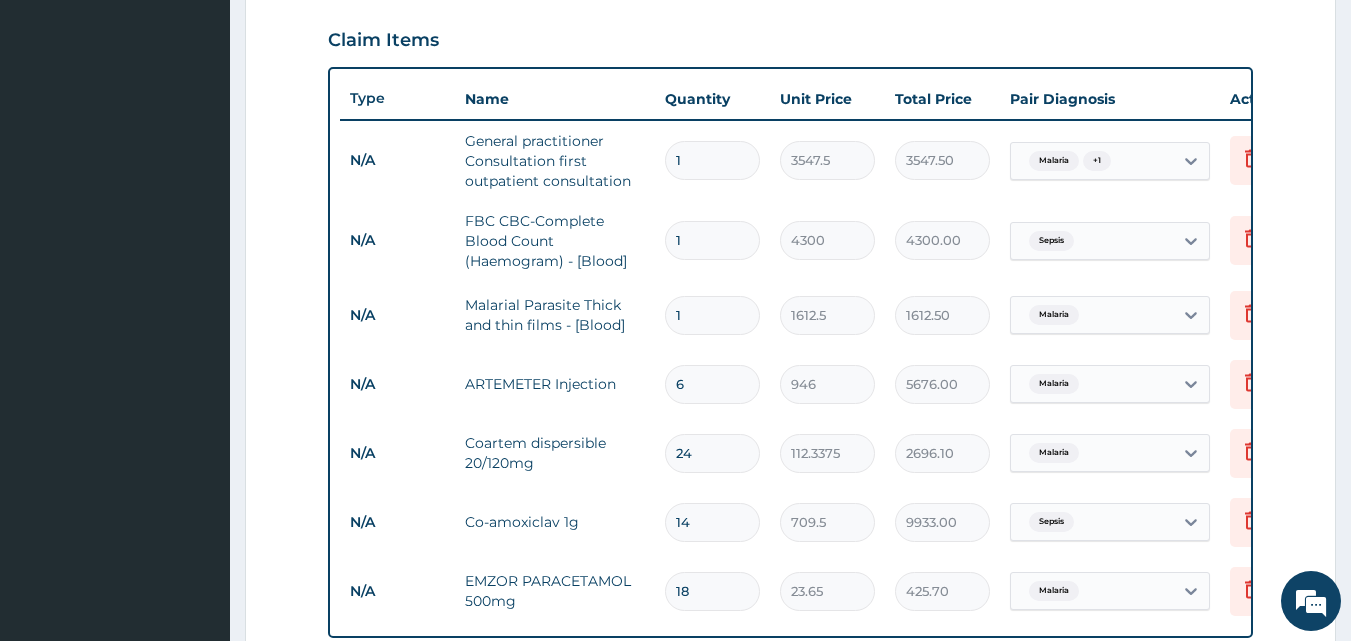 scroll, scrollTop: 1157, scrollLeft: 0, axis: vertical 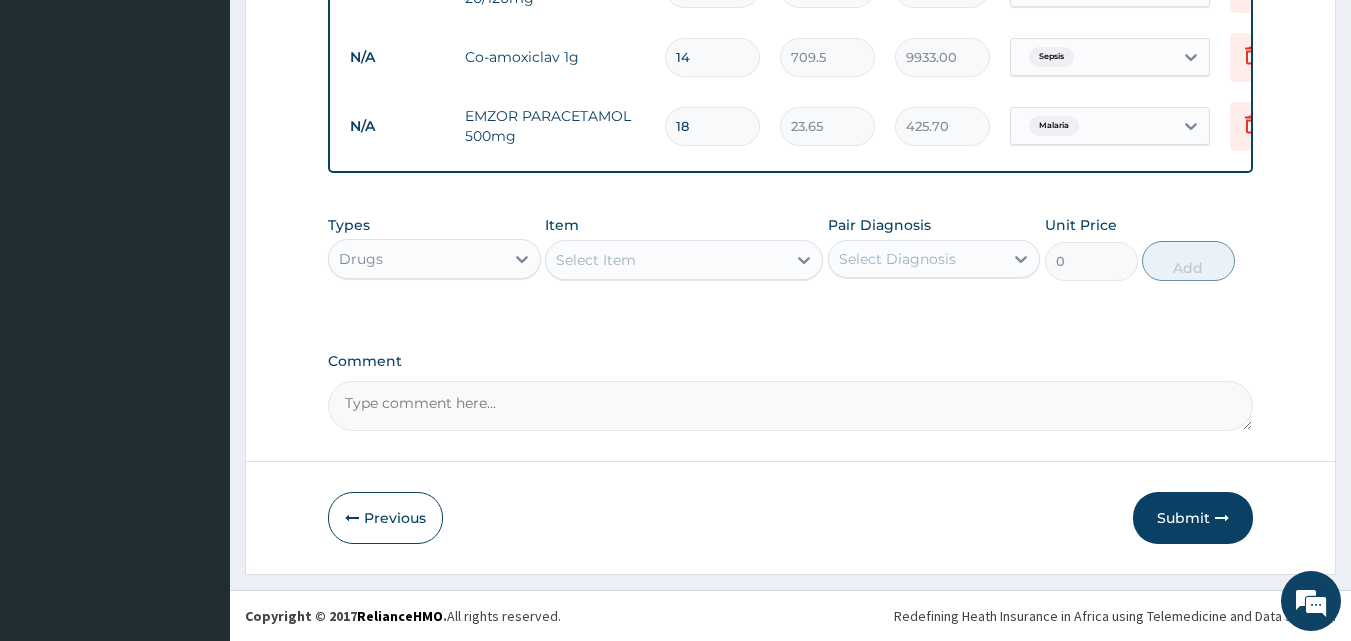 click on "Select Item" at bounding box center (596, 260) 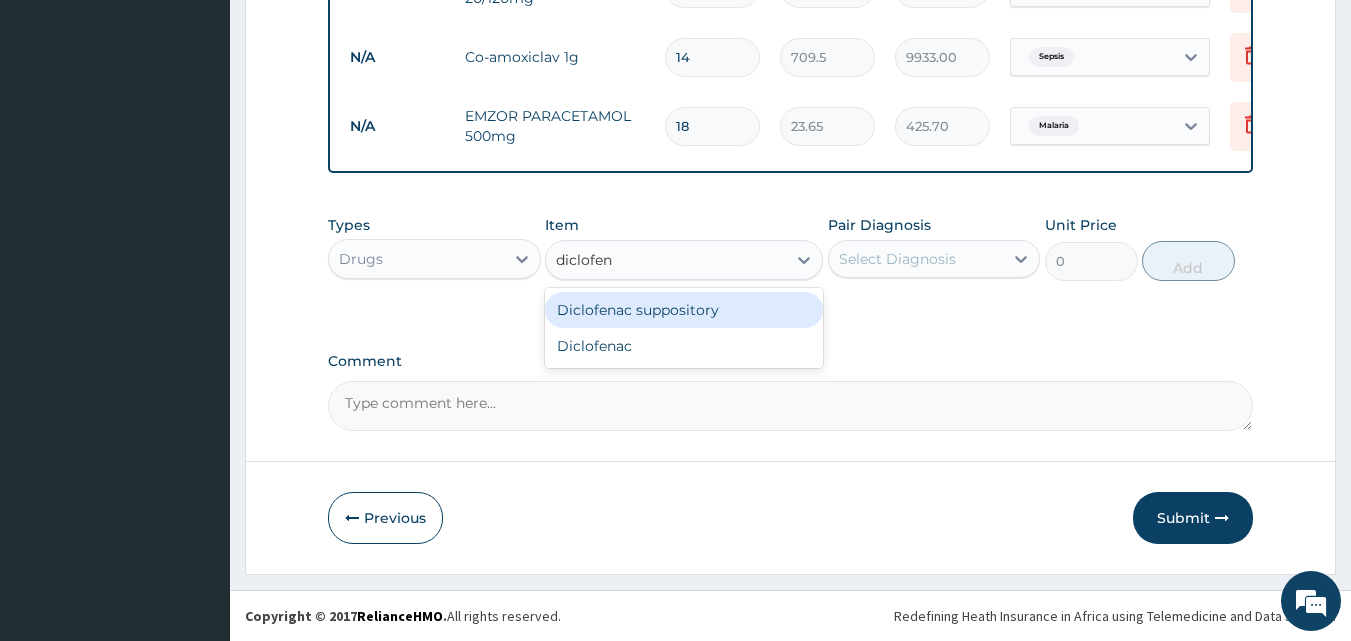 type on "diclofena" 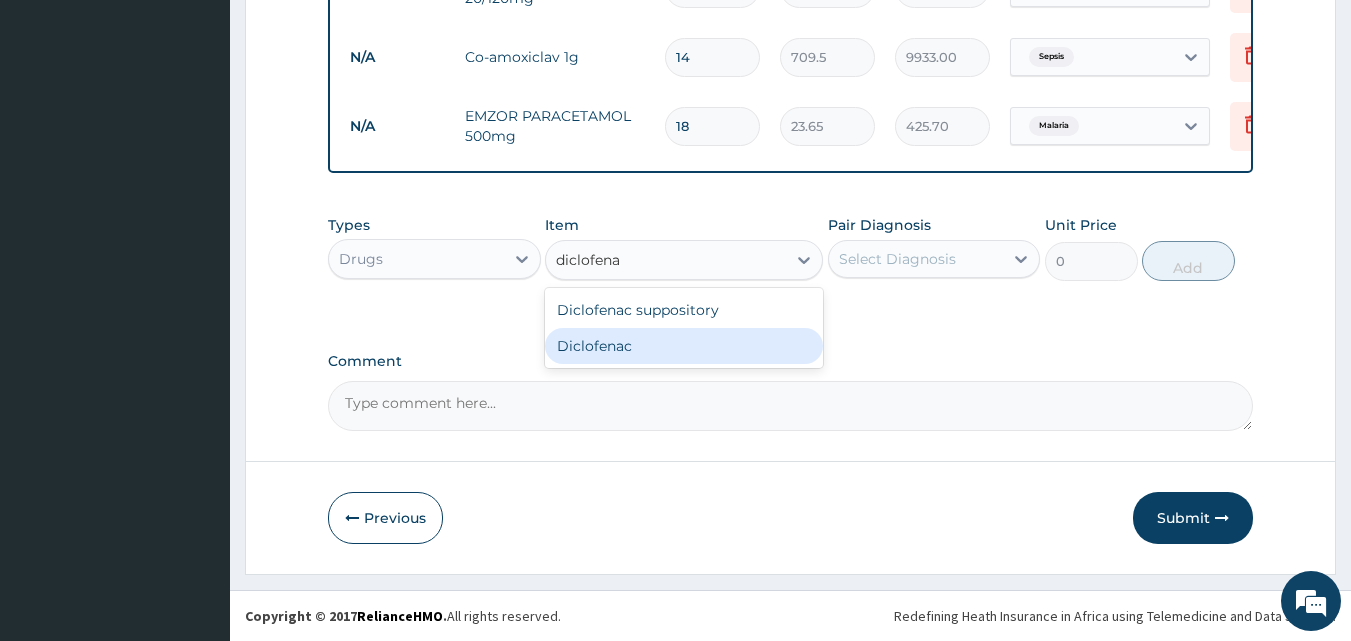 click on "Diclofenac" at bounding box center (684, 346) 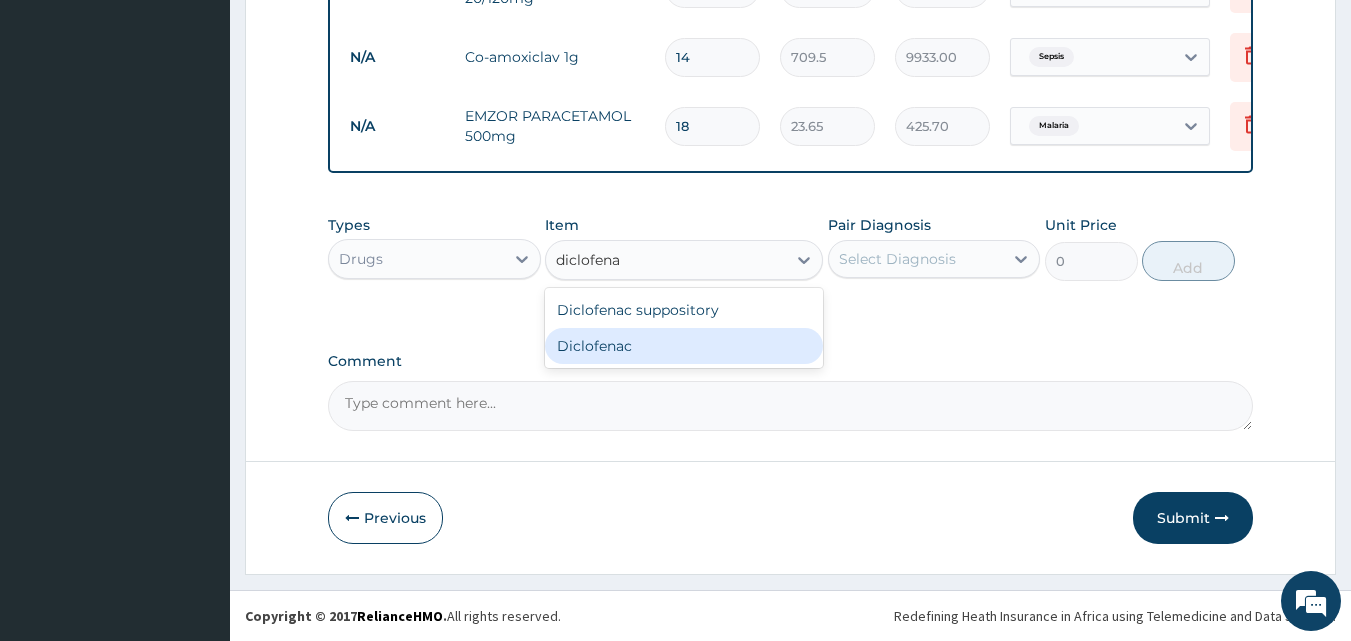 type 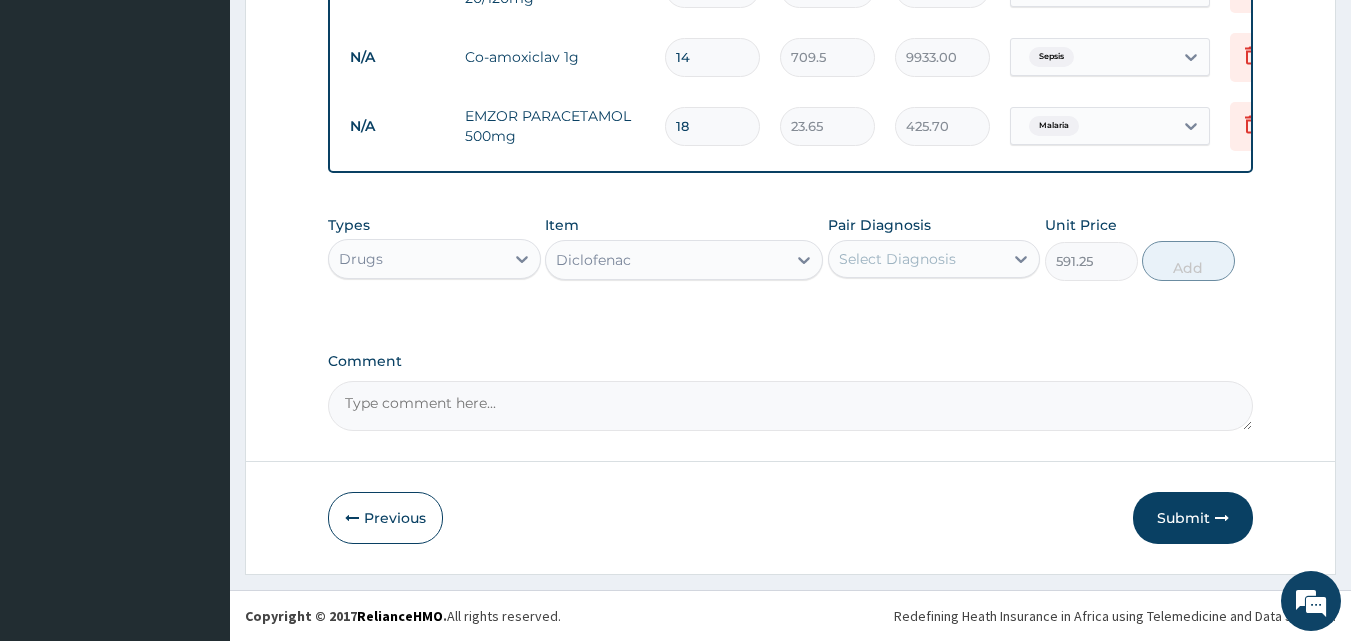 click on "Select Diagnosis" at bounding box center (897, 259) 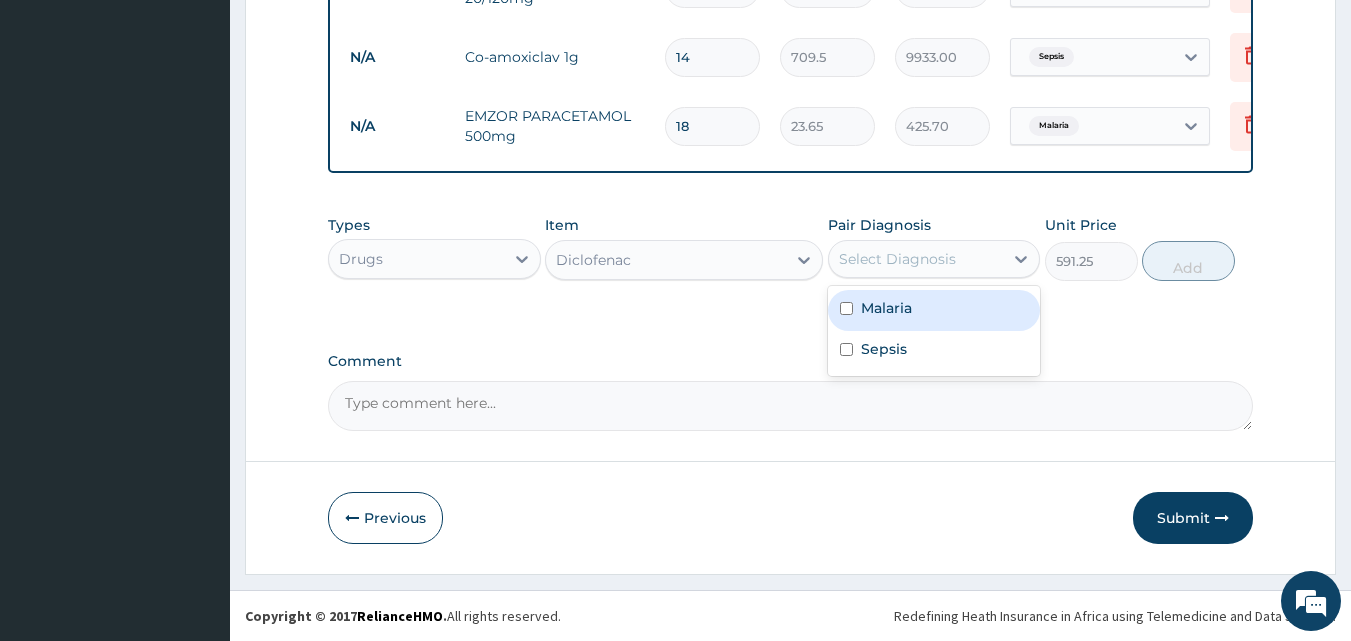 click on "Malaria" at bounding box center (886, 308) 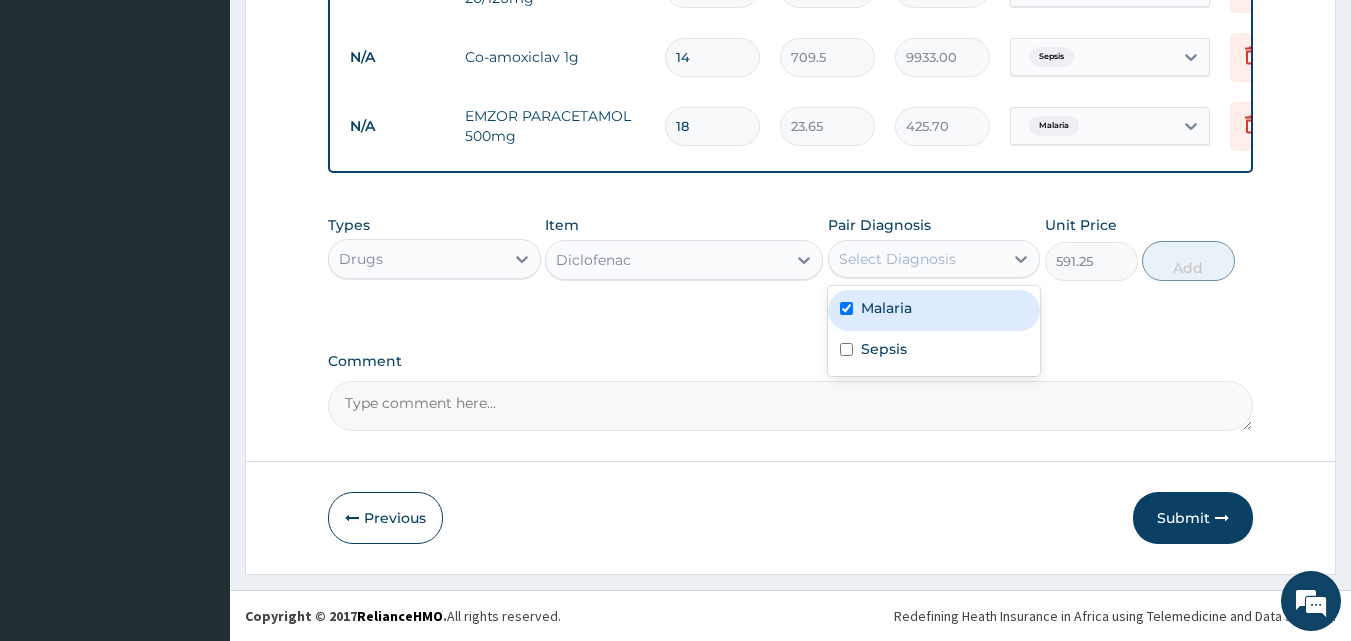 checkbox on "true" 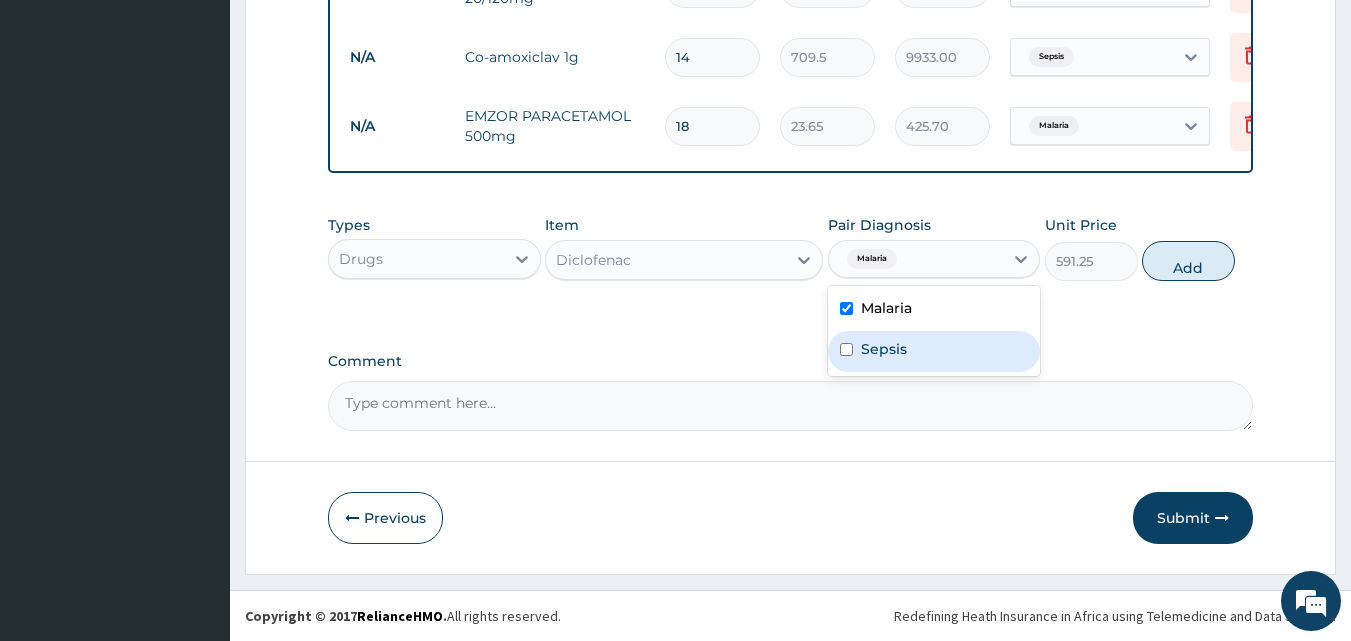 click on "Sepsis" at bounding box center [884, 349] 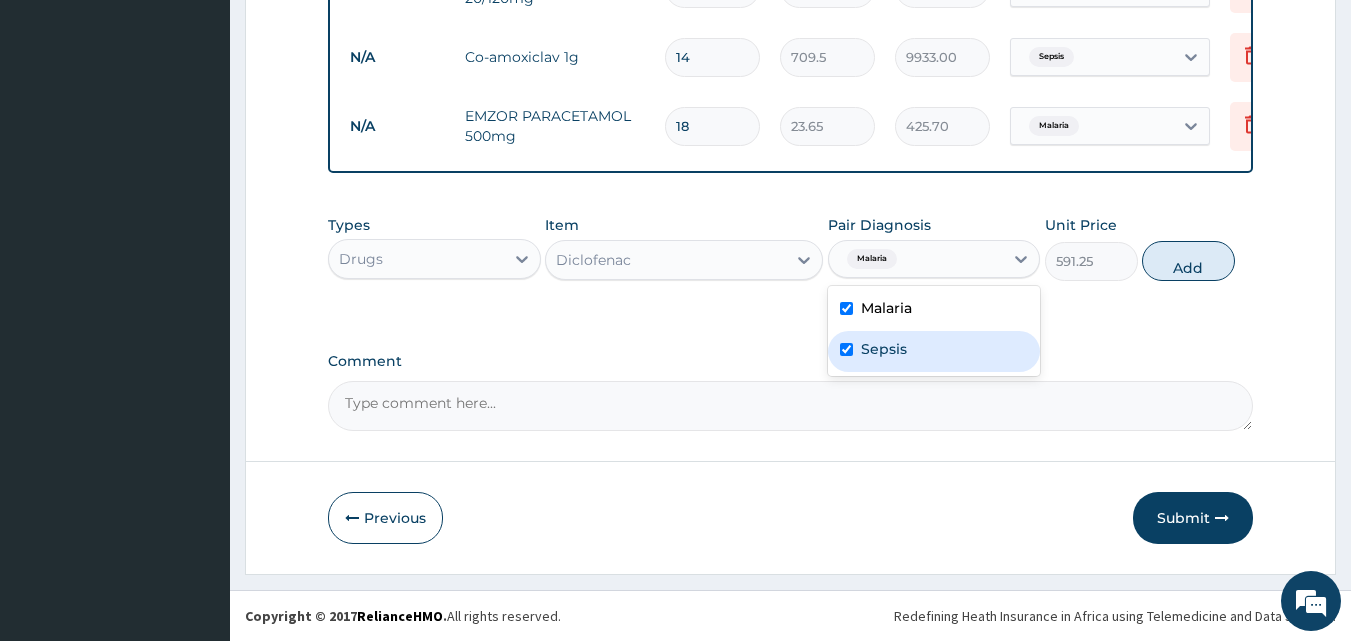 checkbox on "true" 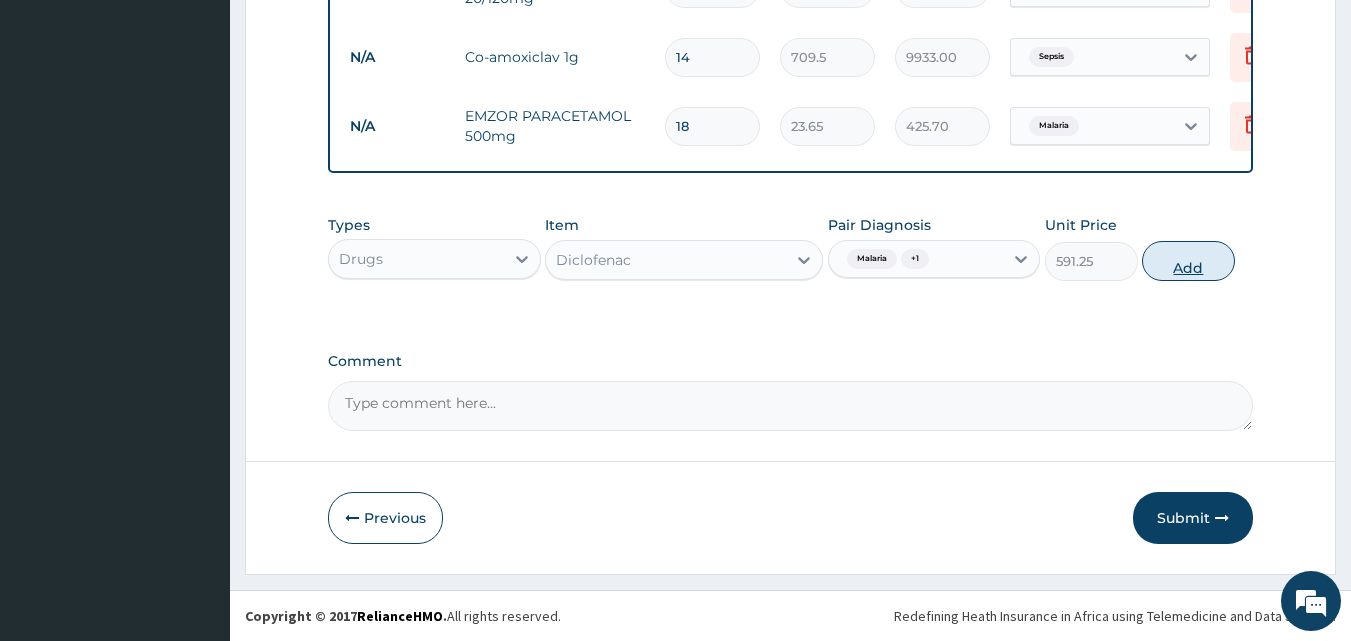 click on "Add" at bounding box center [1188, 261] 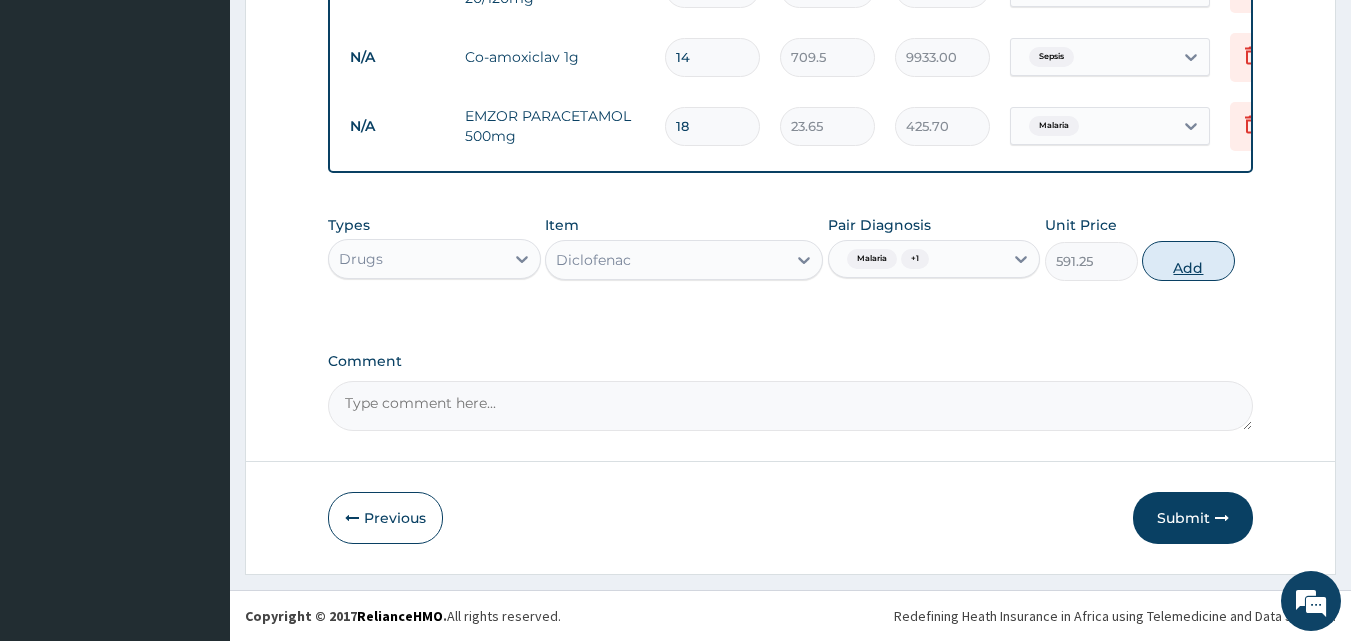 type on "0" 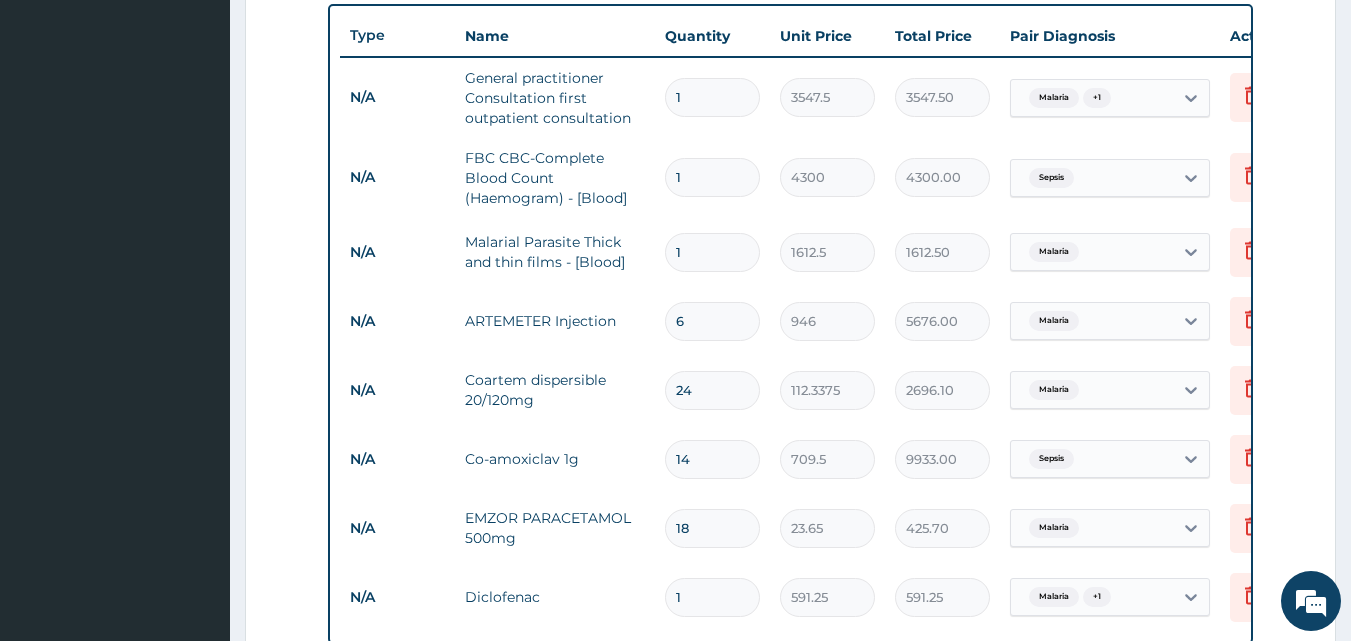 scroll, scrollTop: 717, scrollLeft: 0, axis: vertical 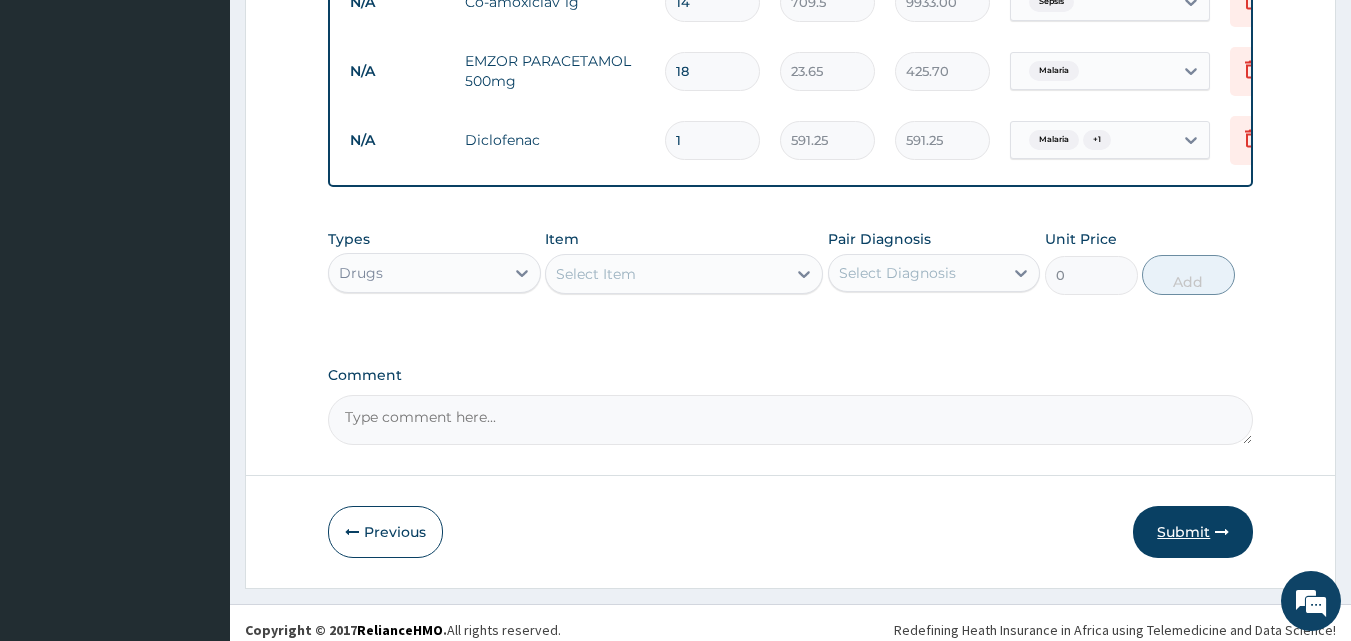 click on "Submit" at bounding box center [1193, 532] 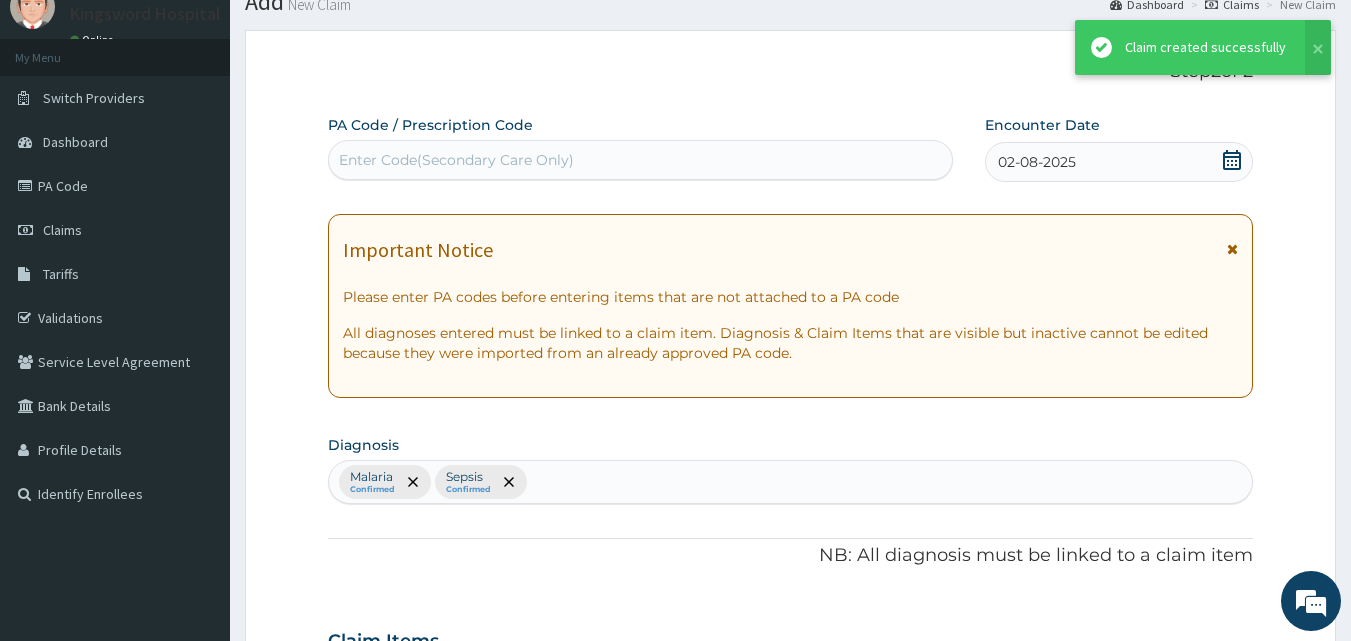 scroll, scrollTop: 1197, scrollLeft: 0, axis: vertical 